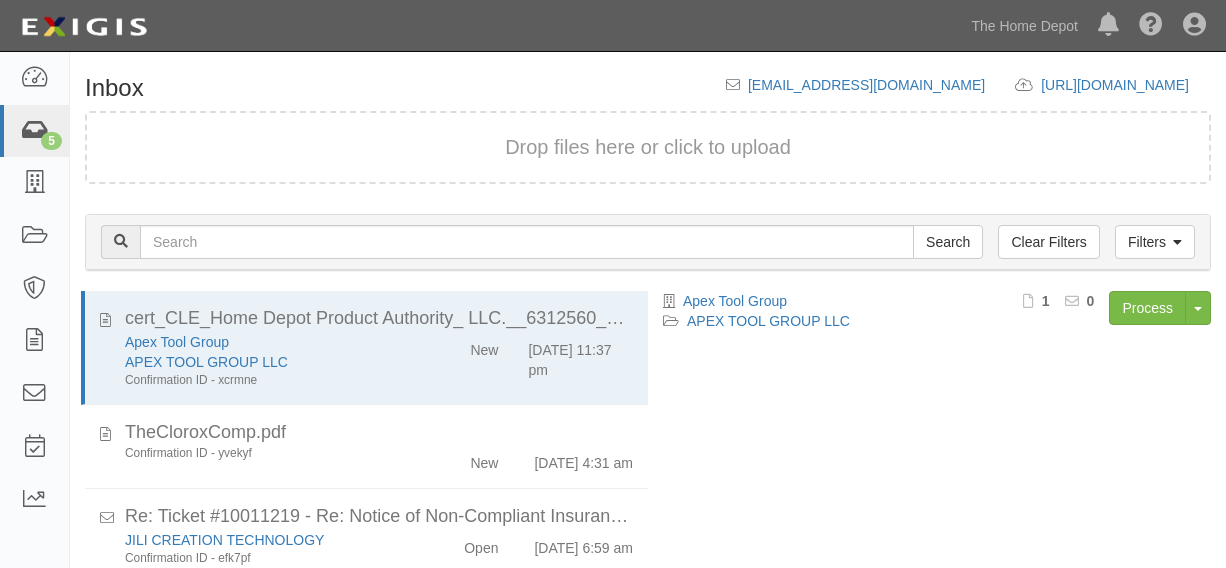 scroll, scrollTop: 84, scrollLeft: 0, axis: vertical 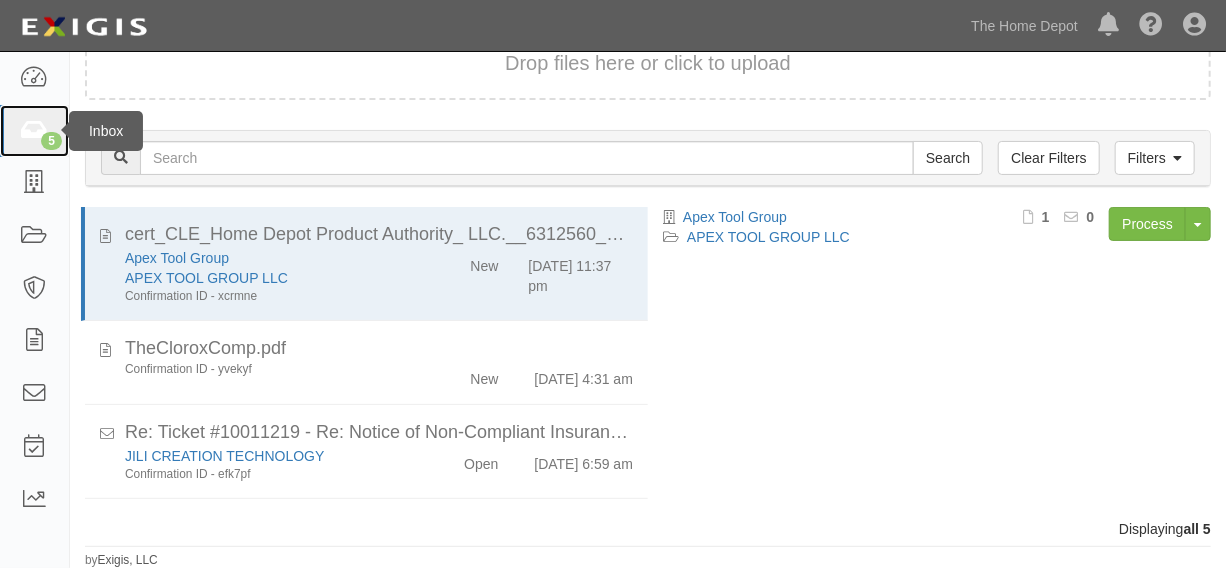 click at bounding box center [34, 131] 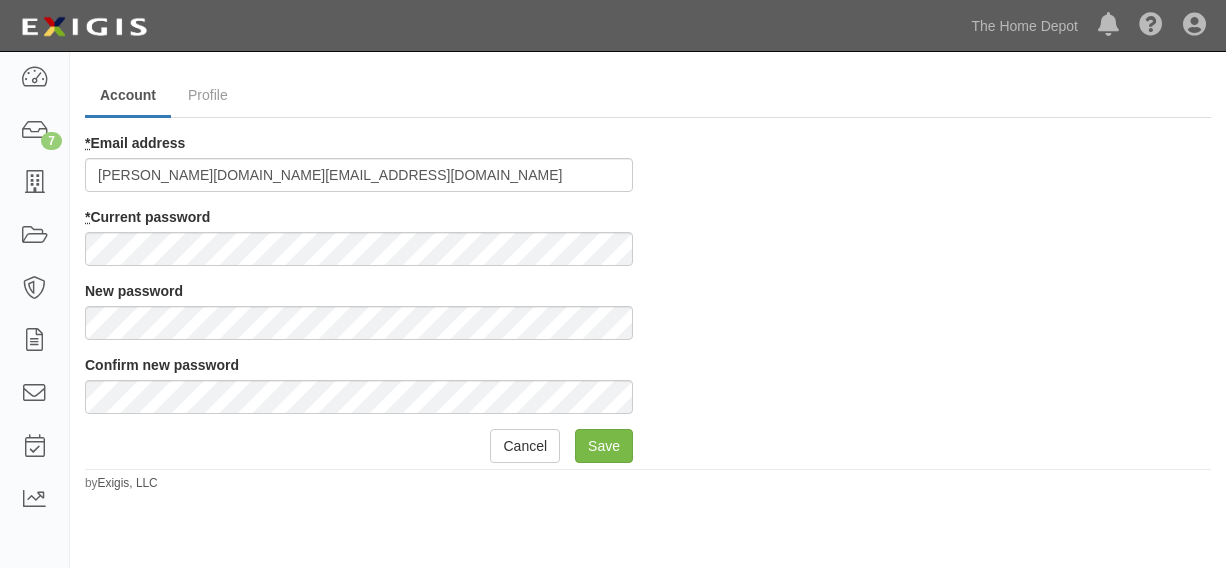 scroll, scrollTop: 0, scrollLeft: 0, axis: both 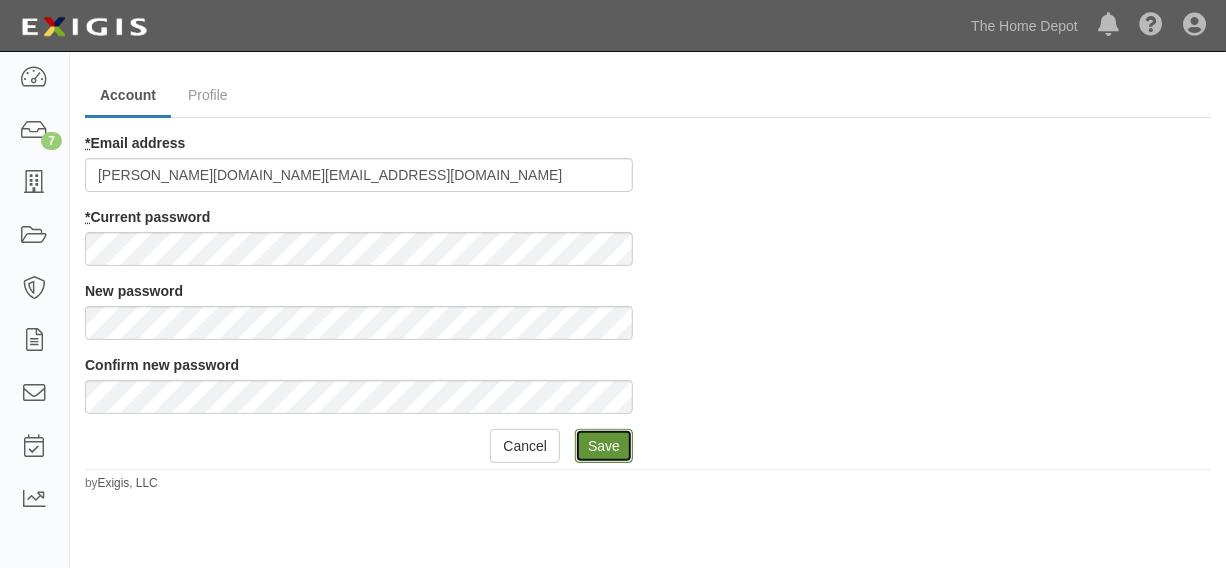 click on "Save" at bounding box center (604, 446) 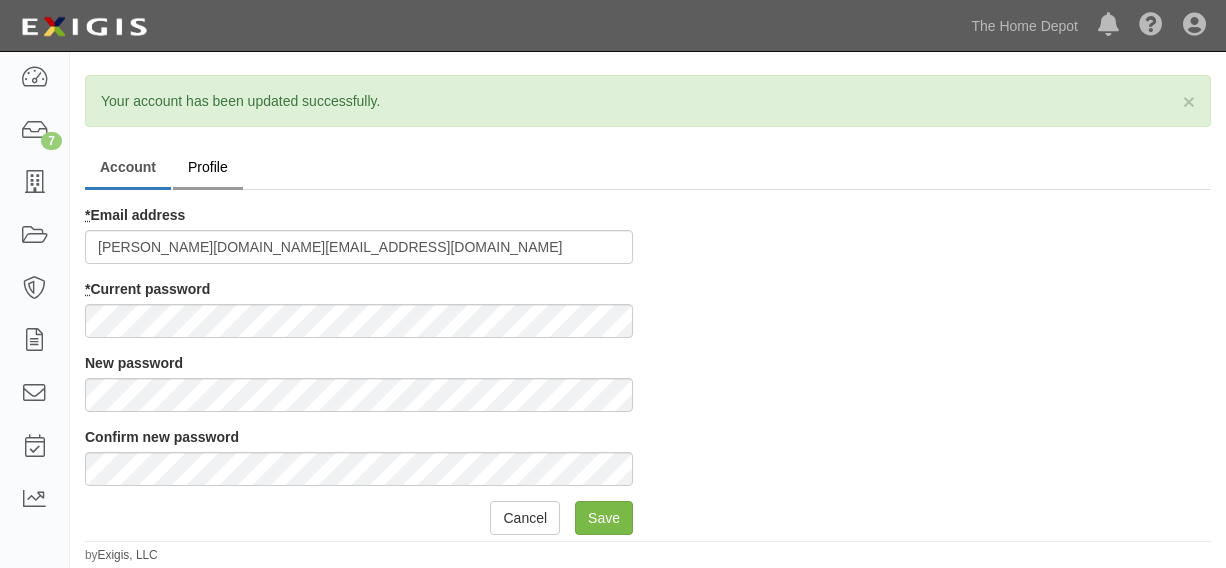 scroll, scrollTop: 0, scrollLeft: 0, axis: both 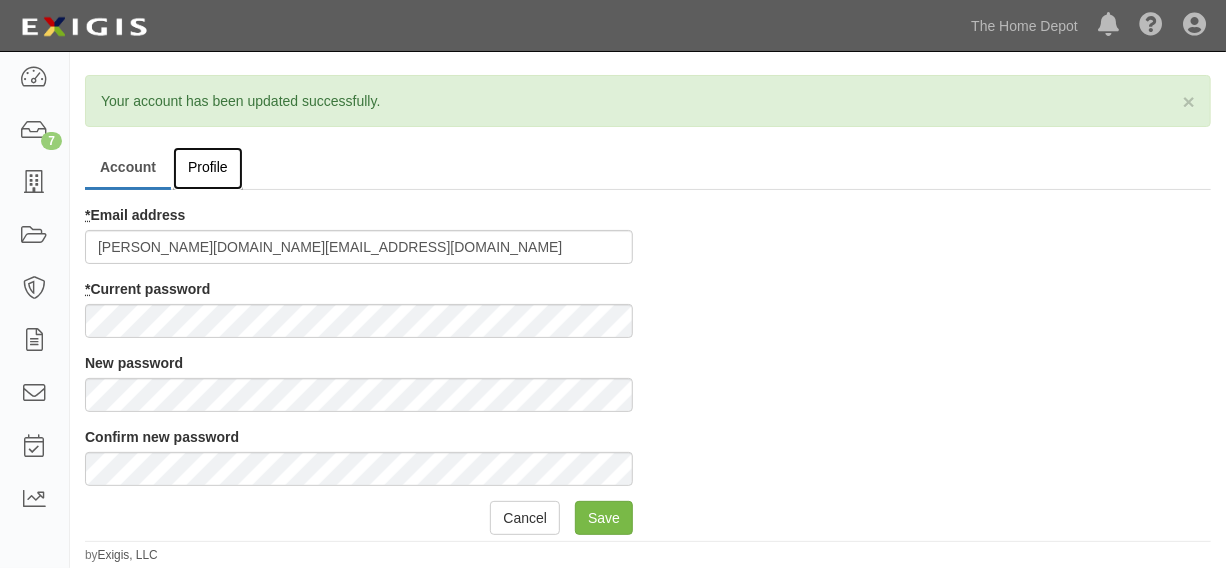 click on "Profile" at bounding box center [208, 168] 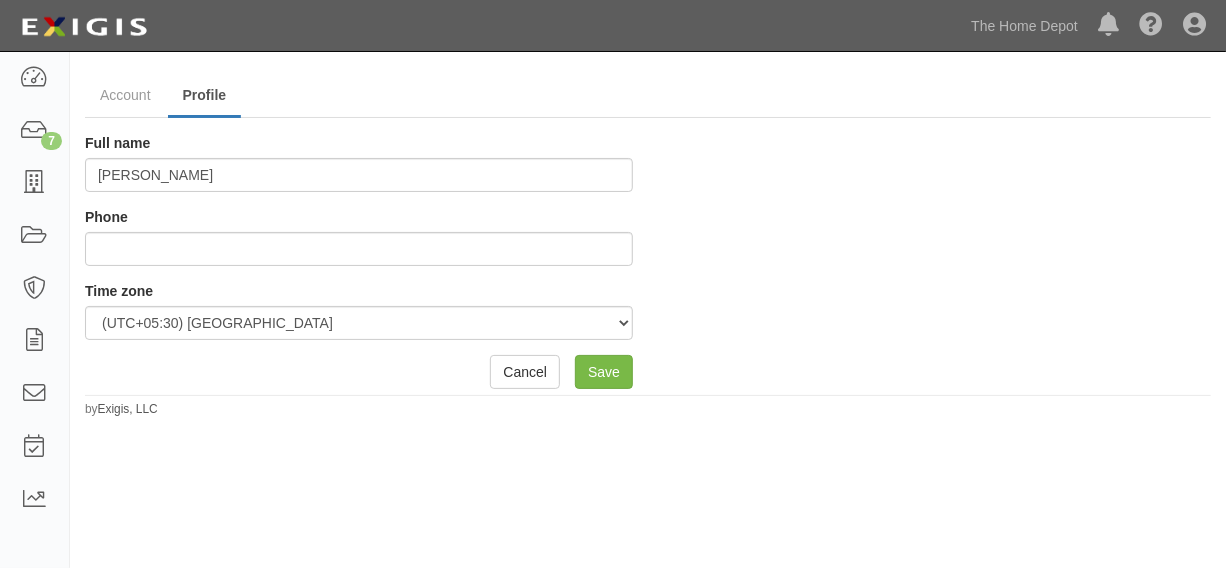 scroll, scrollTop: 0, scrollLeft: 0, axis: both 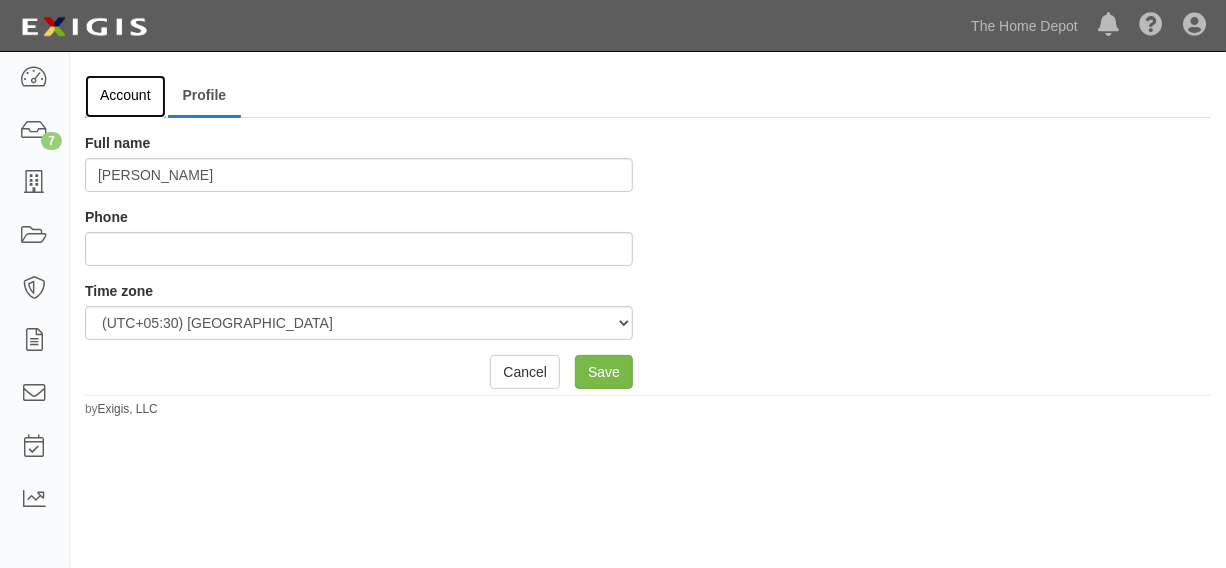 click on "Account" at bounding box center (125, 96) 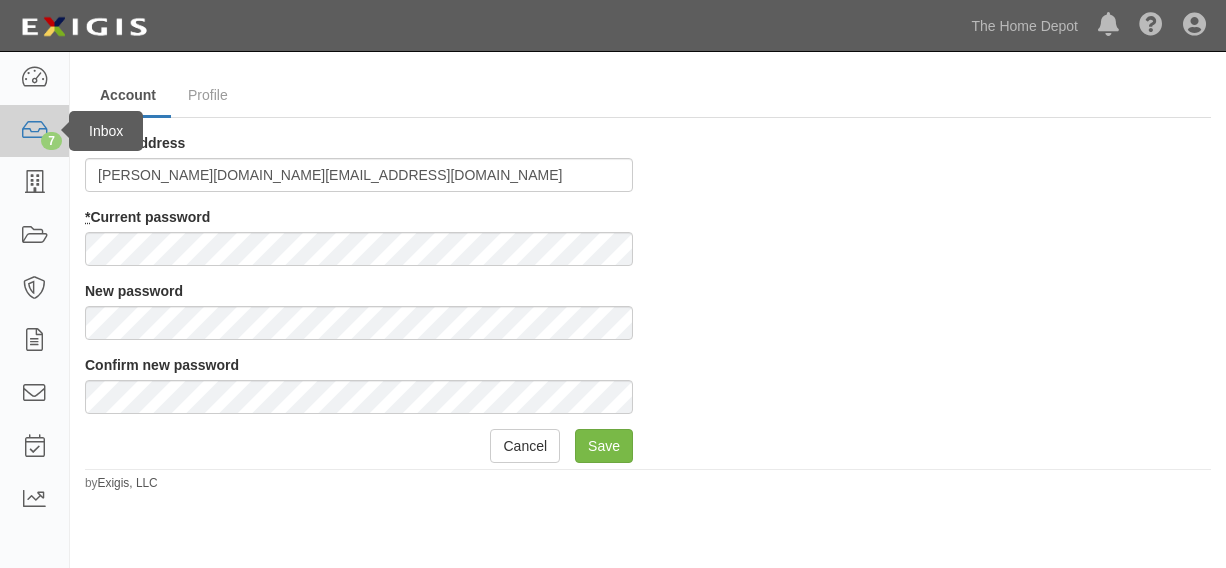 scroll, scrollTop: 0, scrollLeft: 0, axis: both 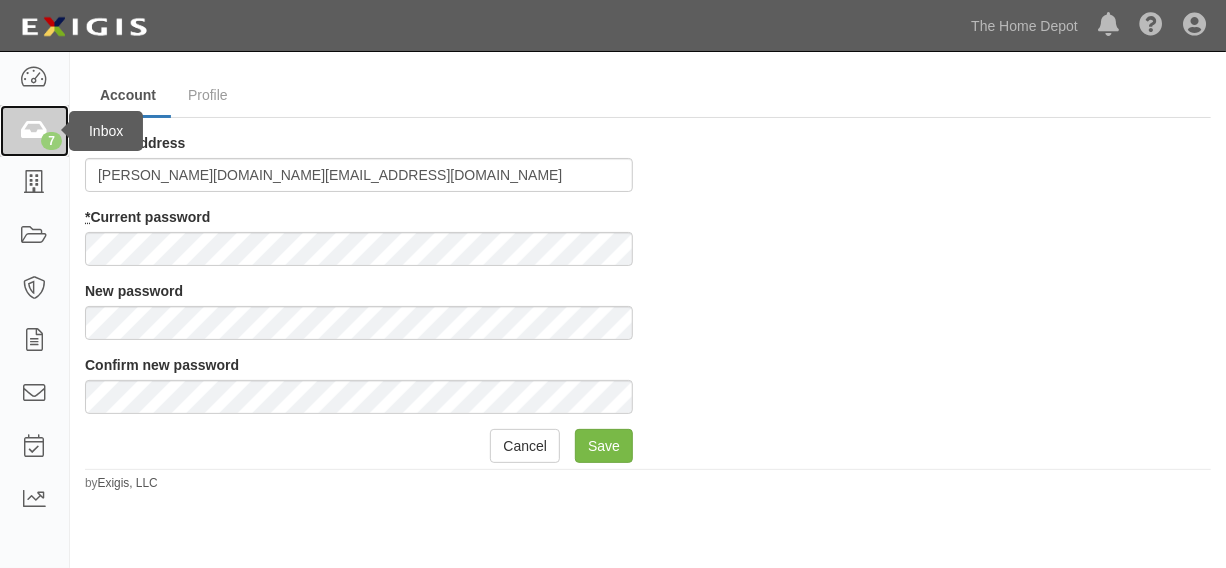 click on "7" at bounding box center (34, 131) 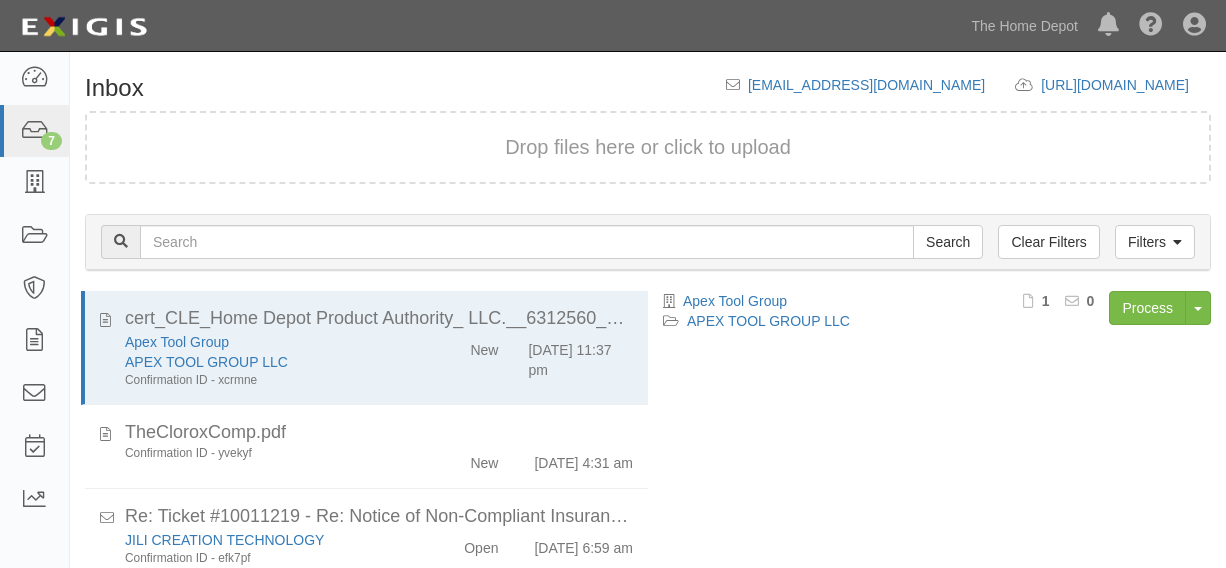 scroll, scrollTop: 0, scrollLeft: 0, axis: both 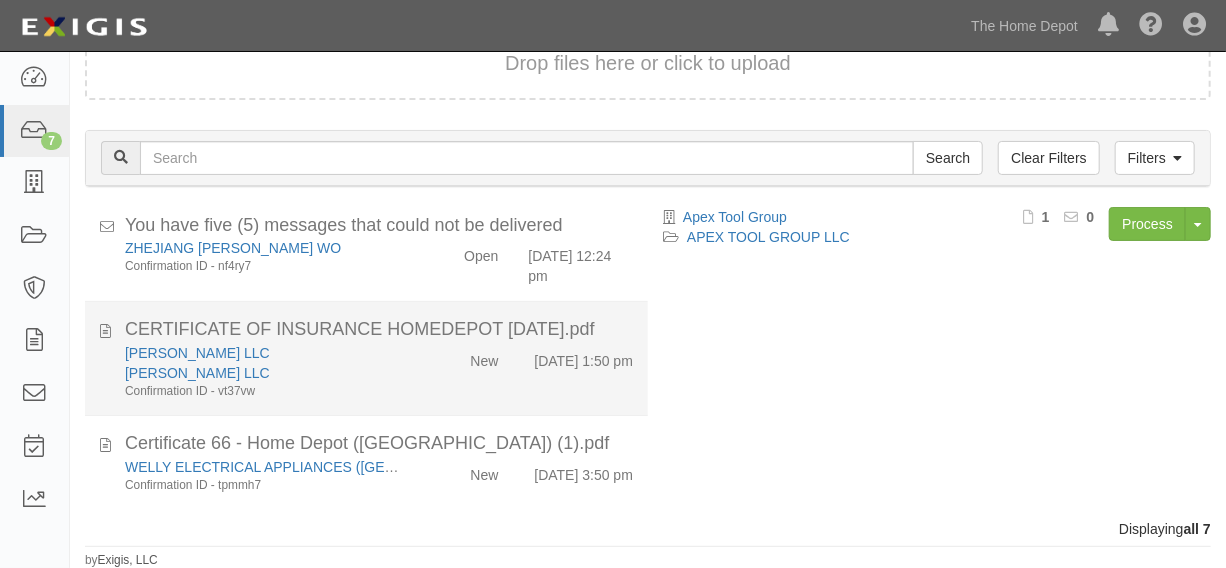 click on "7/29/25 1:50 pm" 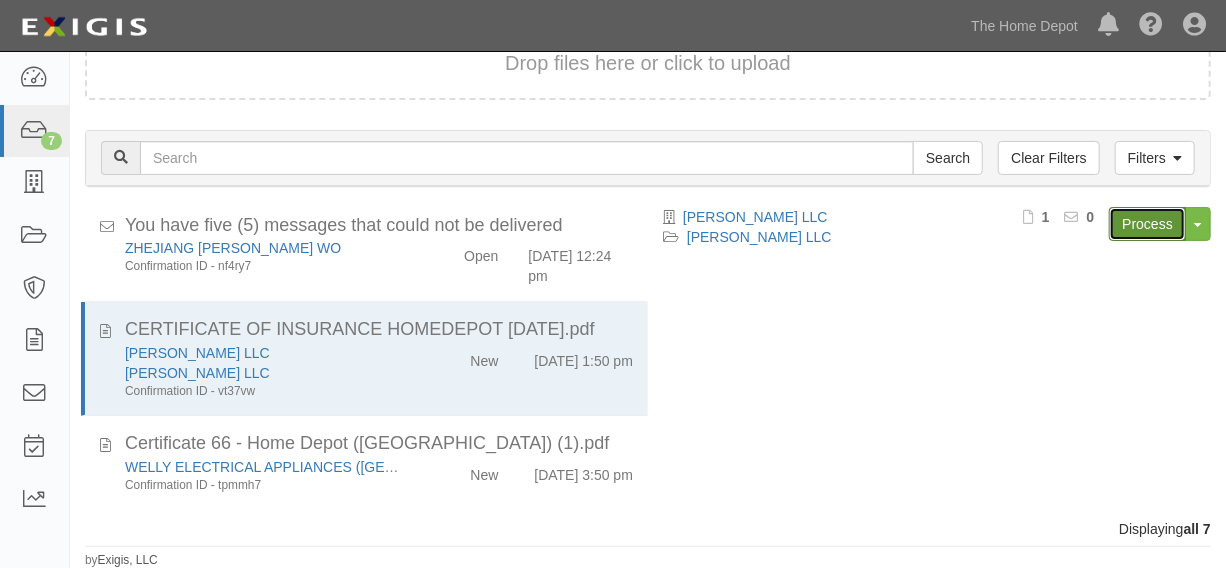 click on "Process" at bounding box center (1147, 224) 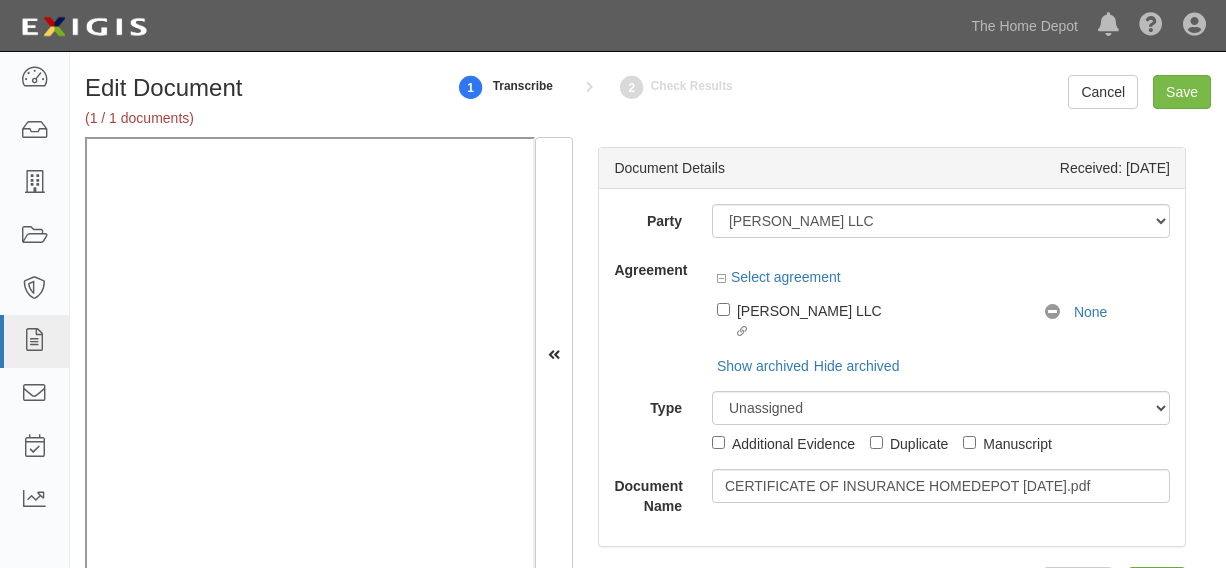 scroll, scrollTop: 0, scrollLeft: 0, axis: both 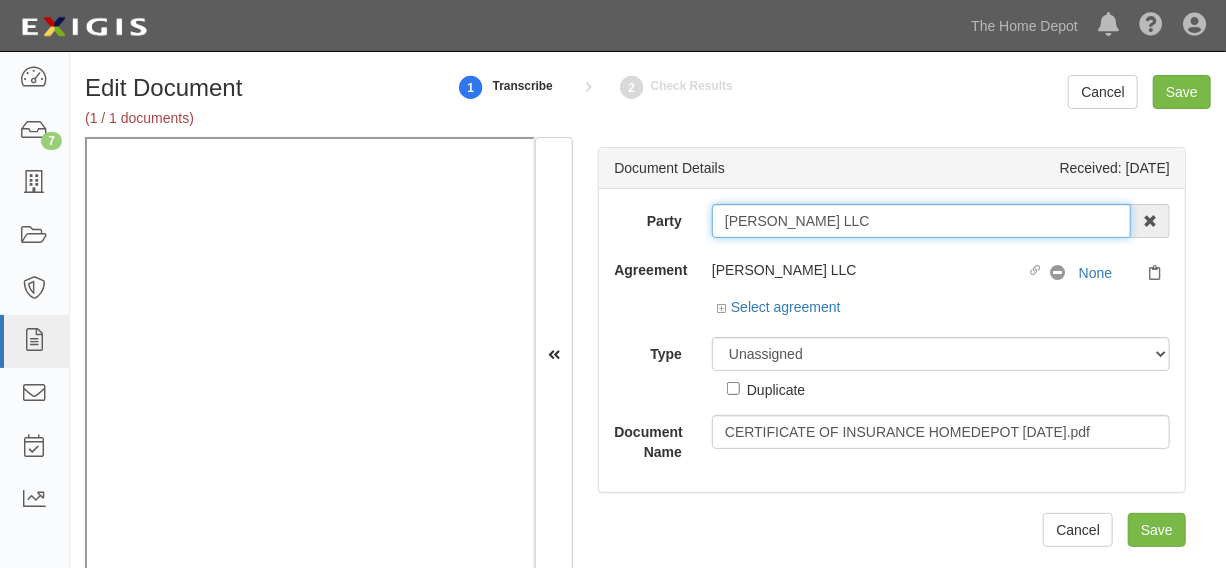 drag, startPoint x: 762, startPoint y: 224, endPoint x: 848, endPoint y: 224, distance: 86 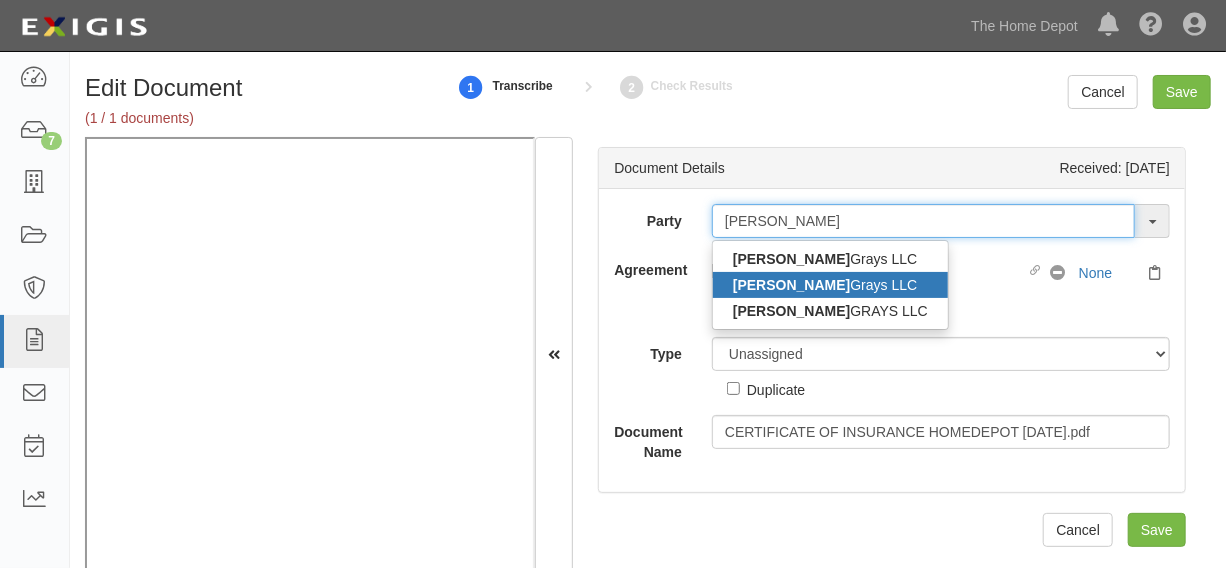 type on "Eileen" 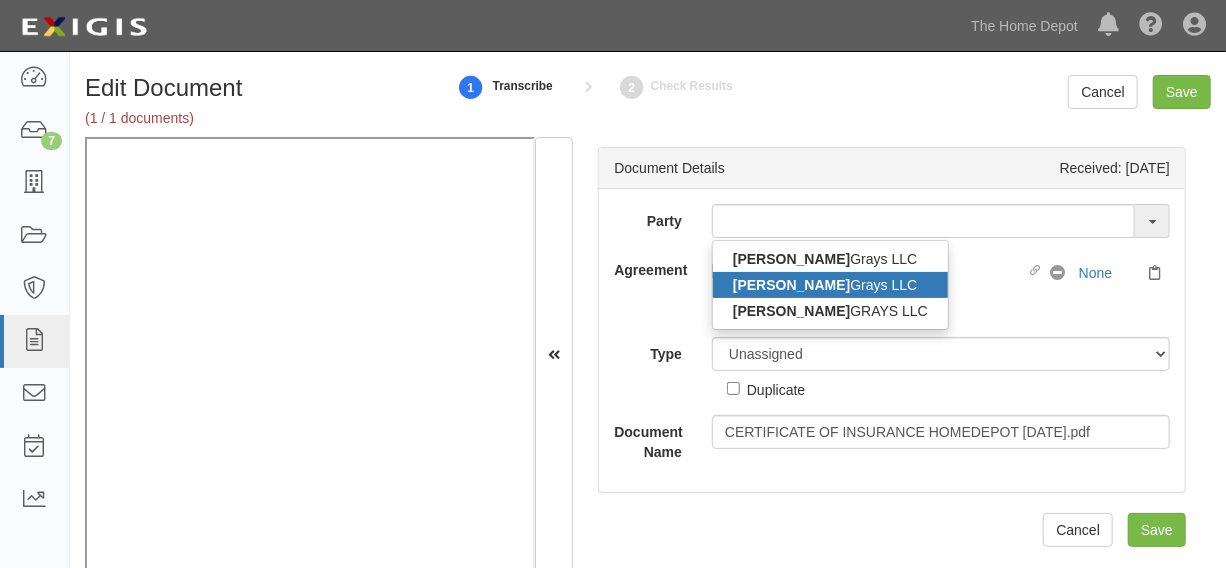 click on "Eileen  Grays LLC" at bounding box center (830, 285) 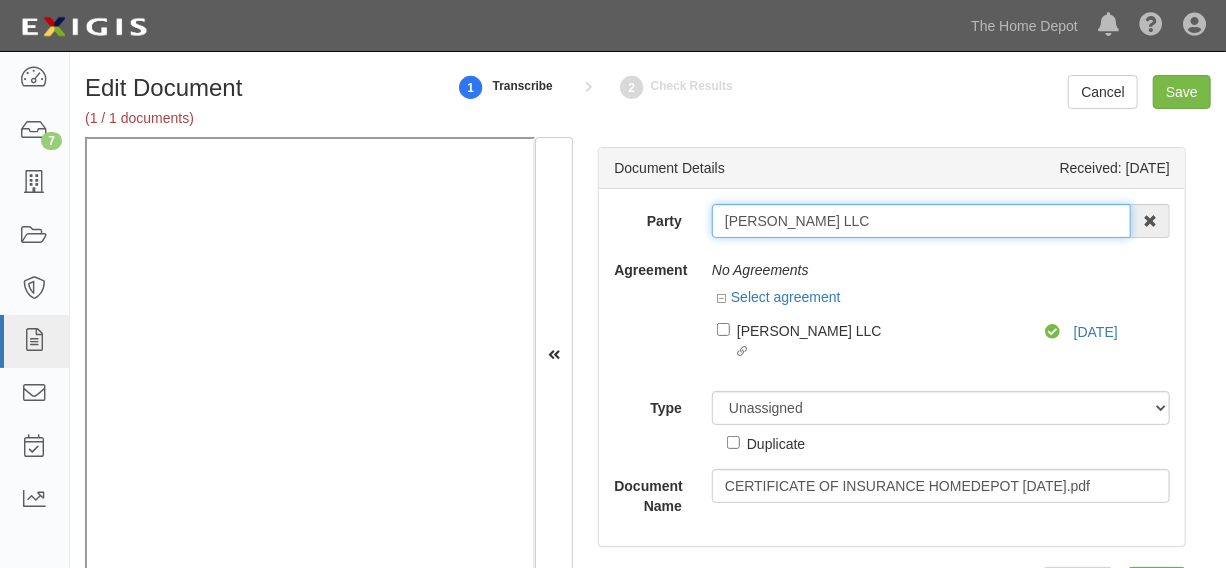 drag, startPoint x: 760, startPoint y: 224, endPoint x: 848, endPoint y: 223, distance: 88.005684 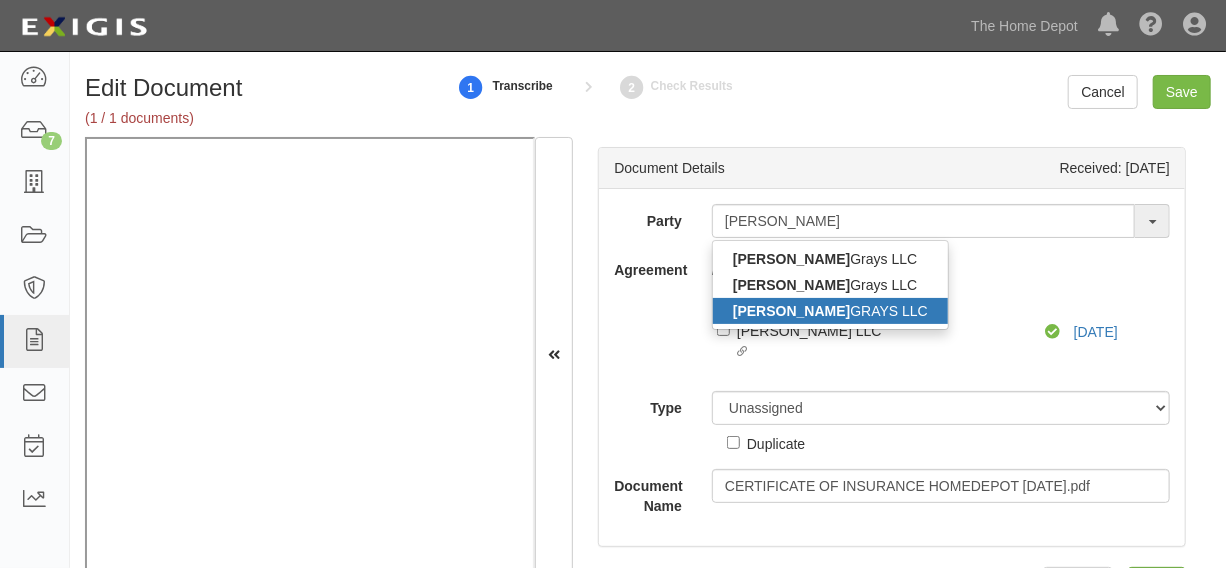 click on "EILEEN  GRAYS LLC" at bounding box center (830, 311) 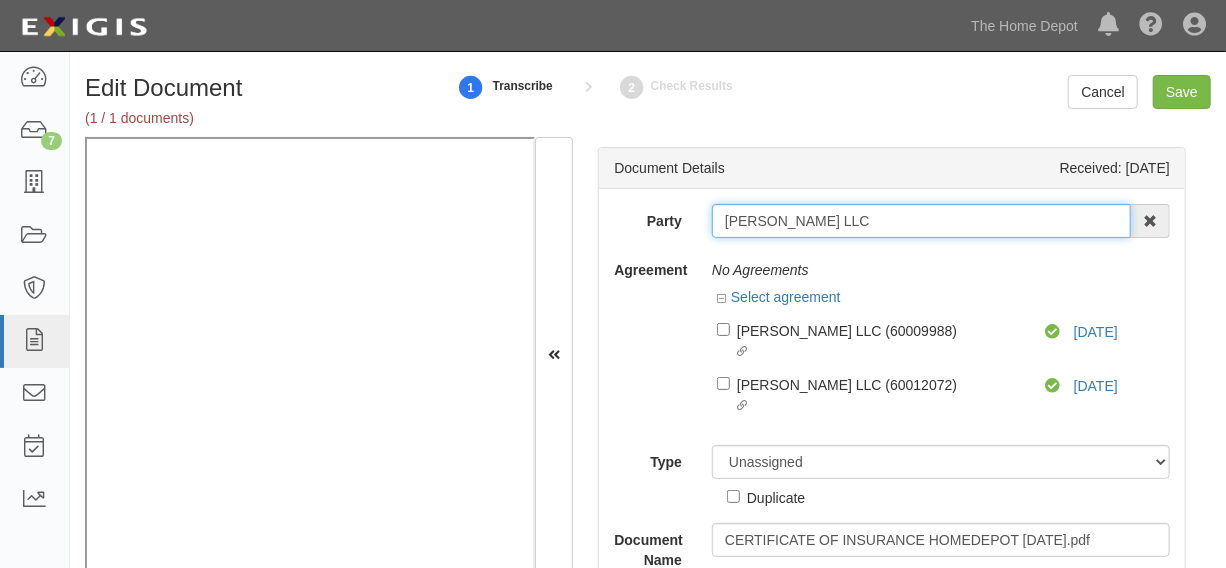 drag, startPoint x: 781, startPoint y: 225, endPoint x: 888, endPoint y: 224, distance: 107.00467 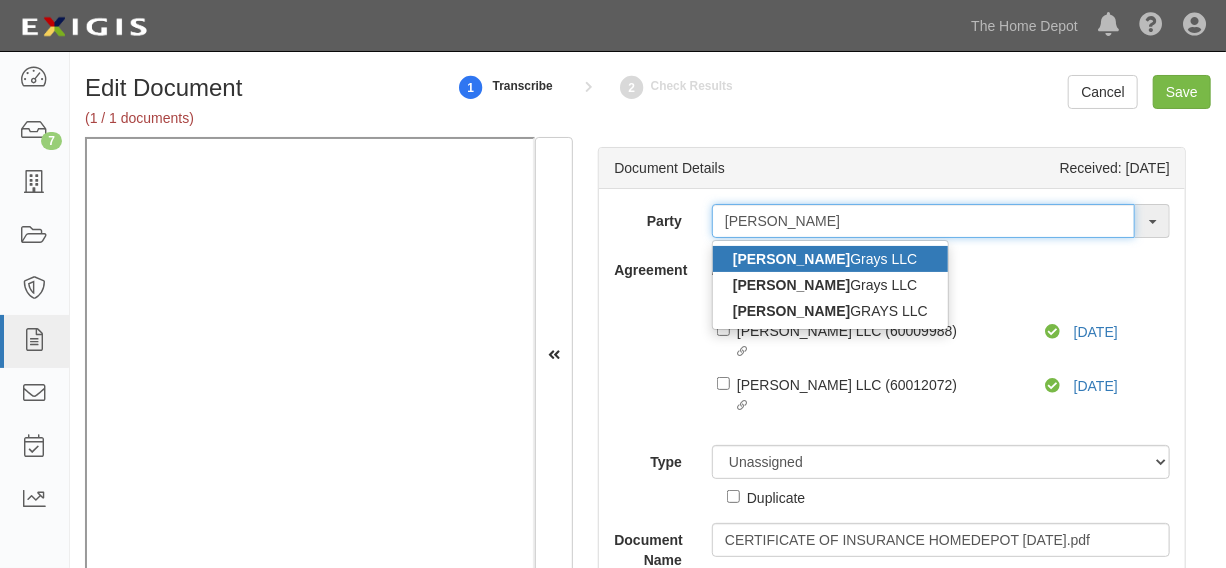 type on "EILEEN" 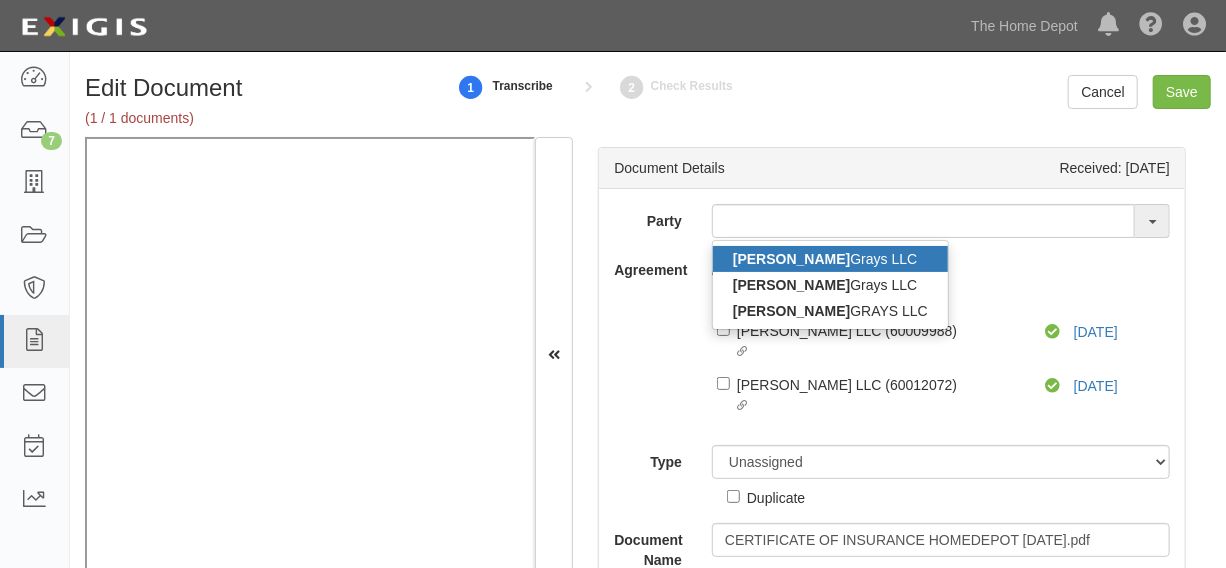 click on "Eileen  Grays LLC" at bounding box center (830, 259) 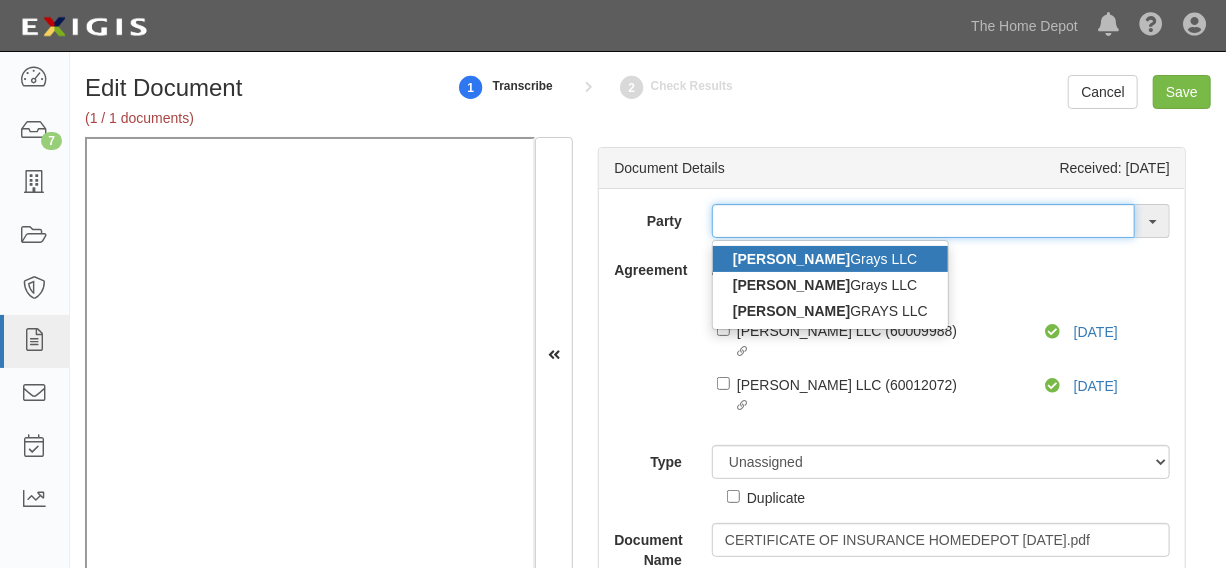 type on "Eileen Grays LLC" 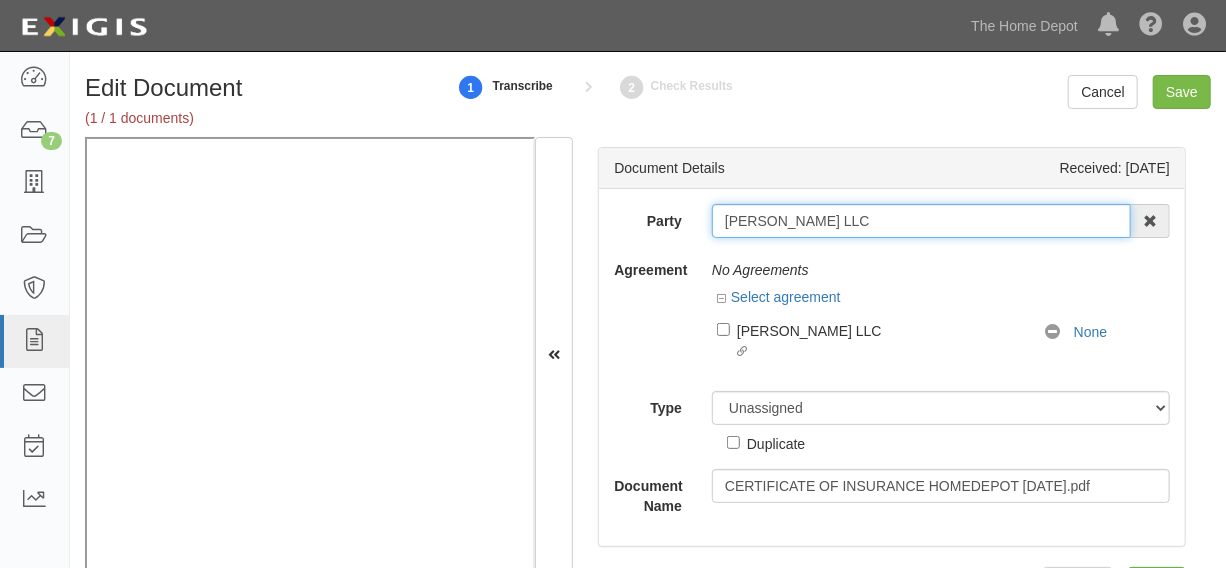 drag, startPoint x: 712, startPoint y: 225, endPoint x: 914, endPoint y: 218, distance: 202.12125 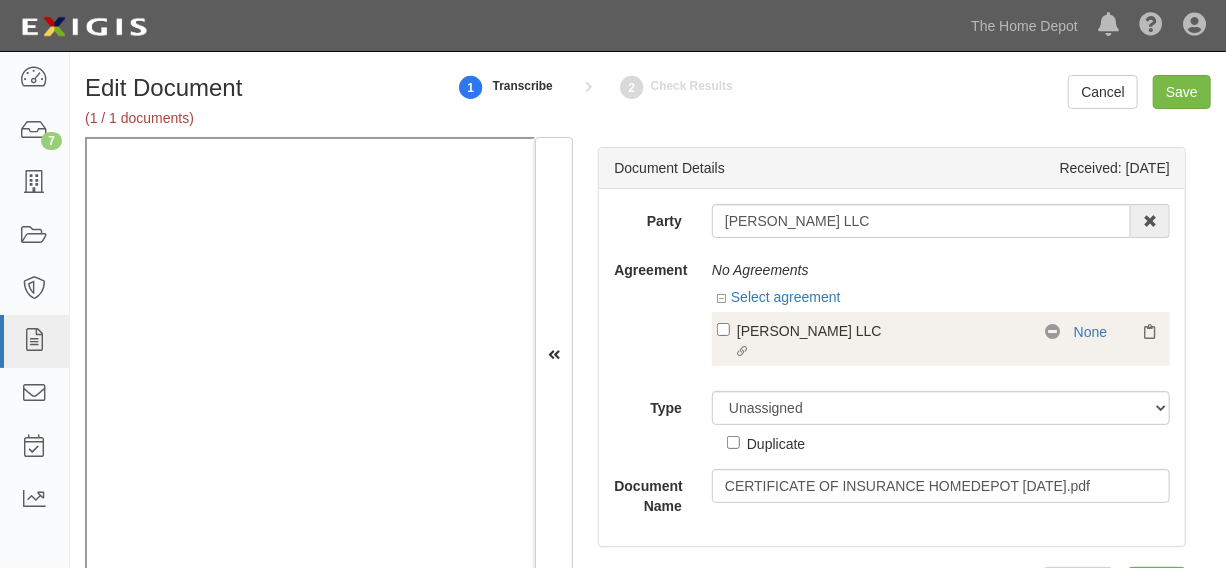 click on "Eileen Grays LLC" at bounding box center (880, 330) 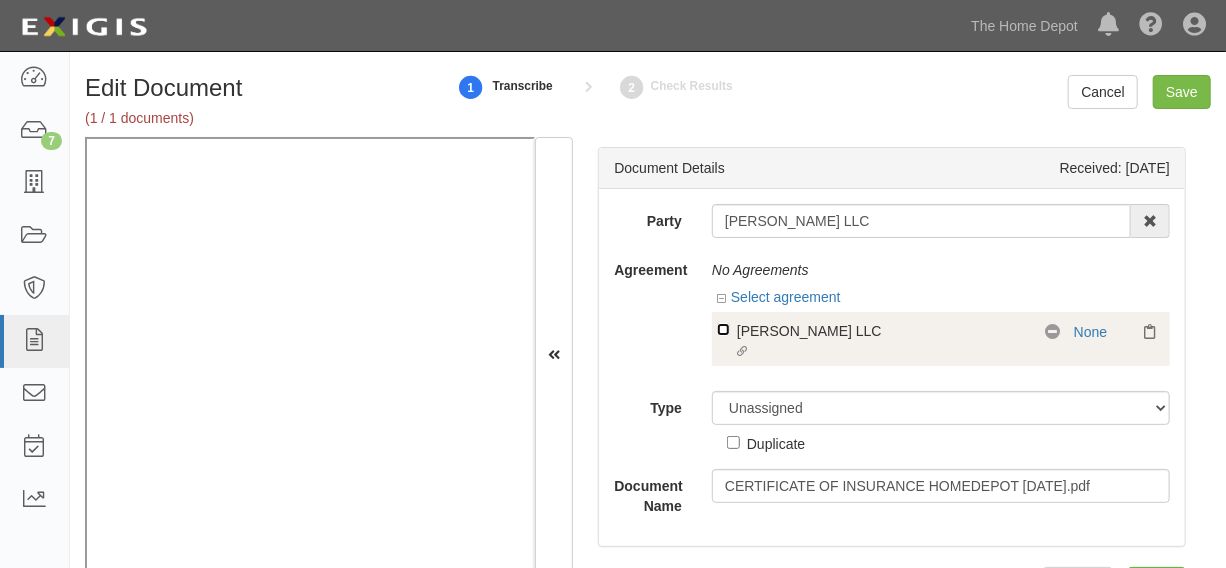 click on "Linked agreement
Eileen Grays LLC
Linked agreement" at bounding box center [723, 329] 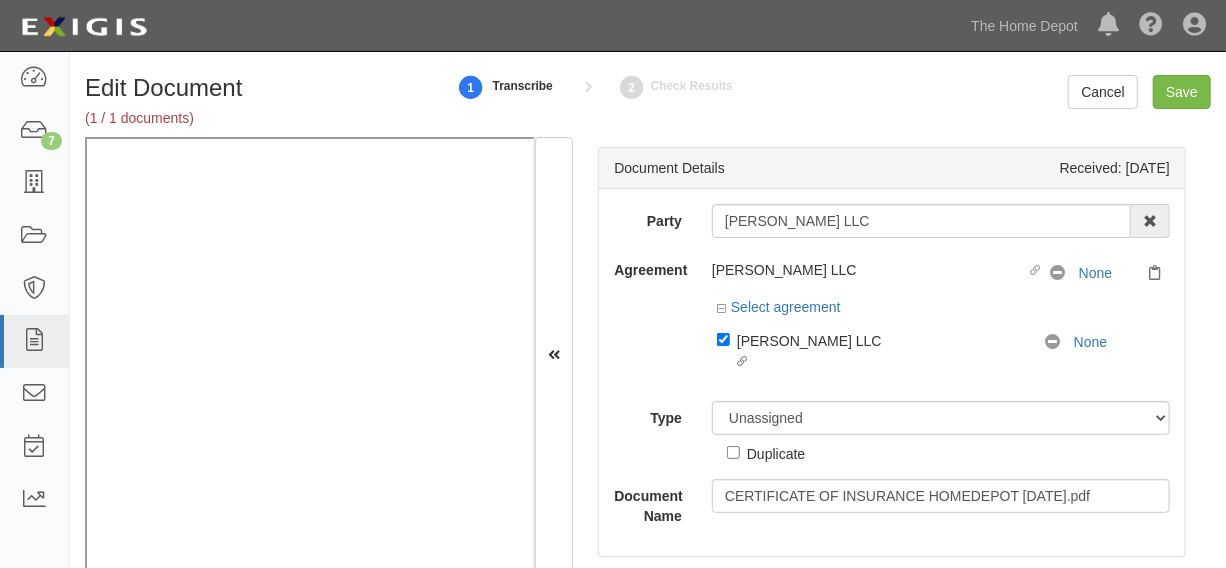 click on "Linked agreement
Eileen Grays LLC
Linked agreement" at bounding box center (881, 352) 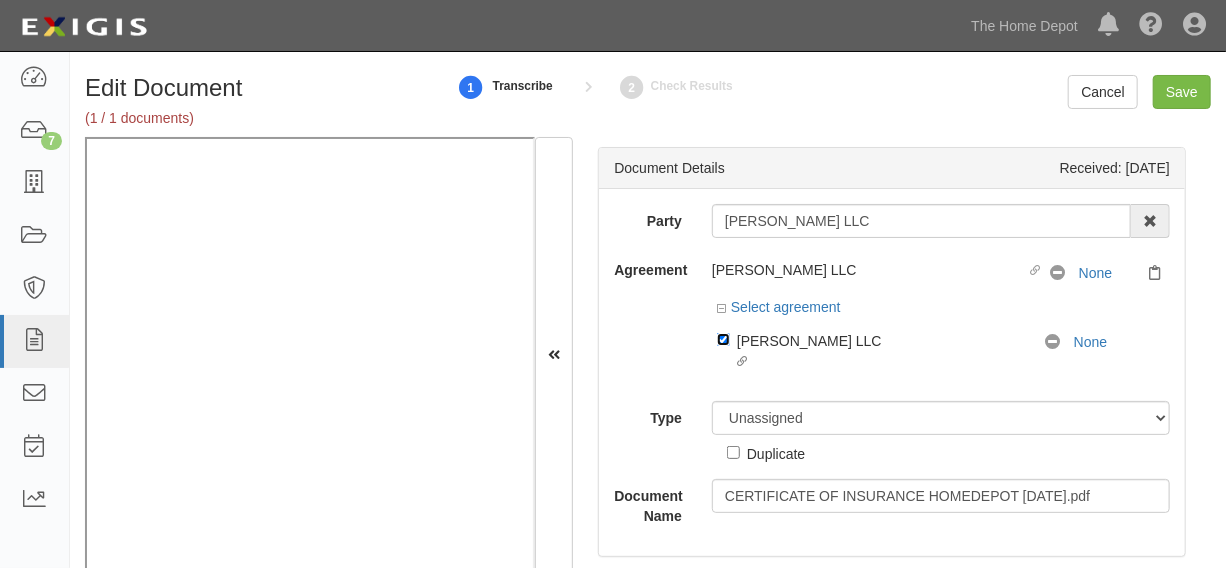 click on "Linked agreement
Eileen Grays LLC
Linked agreement" at bounding box center [723, 339] 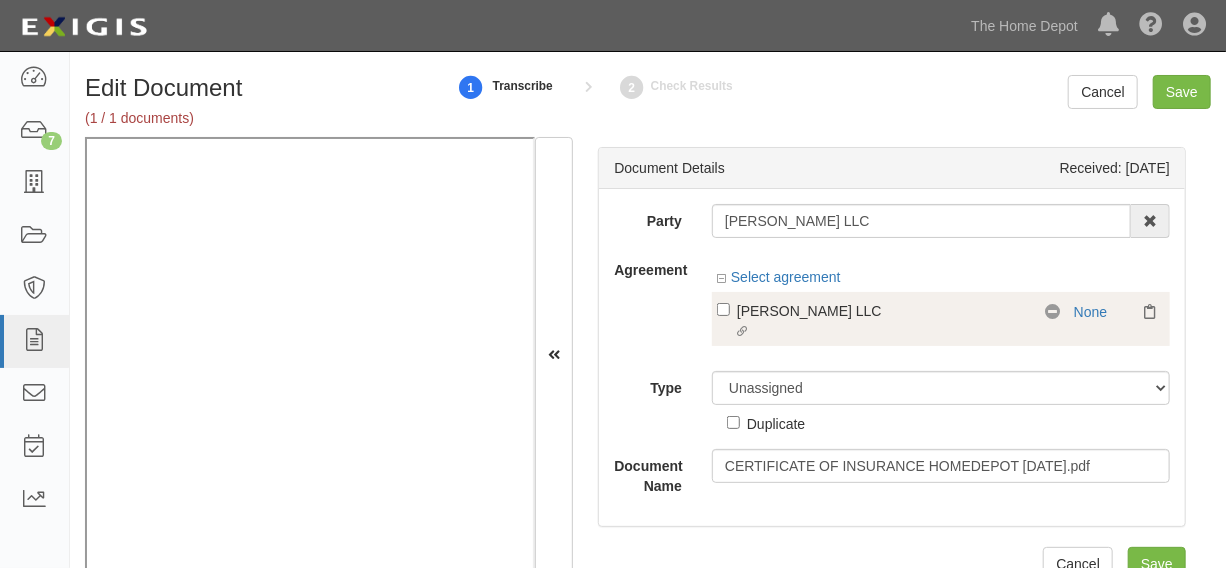 click on "Linked agreement
Eileen Grays LLC
Linked agreement" at bounding box center (881, 322) 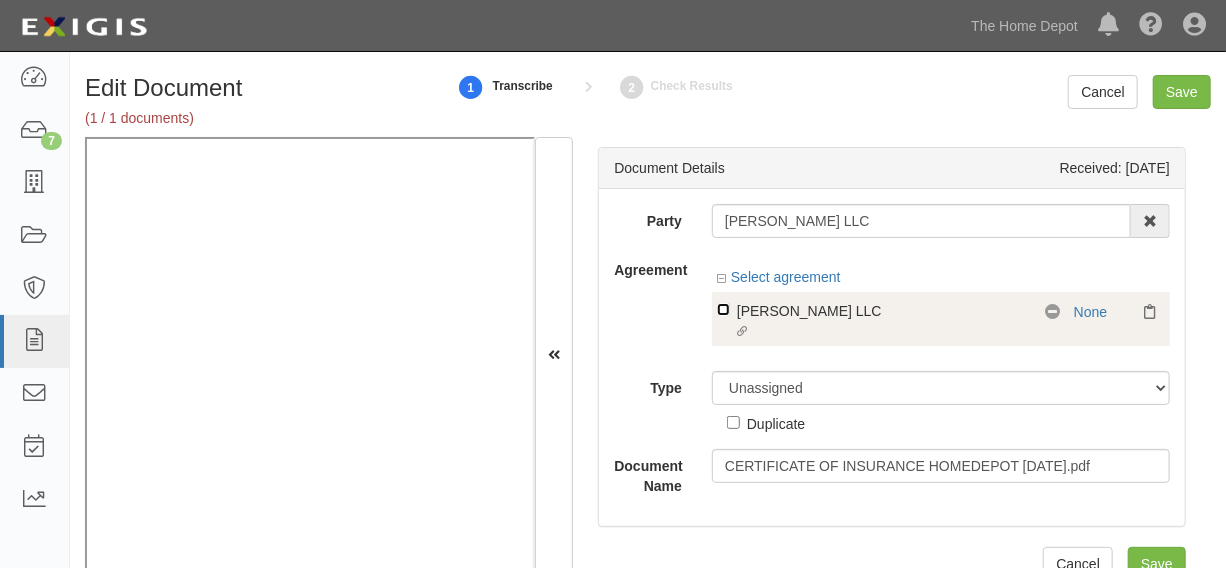 click on "Linked agreement
Eileen Grays LLC
Linked agreement" at bounding box center [723, 309] 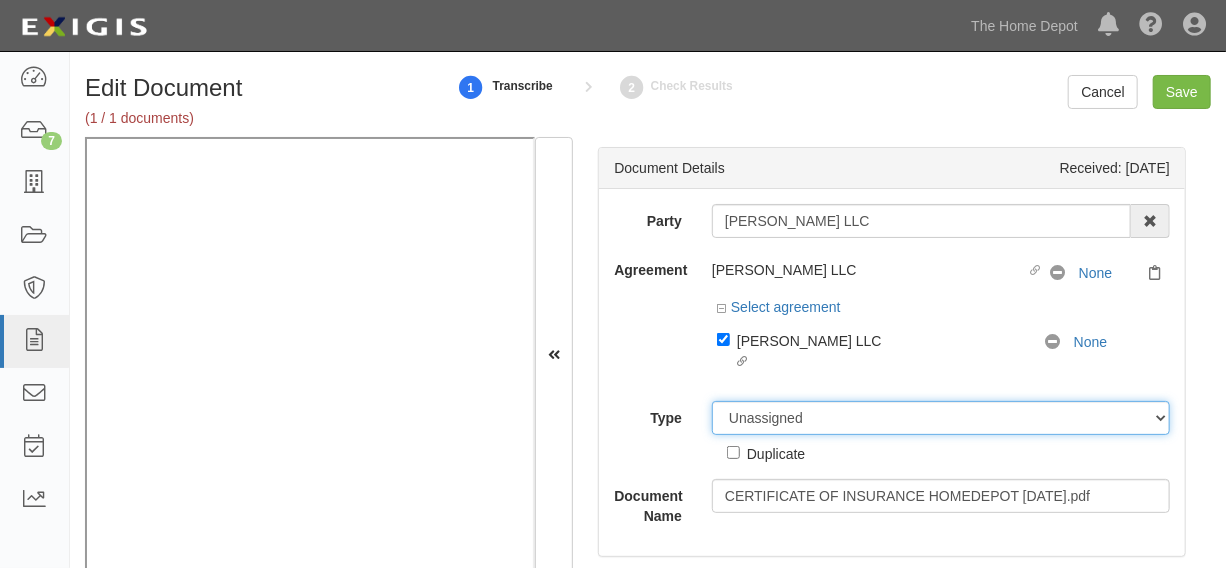 click on "Unassigned
Binder
Cancellation Notice
Certificate
Contract
Endorsement
Insurance Policy
Junk
Other Document
Policy Declarations
Reinstatement Notice
Requirements
Waiver Request" at bounding box center [941, 418] 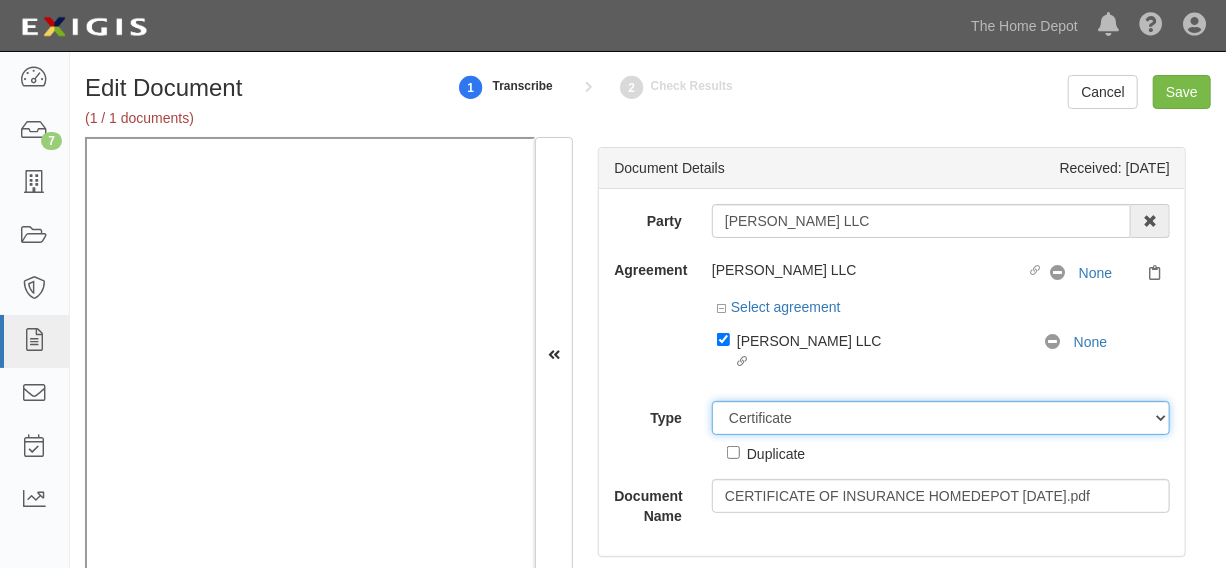 click on "Unassigned
Binder
Cancellation Notice
Certificate
Contract
Endorsement
Insurance Policy
Junk
Other Document
Policy Declarations
Reinstatement Notice
Requirements
Waiver Request" at bounding box center (941, 418) 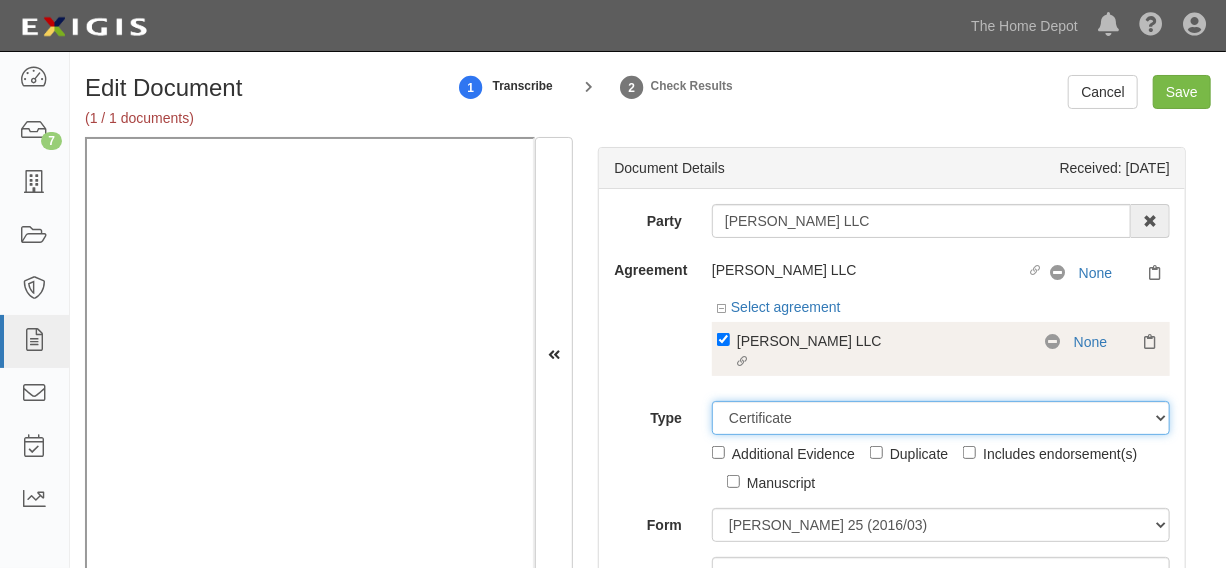 scroll, scrollTop: 46, scrollLeft: 0, axis: vertical 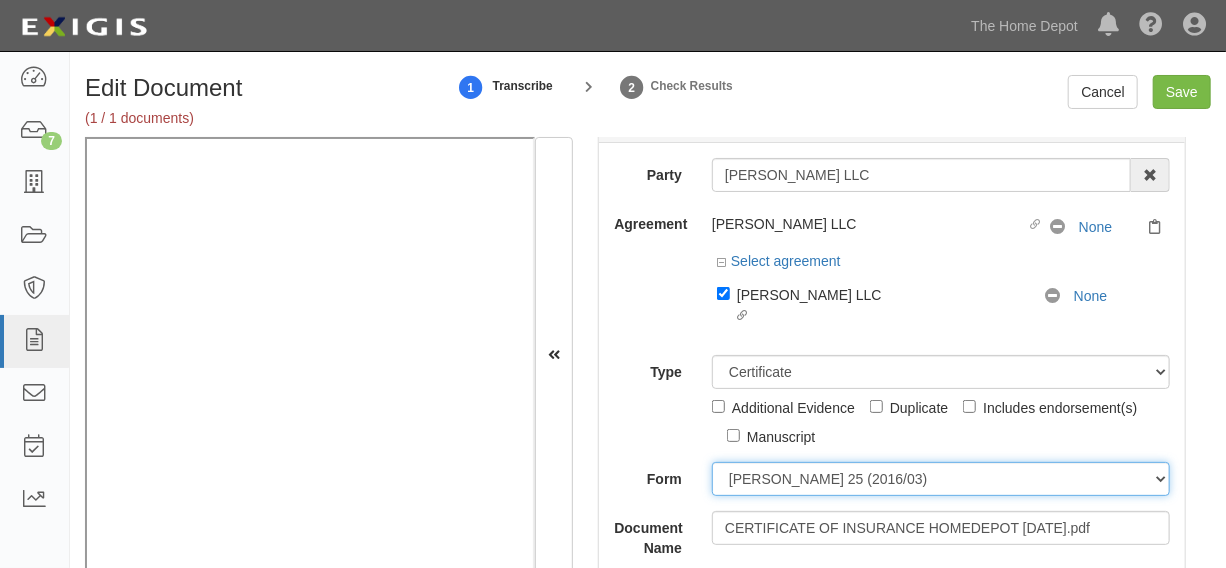 click on "ACORD 25 (2016/03)
ACORD 101
ACORD 855 NY (2014/05)
General" at bounding box center (941, 479) 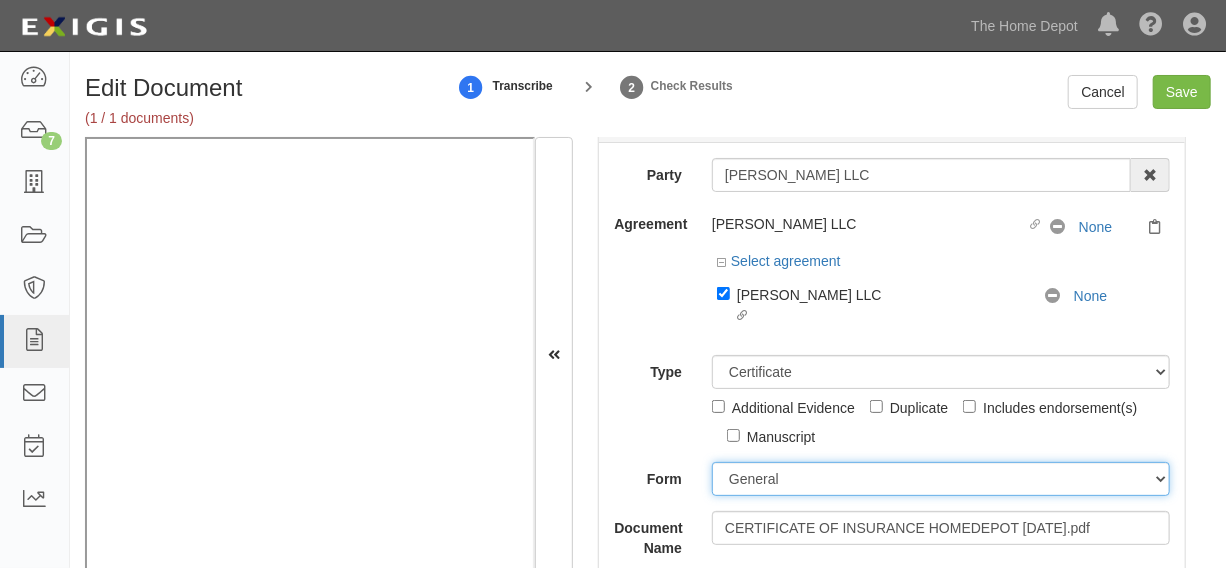 click on "ACORD 25 (2016/03)
ACORD 101
ACORD 855 NY (2014/05)
General" at bounding box center [941, 479] 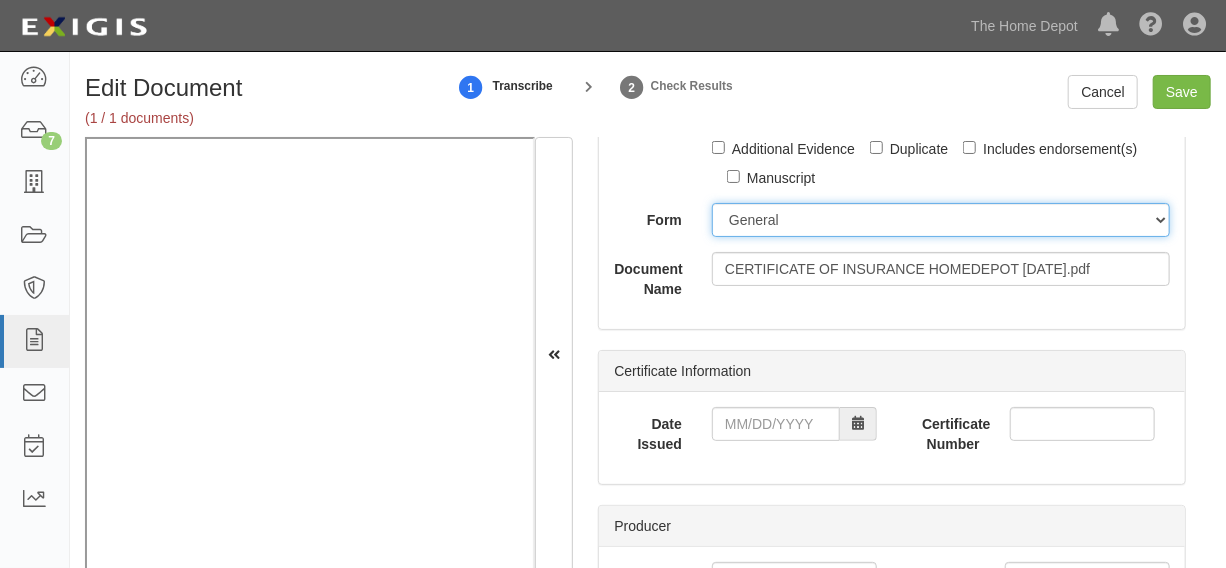 scroll, scrollTop: 349, scrollLeft: 0, axis: vertical 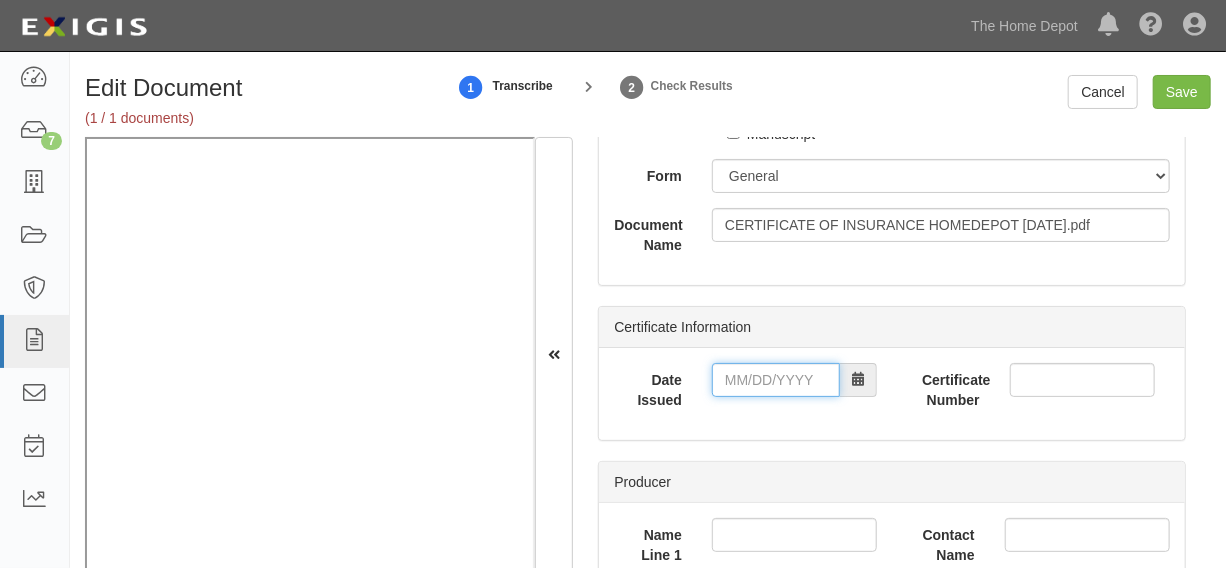 click on "Date Issued" at bounding box center (776, 380) 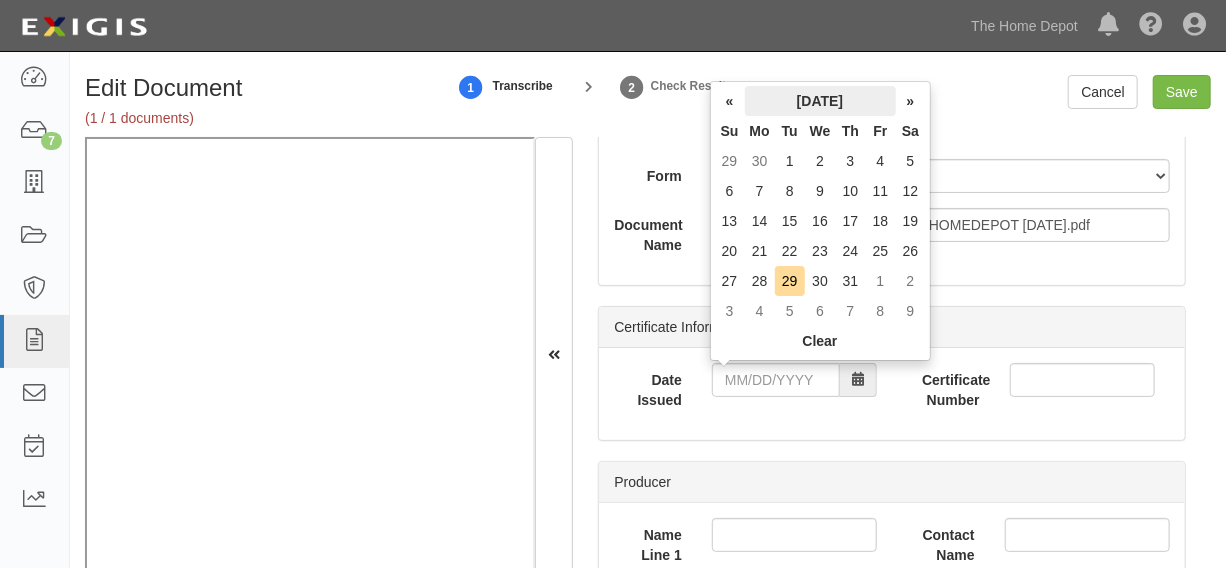 click on "July 2025" at bounding box center [820, 101] 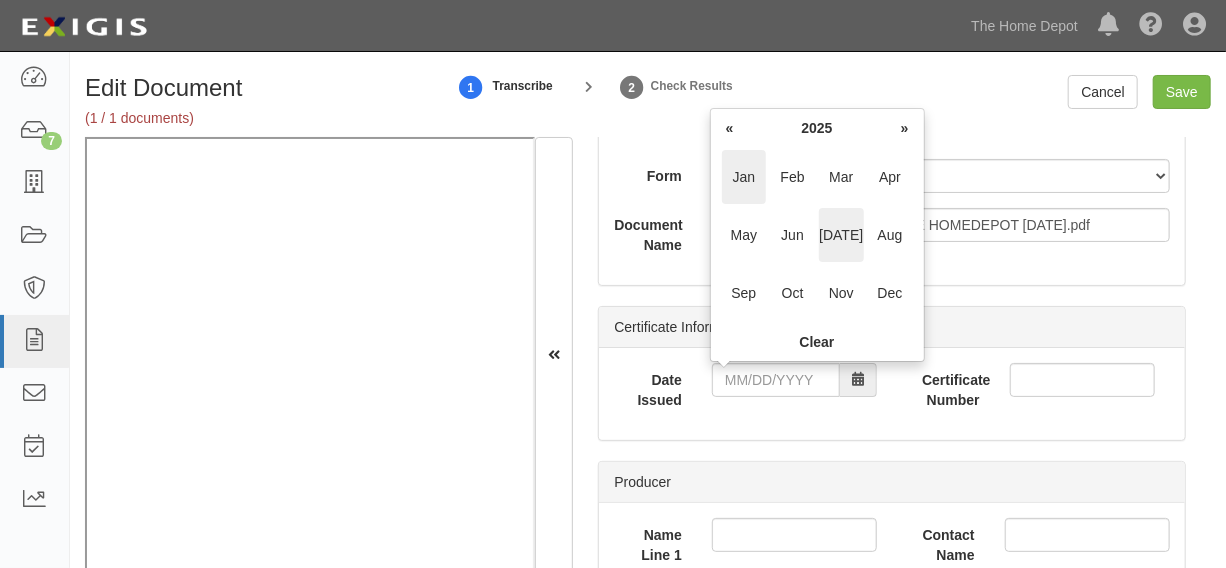 click on "Jan" at bounding box center (744, 177) 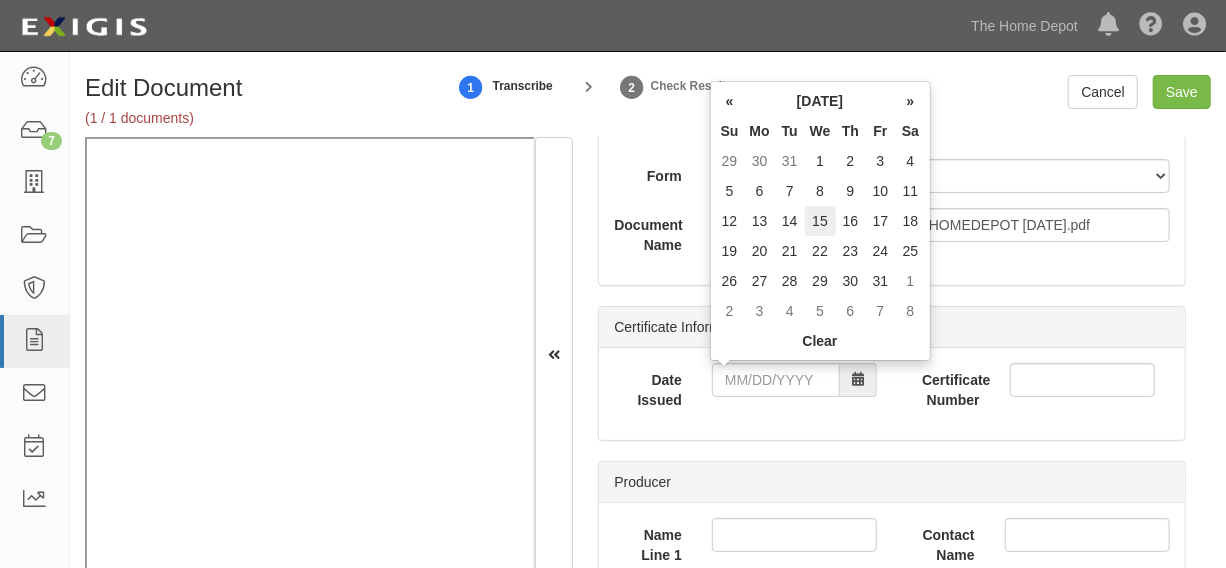 click on "15" at bounding box center (820, 221) 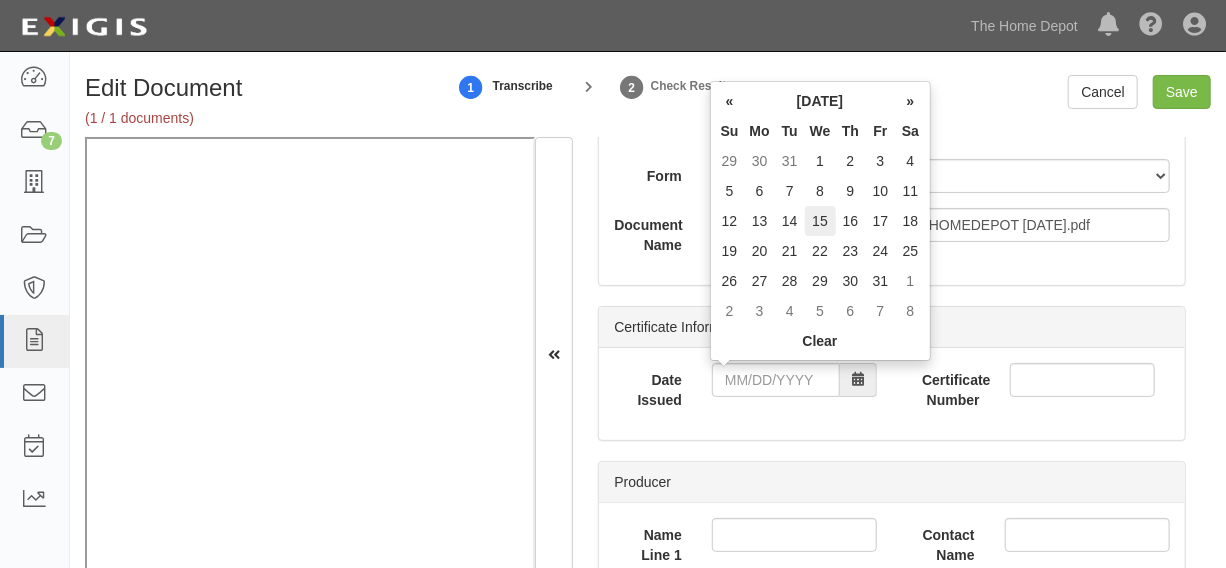 type on "01/15/2025" 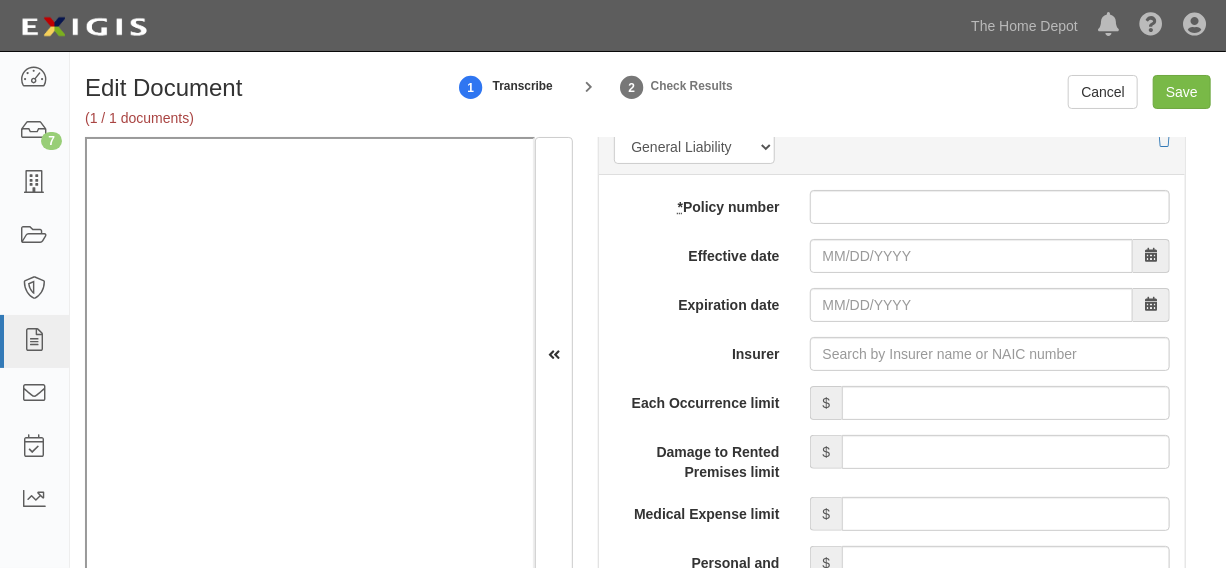 scroll, scrollTop: 1712, scrollLeft: 0, axis: vertical 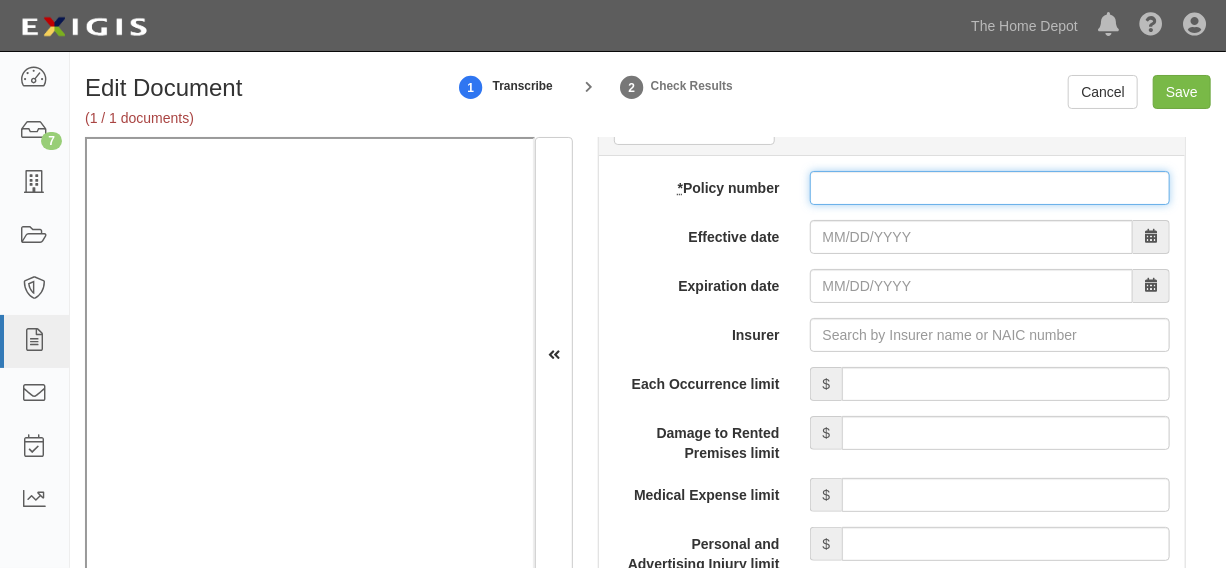 paste on "57 SBA BO9262" 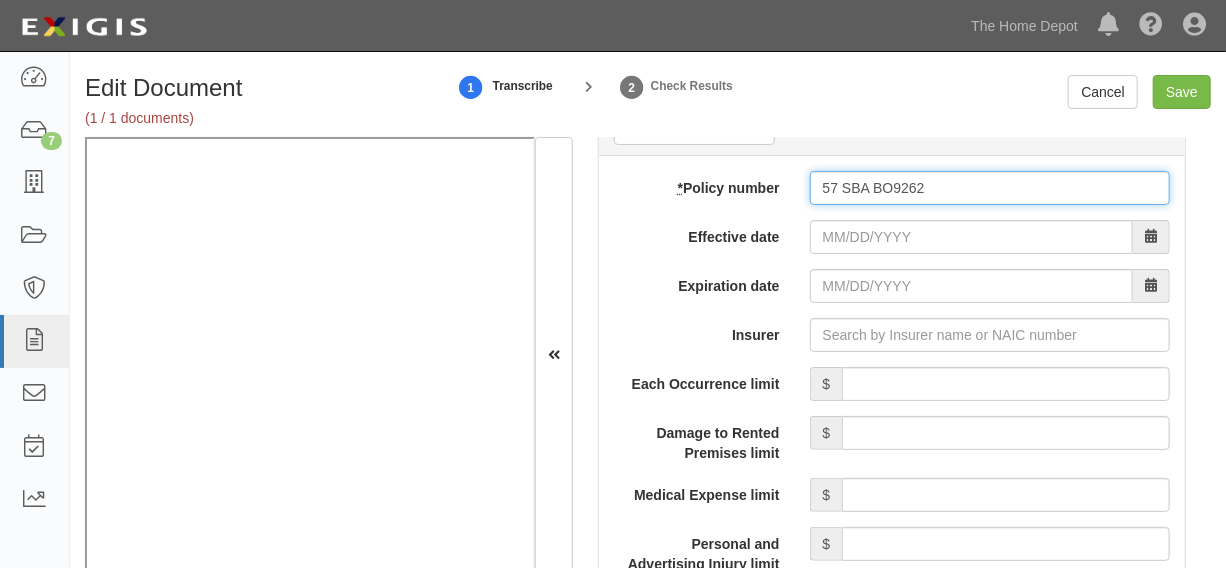 type on "57 SBA BO9262" 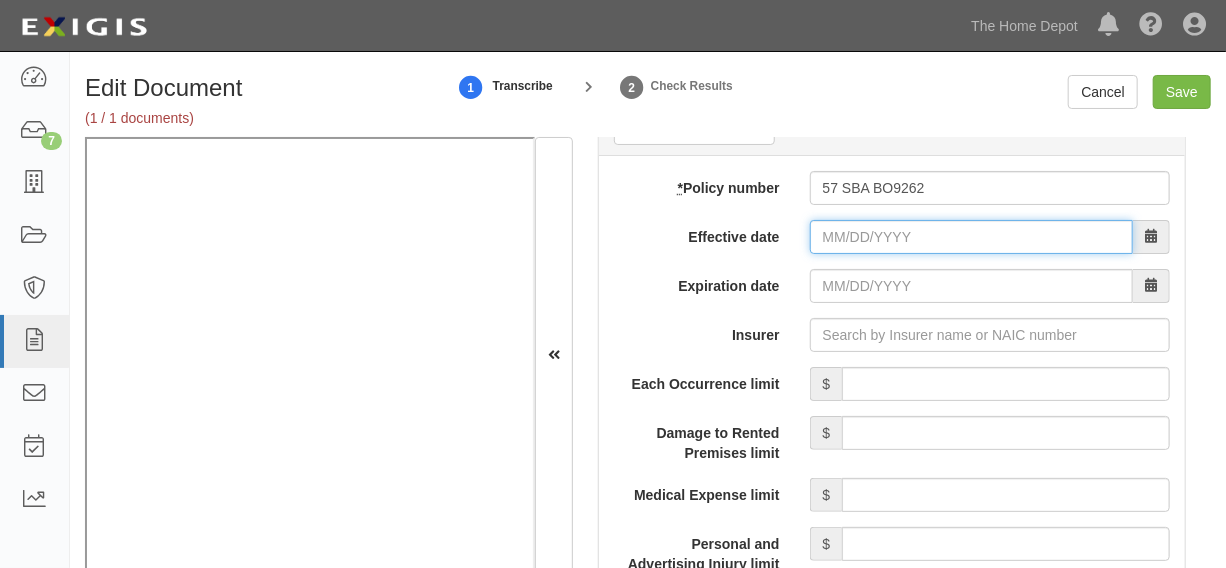 click on "Effective date" at bounding box center (971, 237) 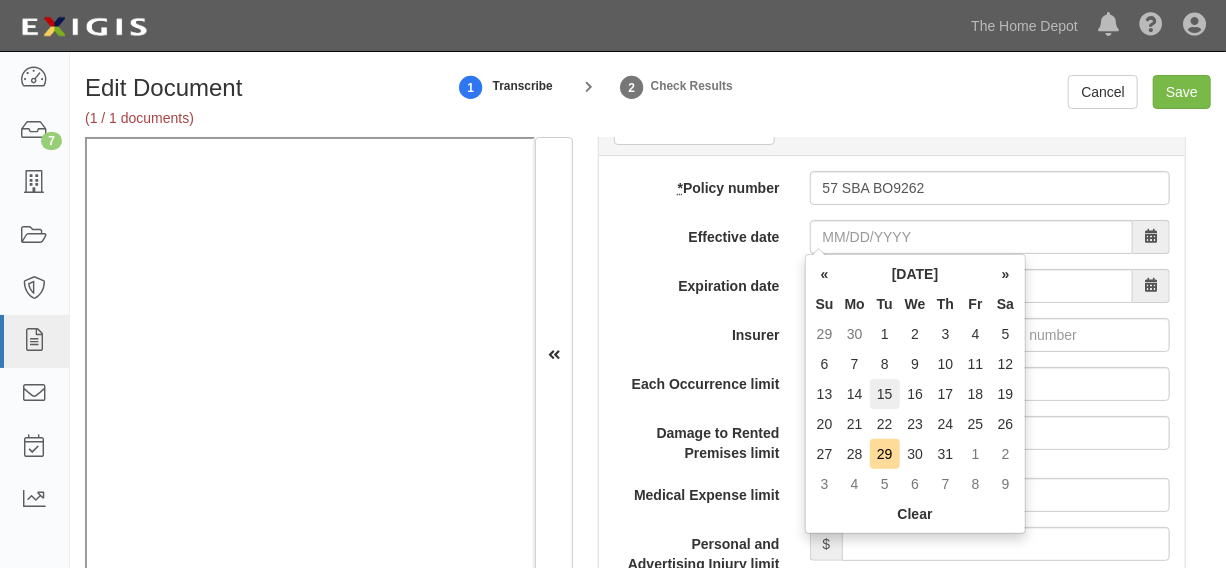 click on "15" at bounding box center (885, 394) 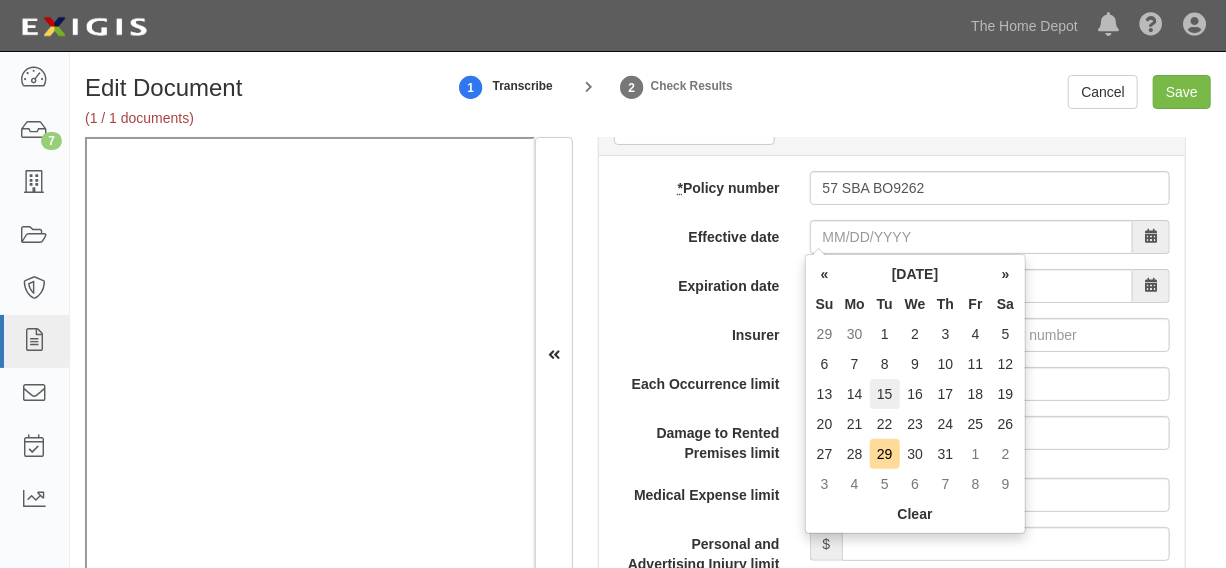type on "07/15/2026" 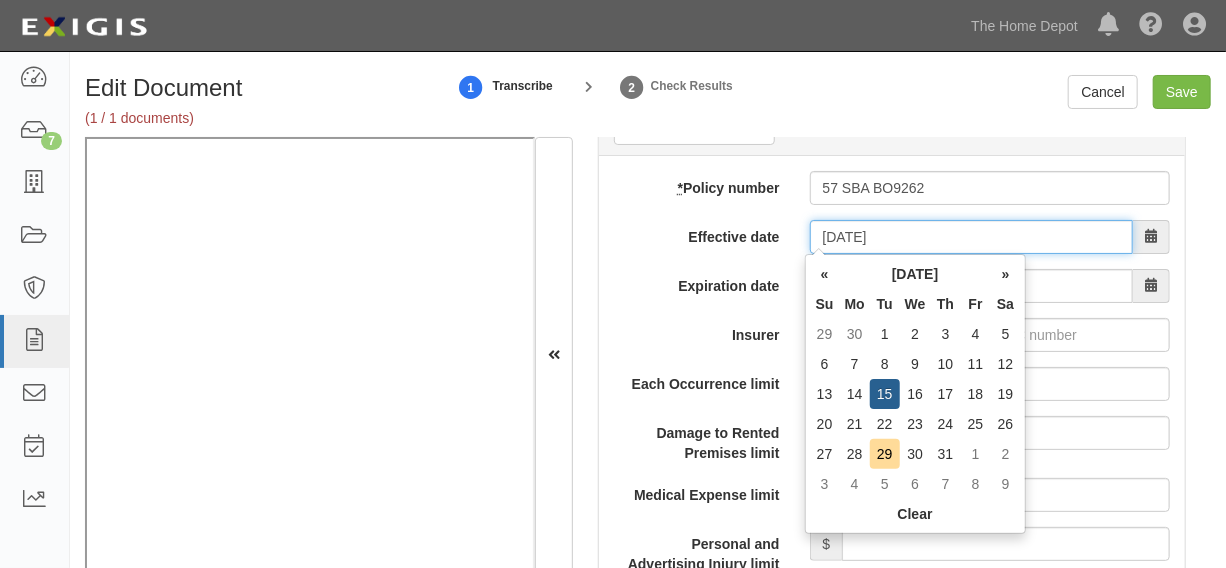 click on "07/15/2025" at bounding box center [971, 237] 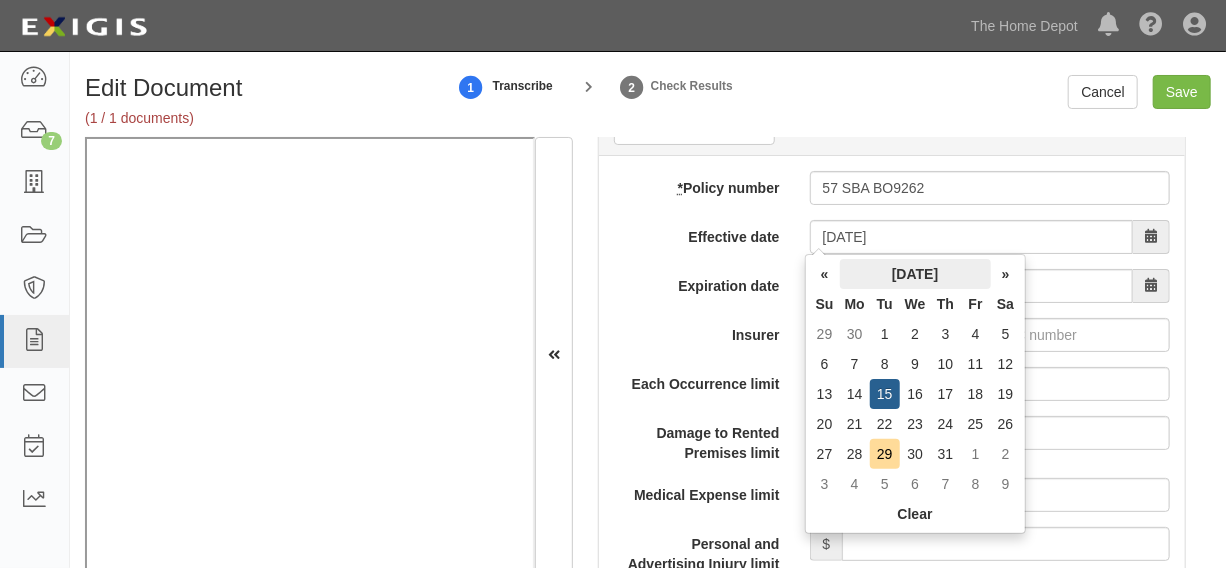 click on "July 2025" at bounding box center (915, 274) 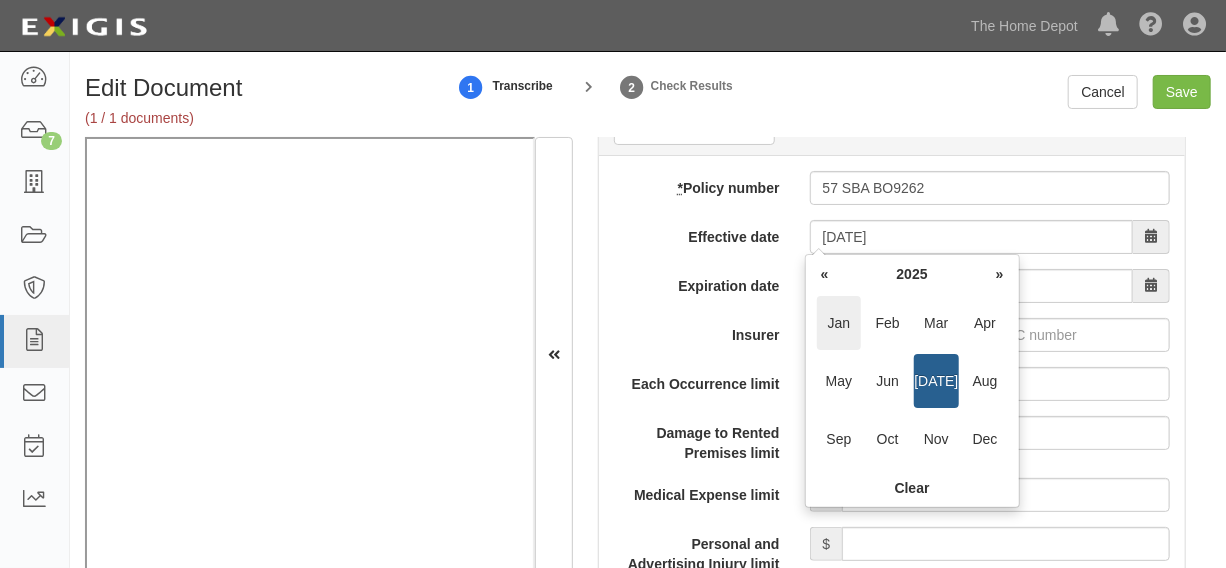 click on "Jan" at bounding box center [839, 323] 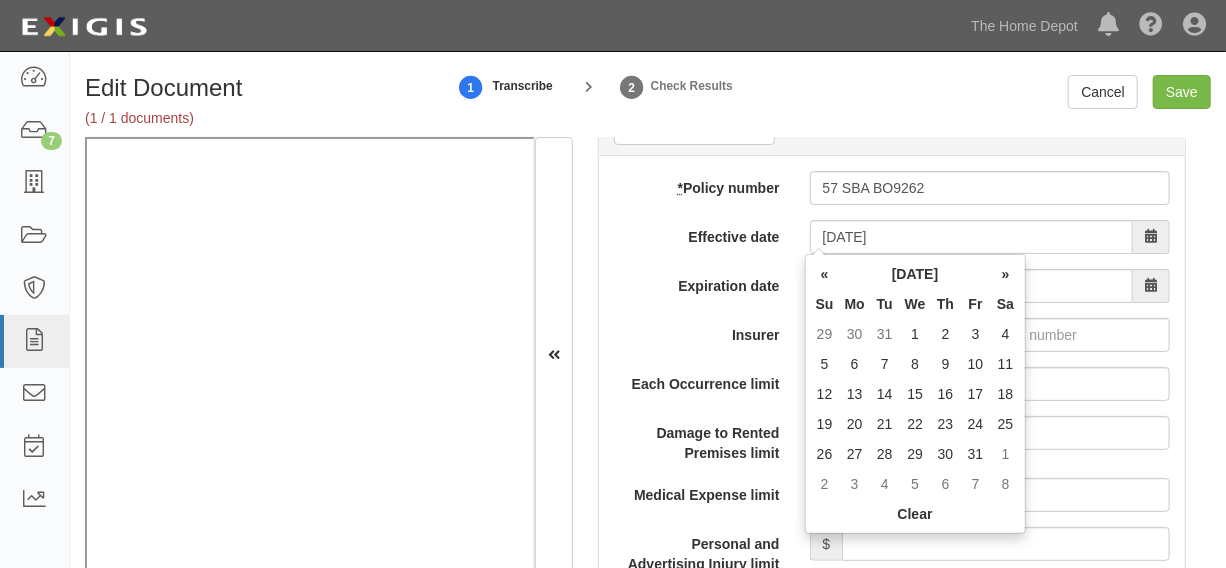 click on "15" at bounding box center (915, 394) 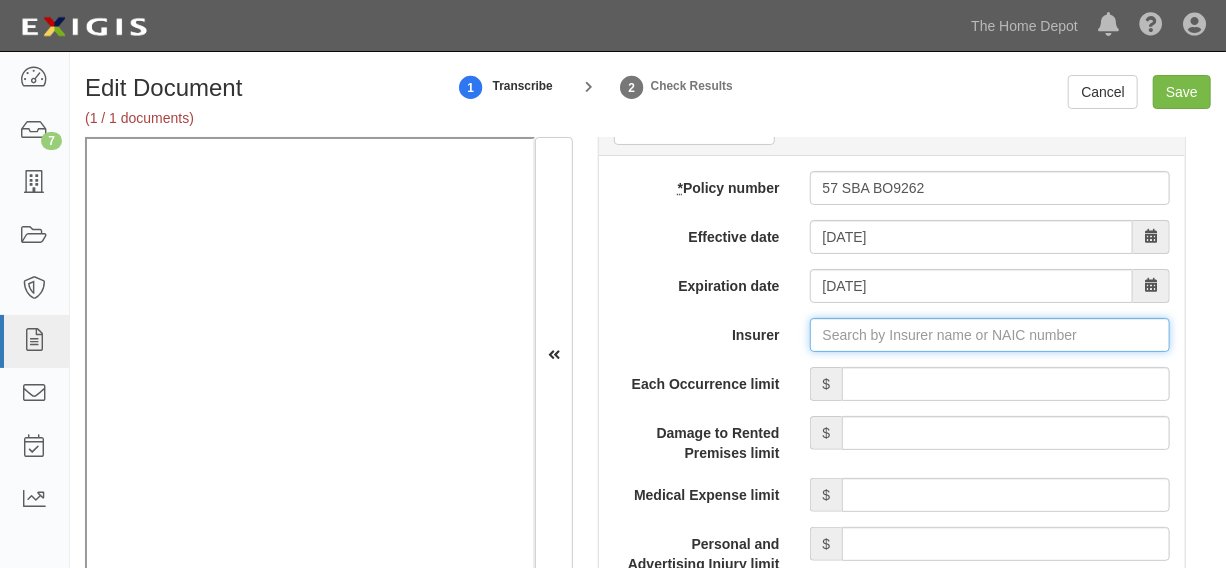 click on "Insurer" at bounding box center (990, 335) 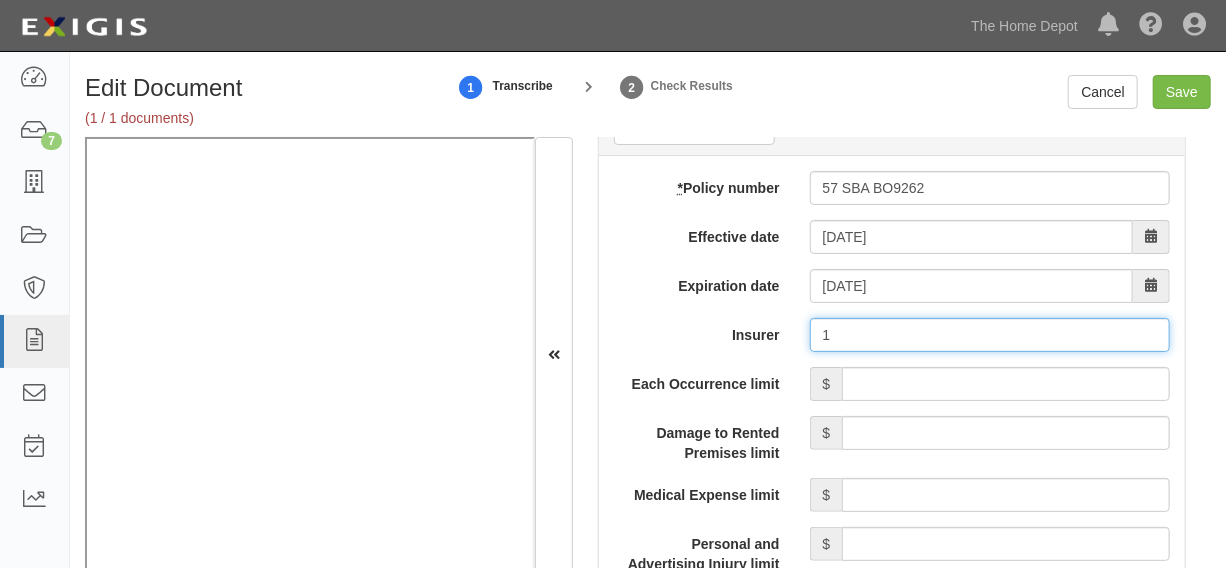 type on "180 Seguros S.A. (0) NR Rating" 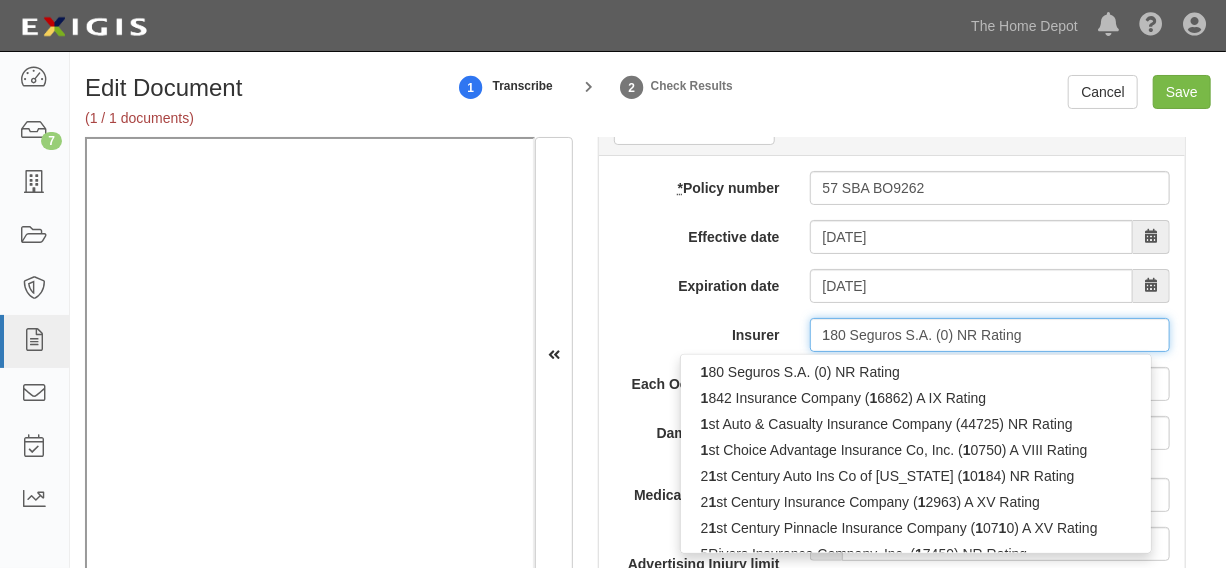 type on "11" 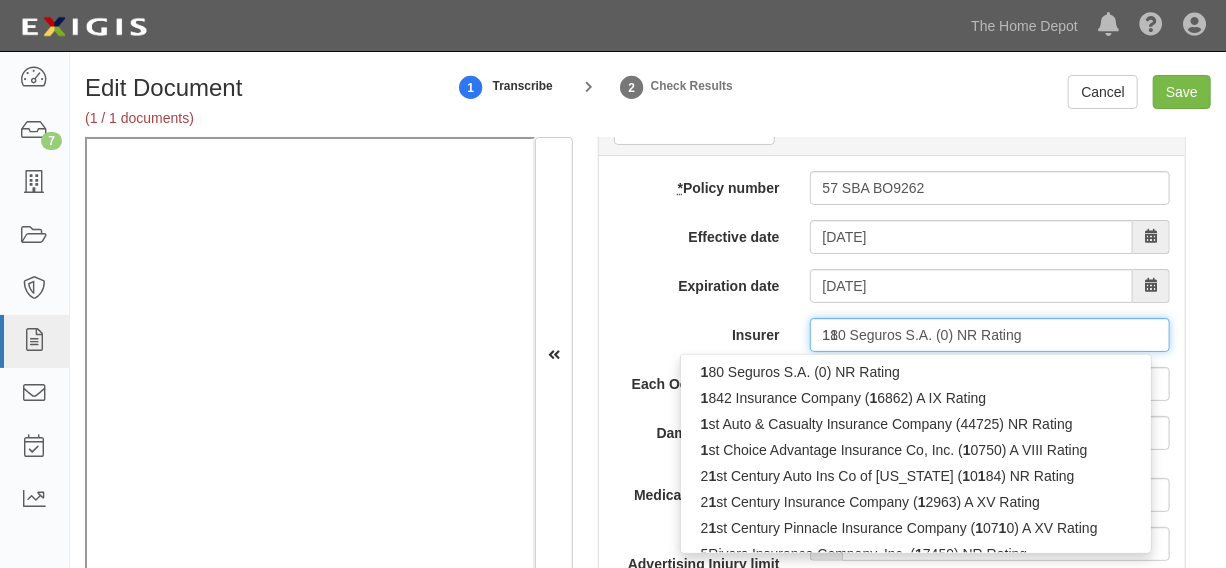 type 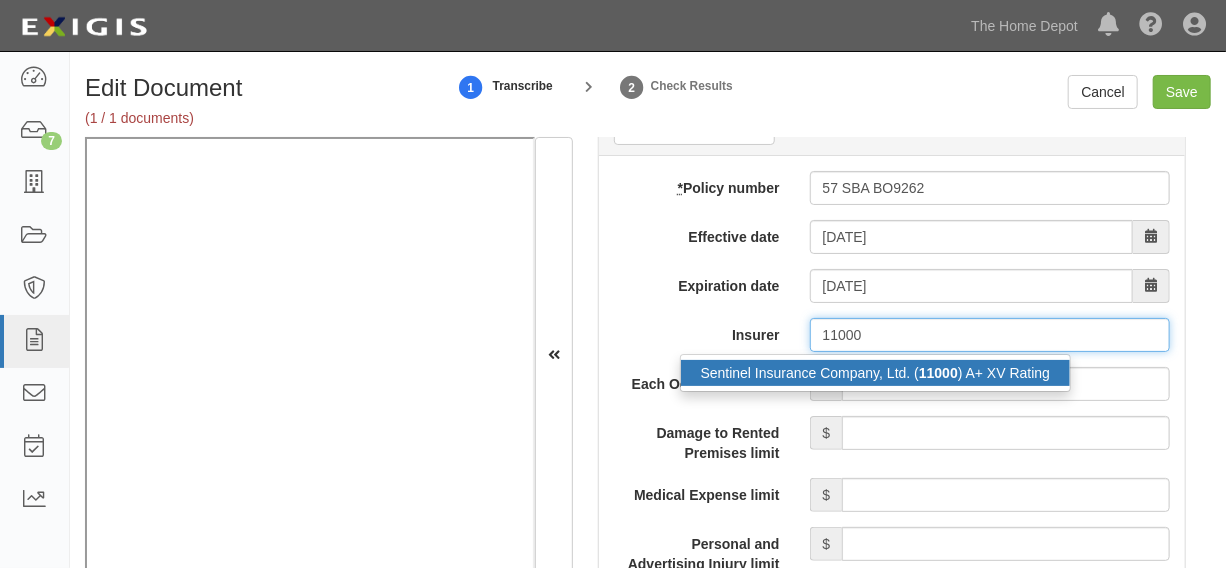 click on "Sentinel Insurance Company, Ltd. ( 11000 ) A+ XV Rating" at bounding box center [876, 373] 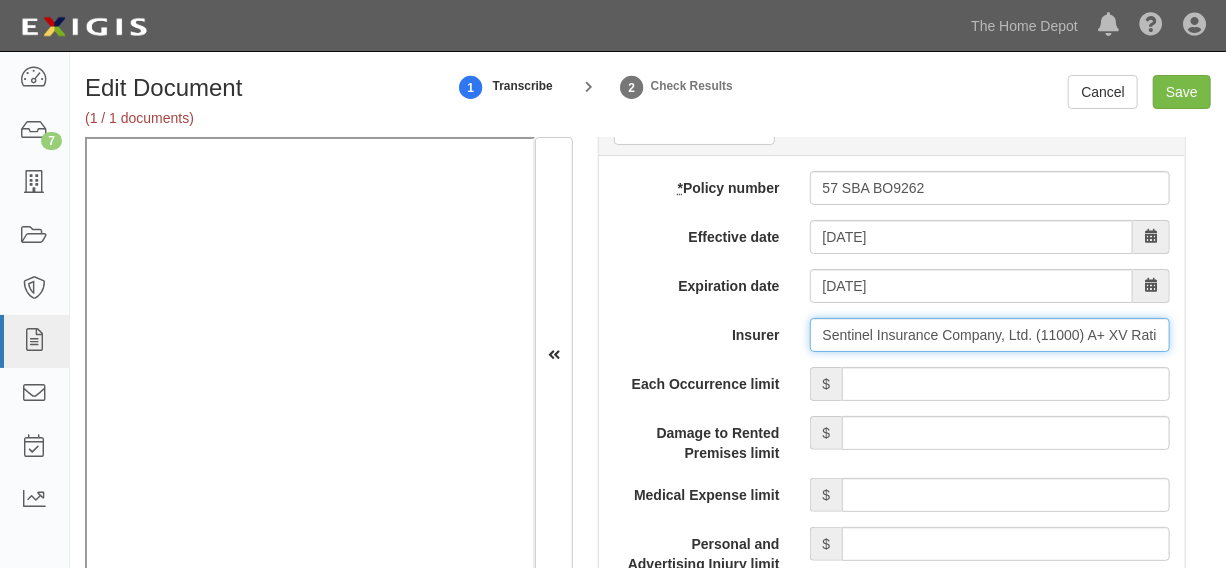 type on "Sentinel Insurance Company, Ltd. (11000) A+ XV Rating" 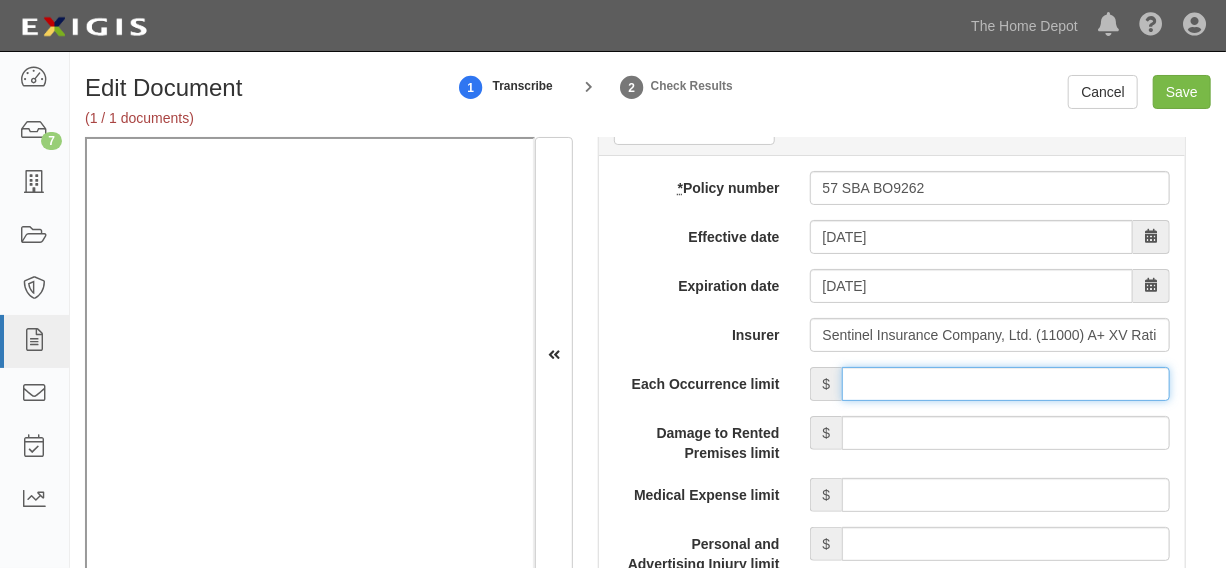 click on "Each Occurrence limit" at bounding box center [1006, 384] 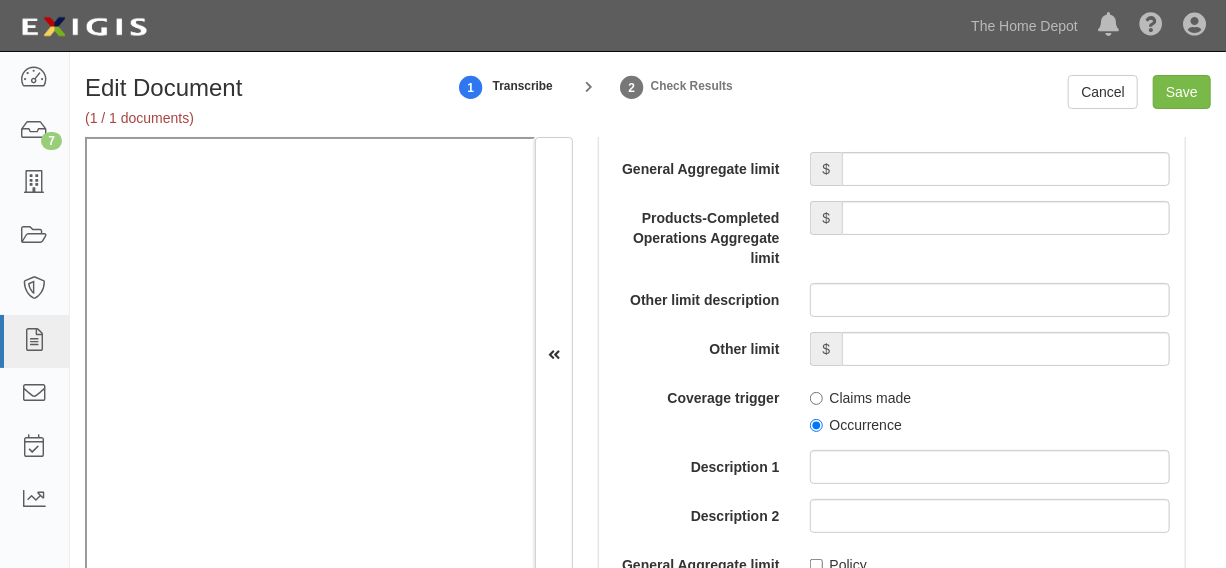 scroll, scrollTop: 2167, scrollLeft: 0, axis: vertical 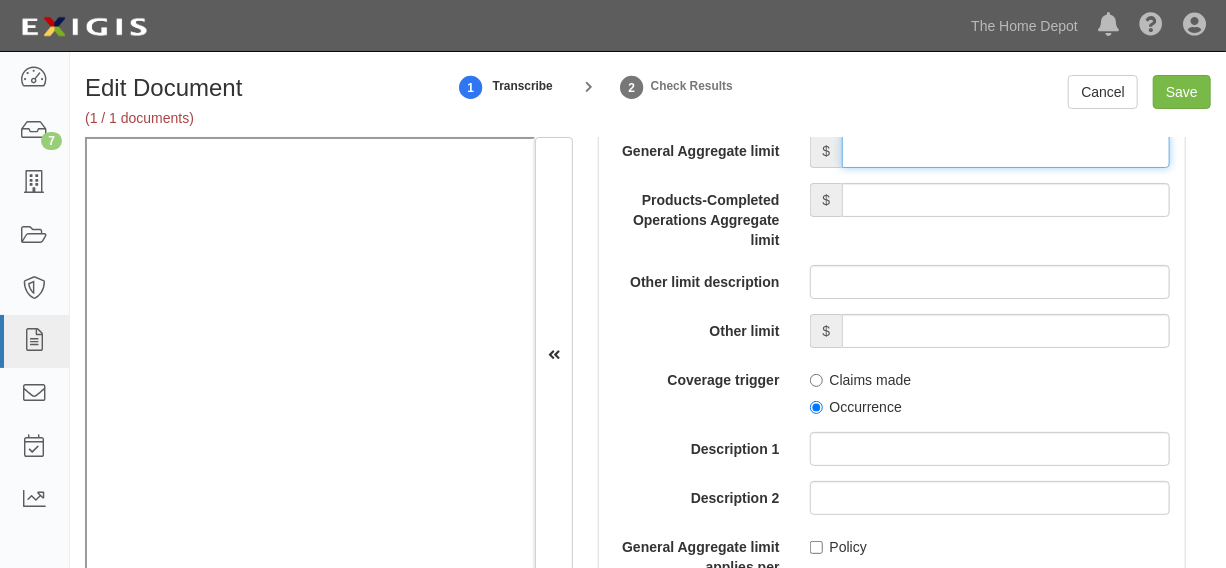 click on "General Aggregate limit" at bounding box center (1006, 151) 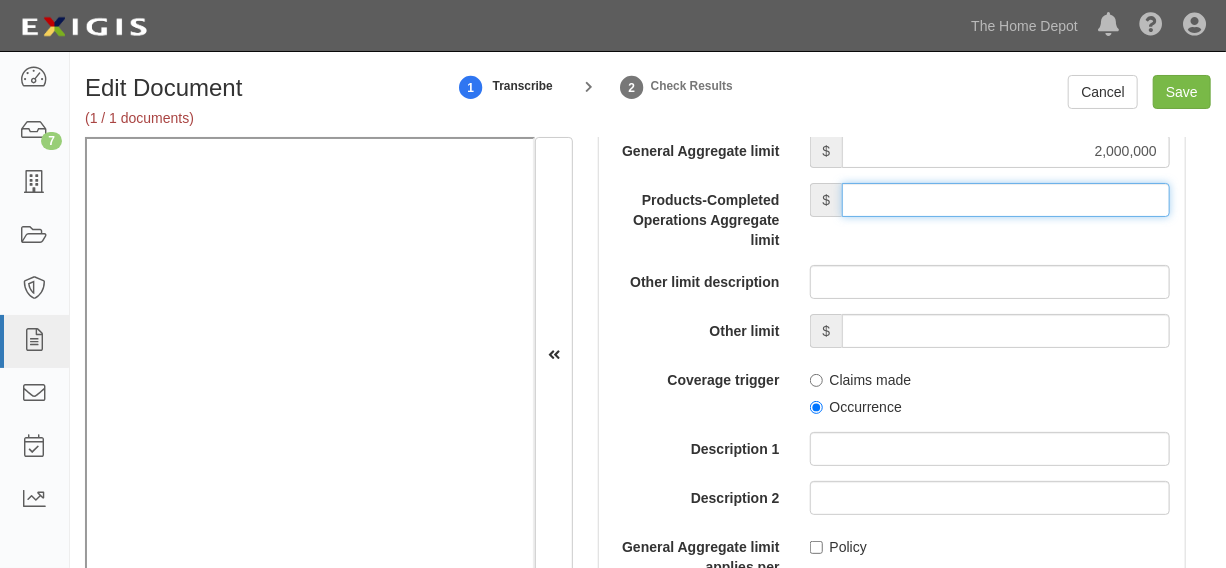 click on "Products-Completed Operations Aggregate limit" at bounding box center [1006, 200] 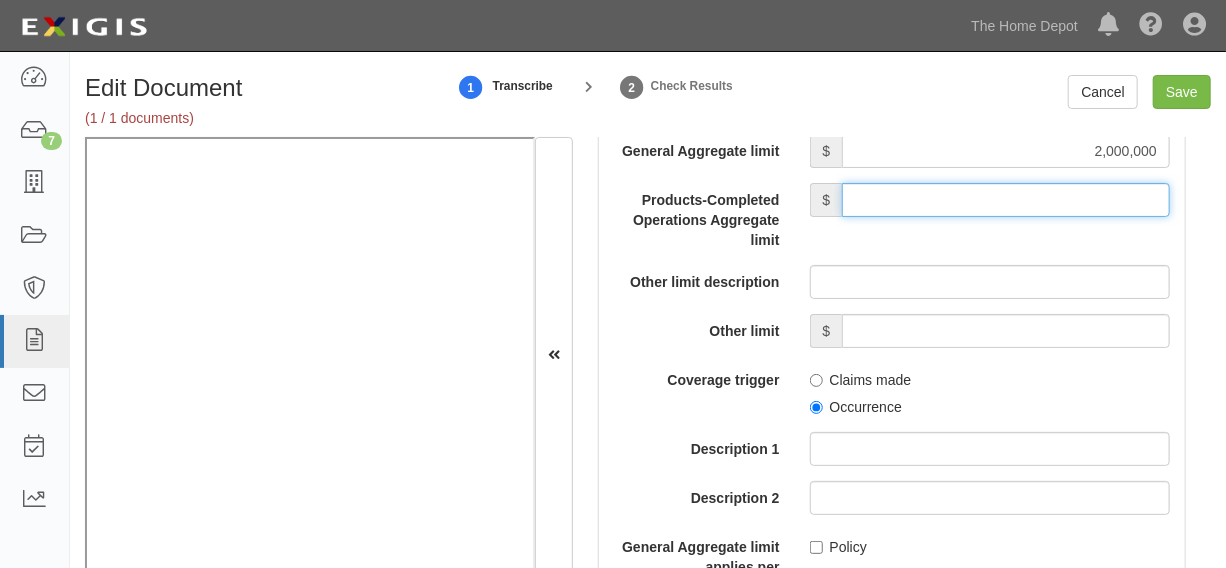 type on "2,000,000" 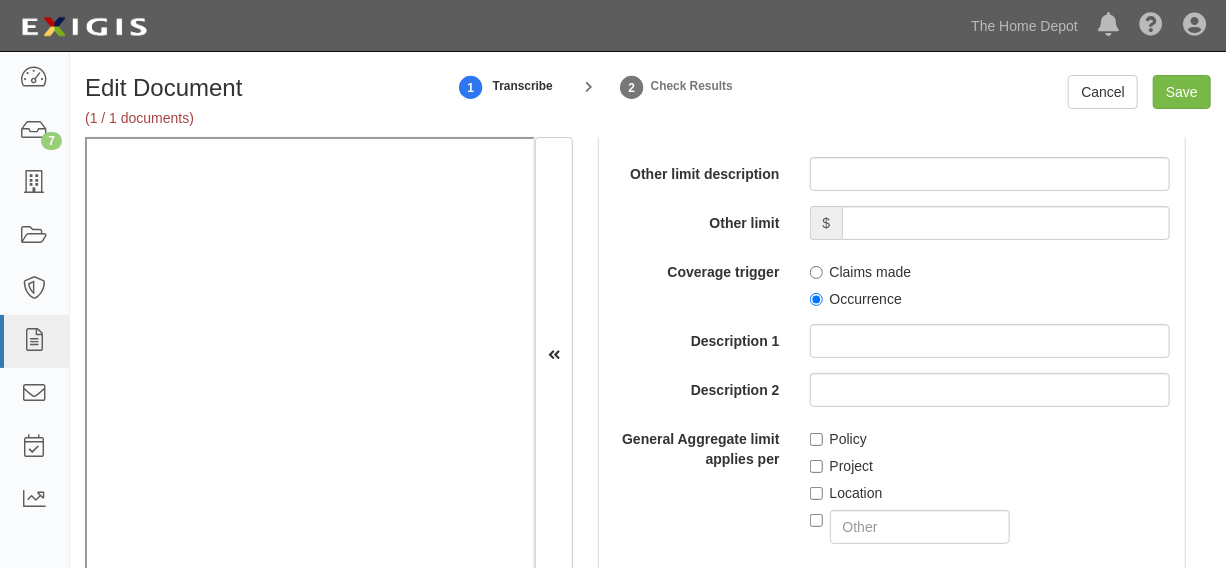 scroll, scrollTop: 2319, scrollLeft: 0, axis: vertical 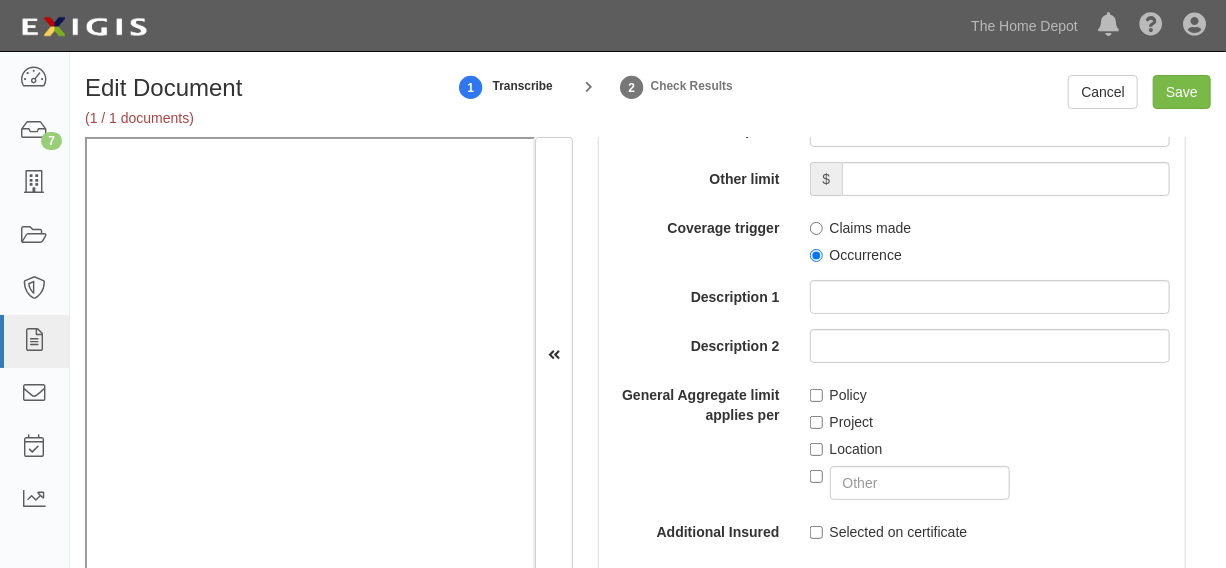 click on "Occurrence" at bounding box center [856, 255] 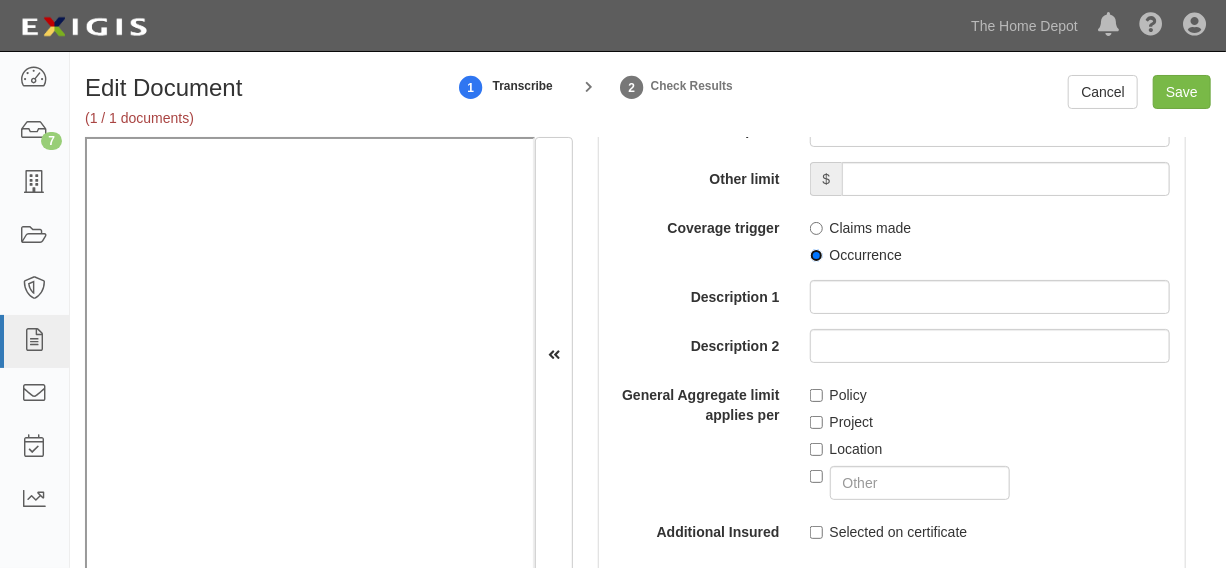 click on "Occurrence" at bounding box center [816, 255] 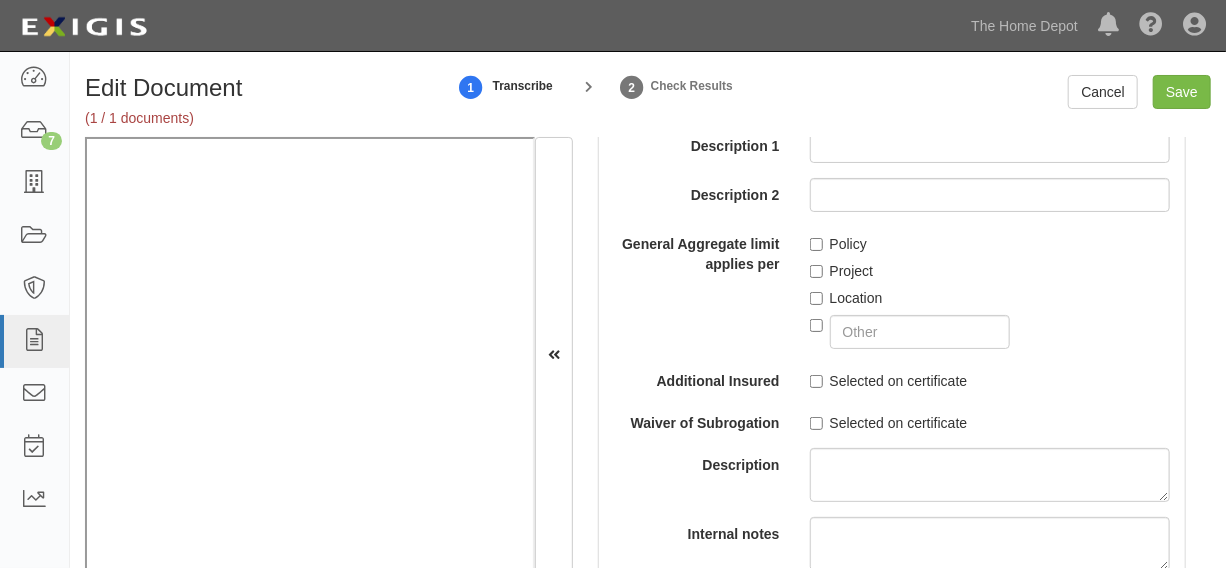 click on "Location" at bounding box center [846, 298] 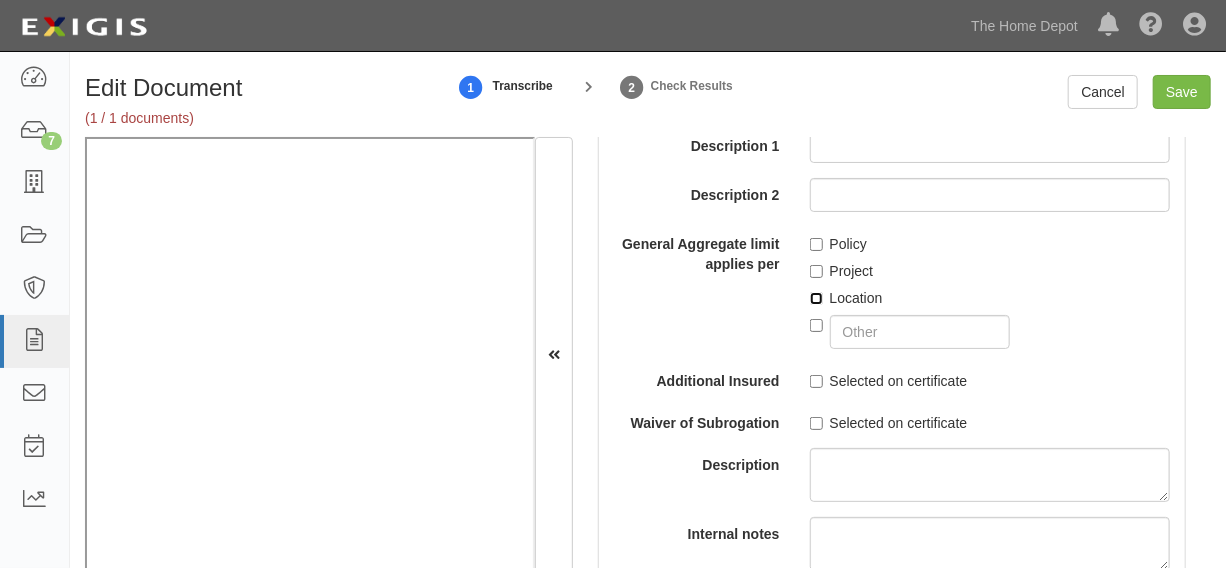 click on "Location" at bounding box center [816, 298] 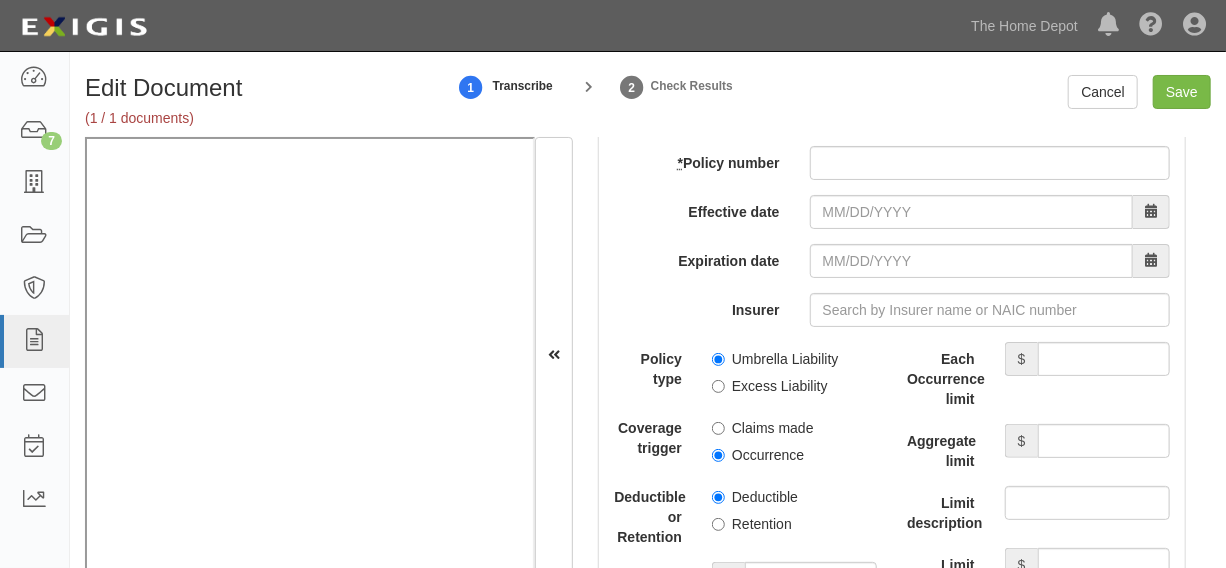 scroll, scrollTop: 4289, scrollLeft: 0, axis: vertical 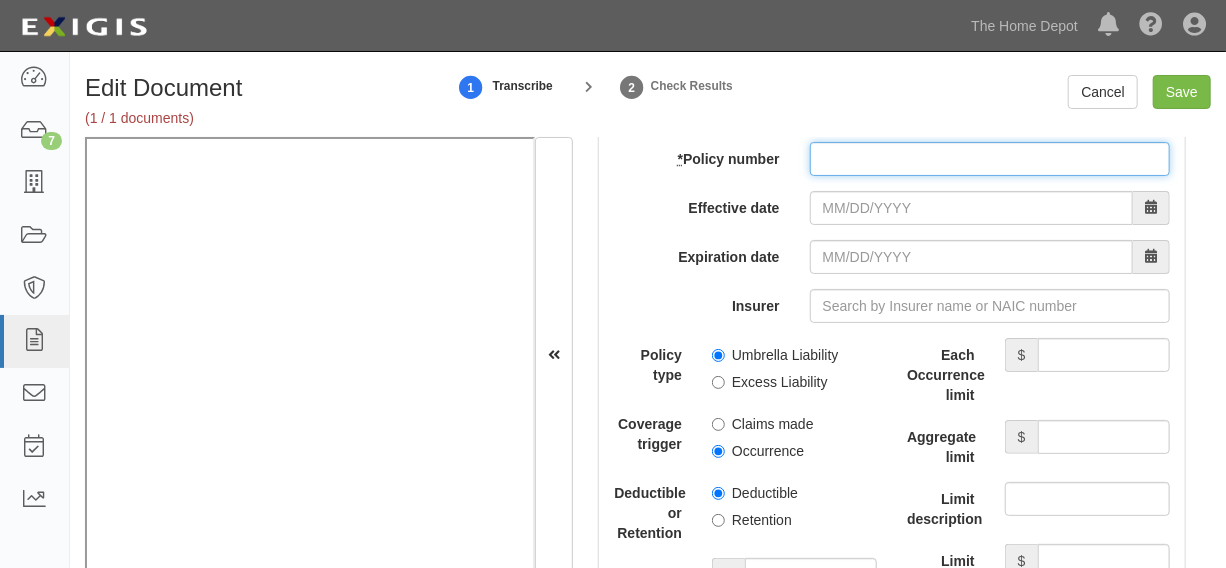 paste on "57 SBA BO926" 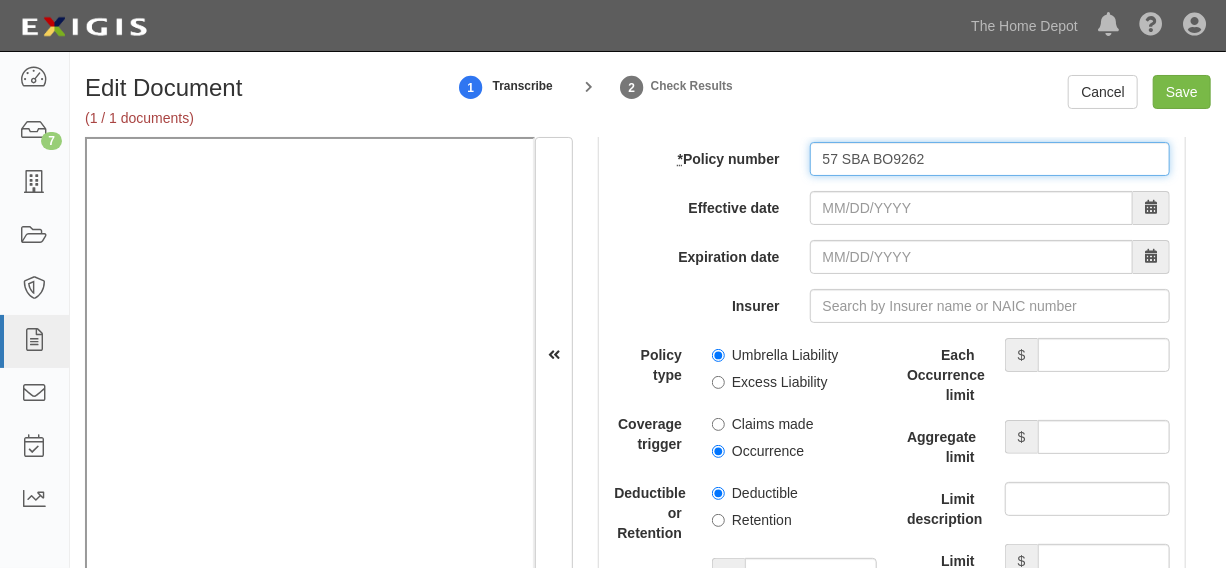type on "57 SBA BO9262" 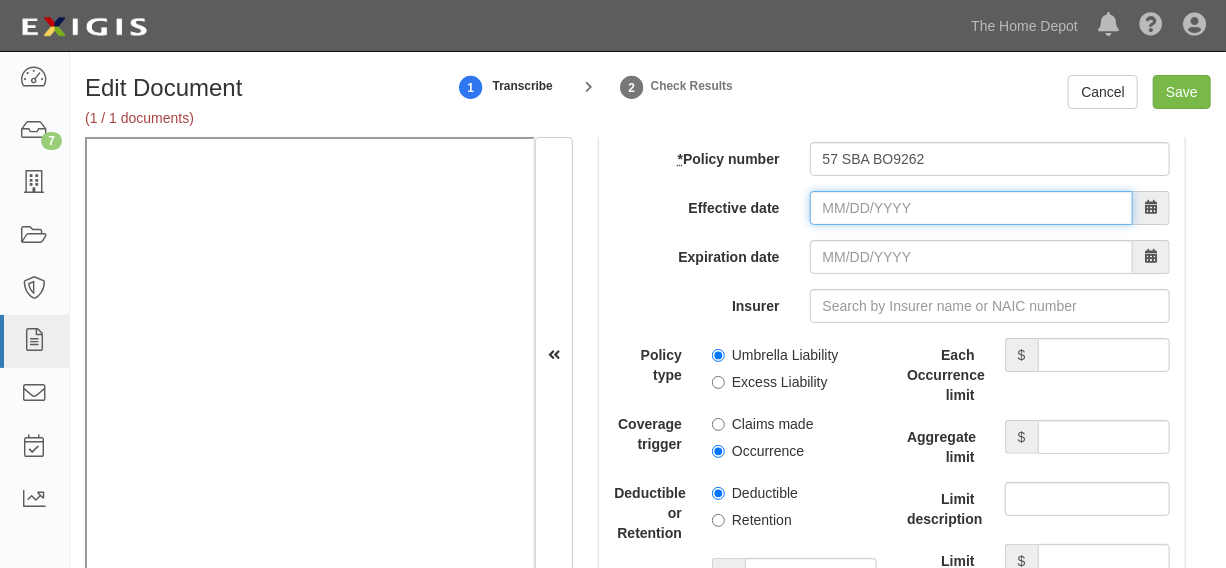 click on "Effective date" at bounding box center (971, 208) 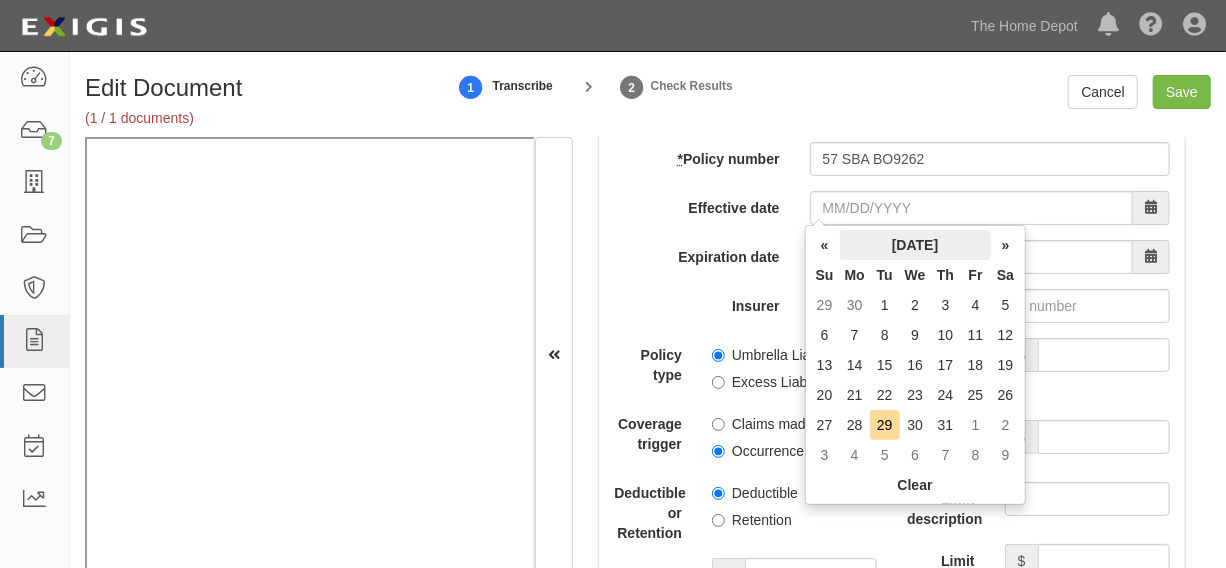 click on "July 2025" at bounding box center (915, 245) 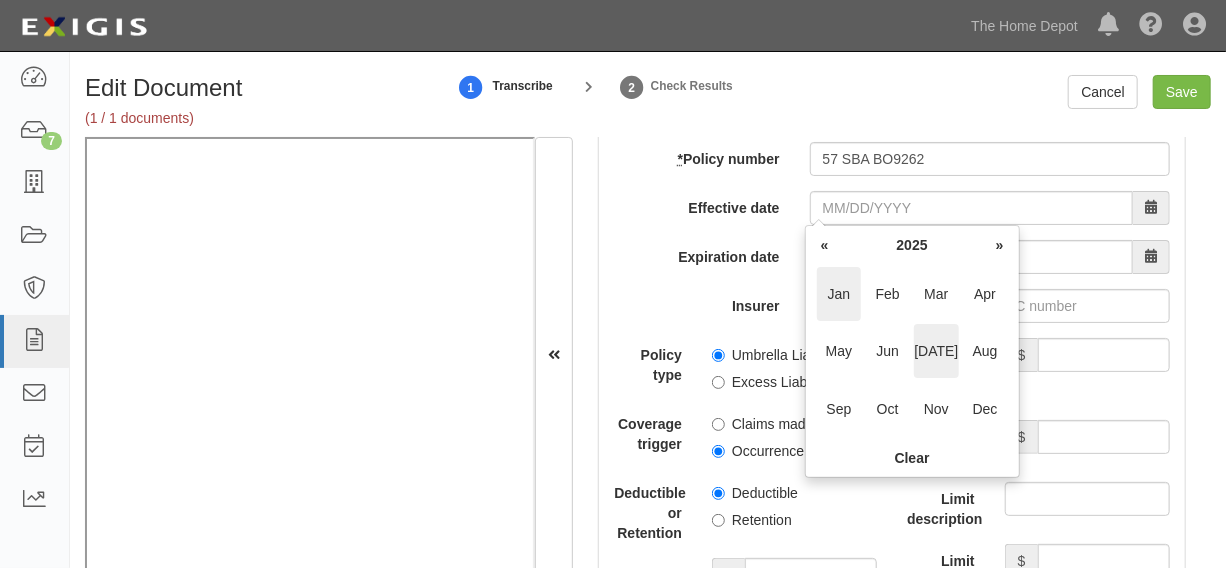 click on "Jan" at bounding box center (839, 294) 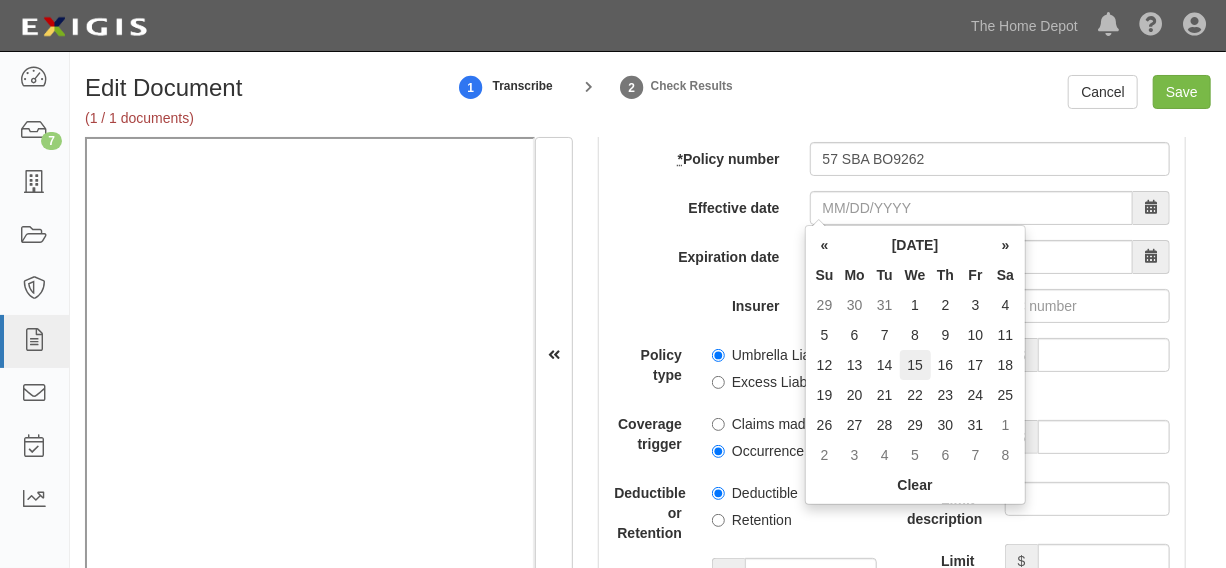 click on "15" at bounding box center (915, 365) 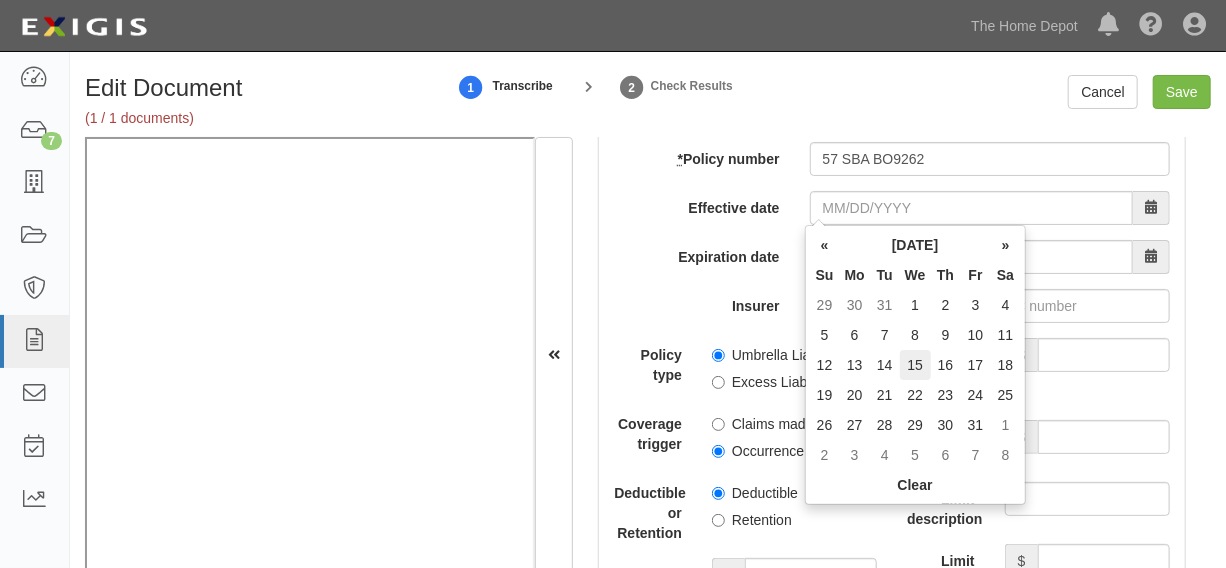 type on "01/15/2025" 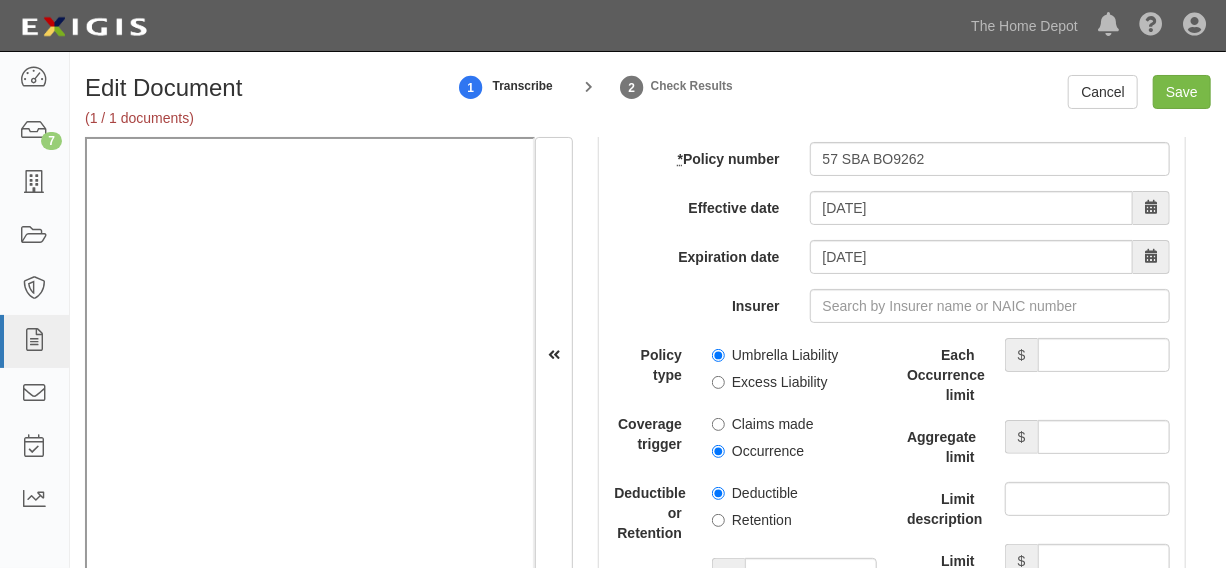 click on "Umbrella Liability" at bounding box center [775, 355] 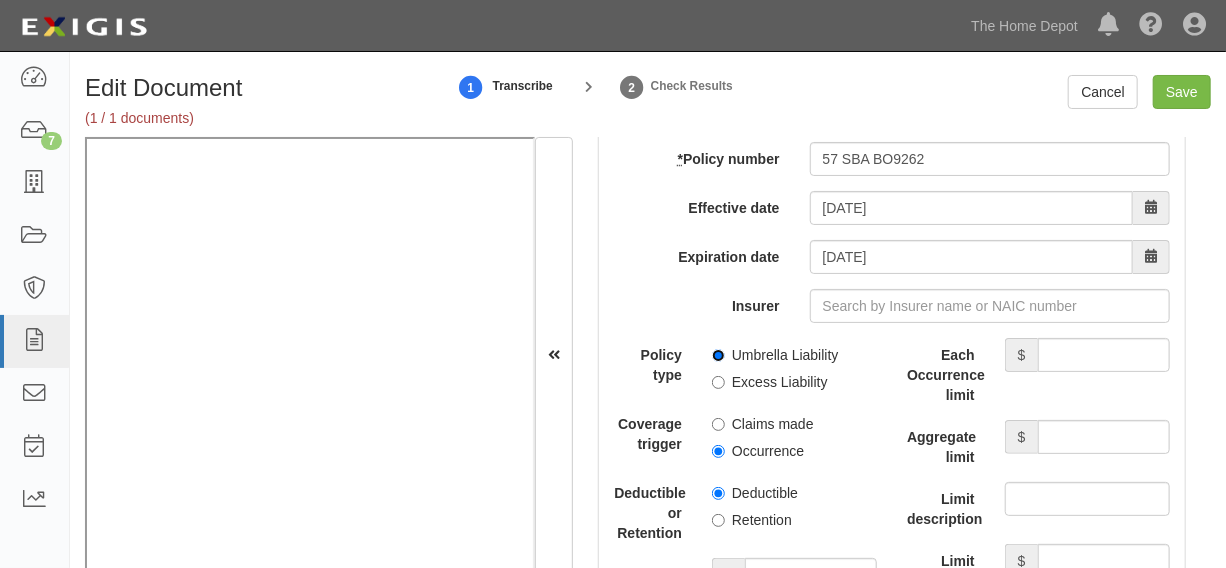 click on "Umbrella Liability" at bounding box center (718, 355) 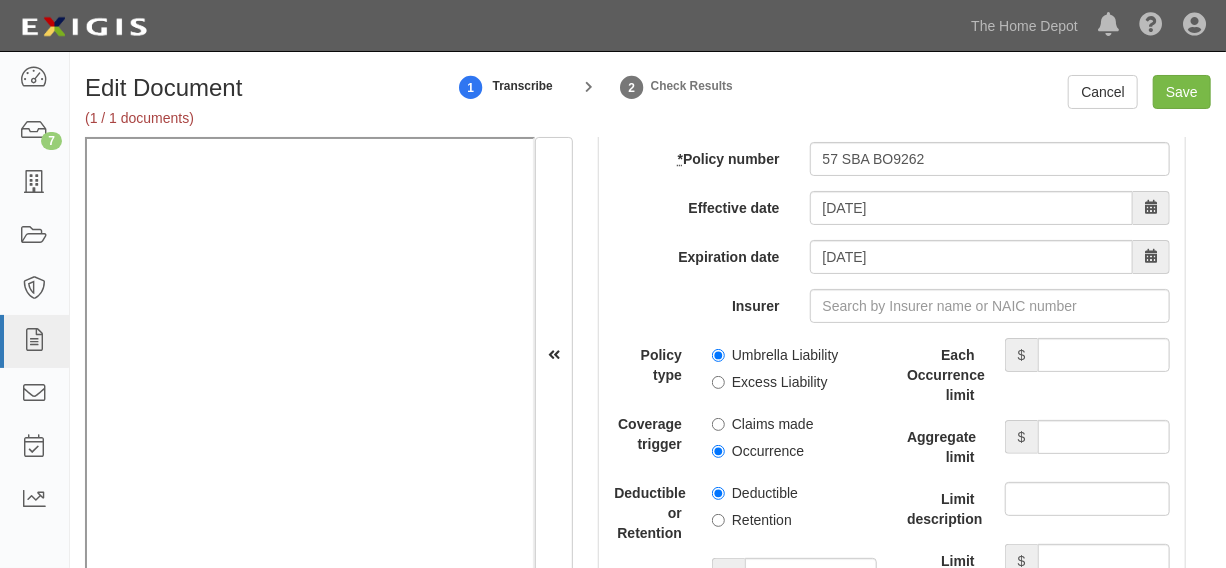 click on "Occurrence" at bounding box center (758, 451) 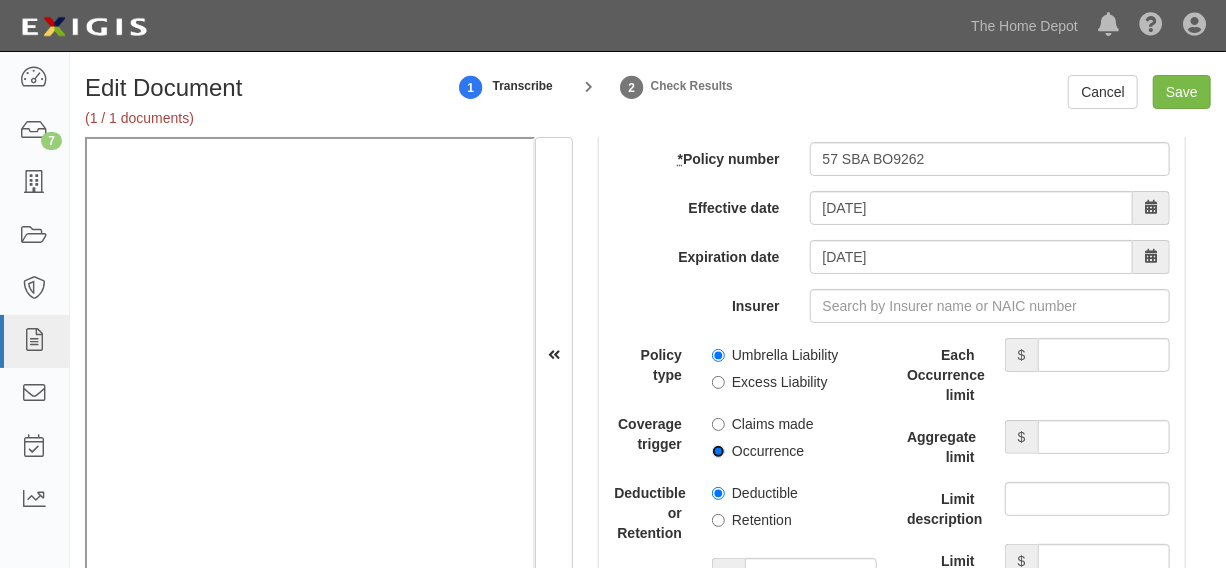 click on "Occurrence" at bounding box center [718, 451] 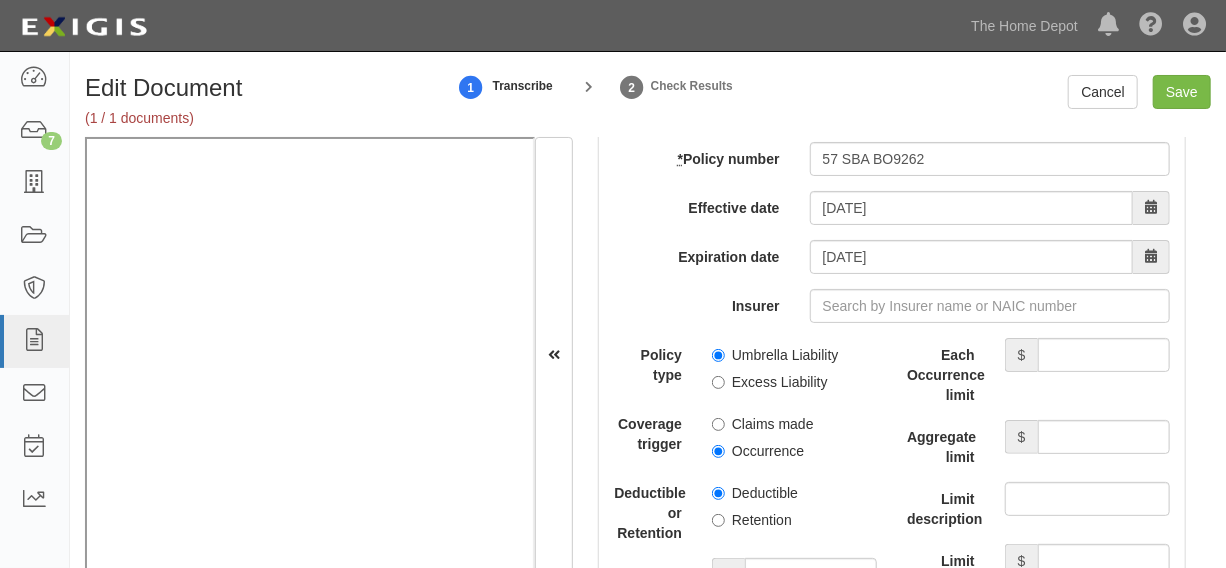 click on "Retention" at bounding box center [752, 520] 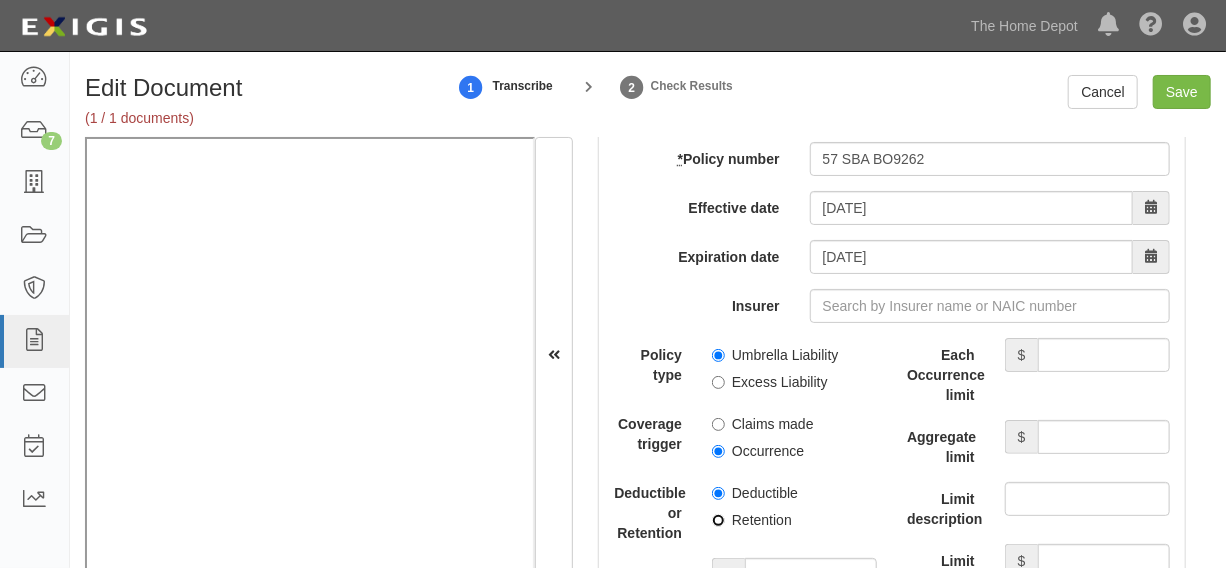 click on "Retention" at bounding box center [718, 520] 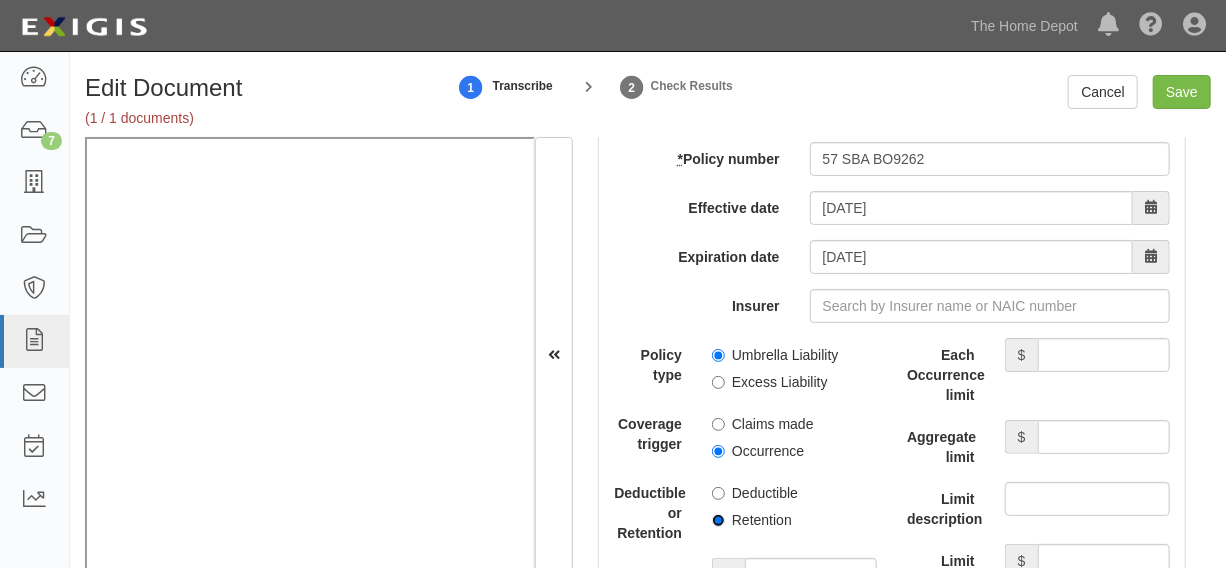 scroll, scrollTop: 4440, scrollLeft: 0, axis: vertical 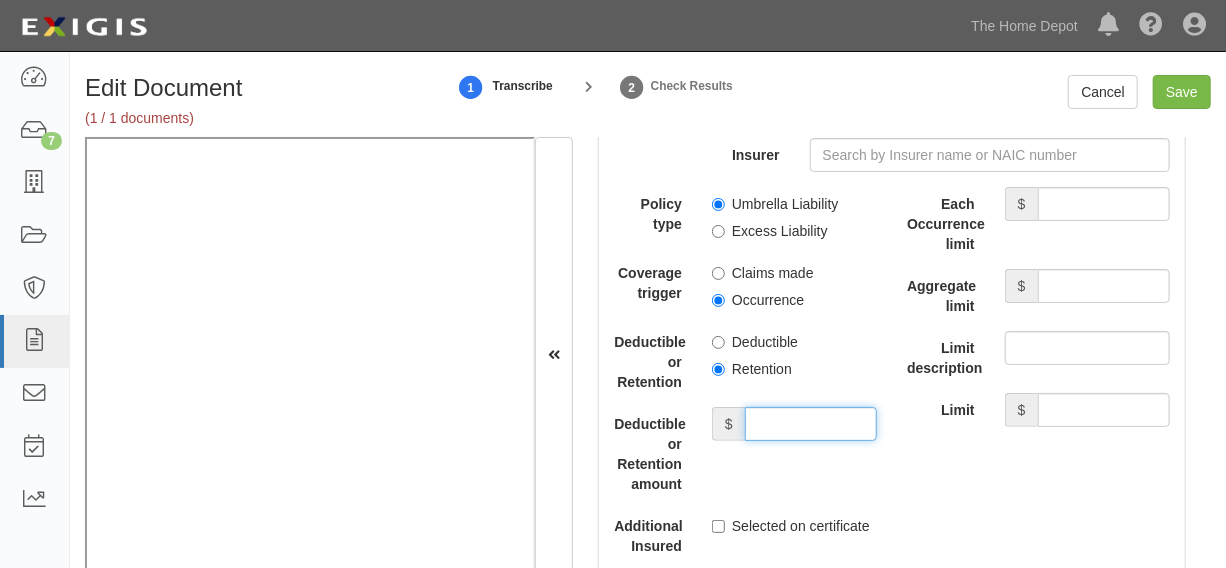 click on "Deductible or Retention amount" at bounding box center (811, 424) 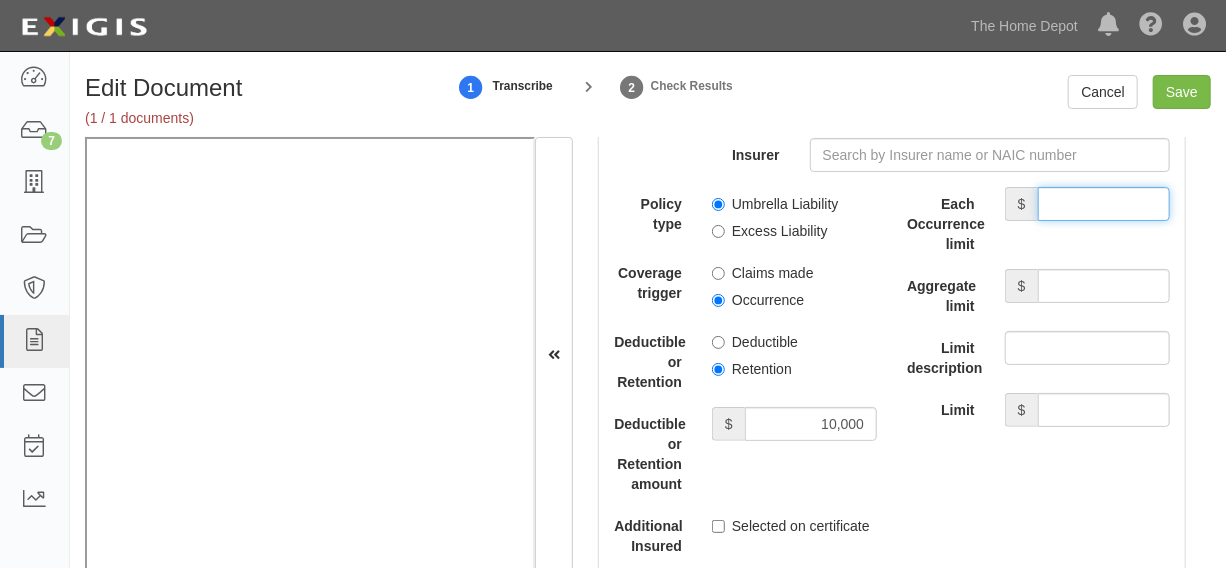 click on "Each Occurrence limit" at bounding box center (1104, 204) 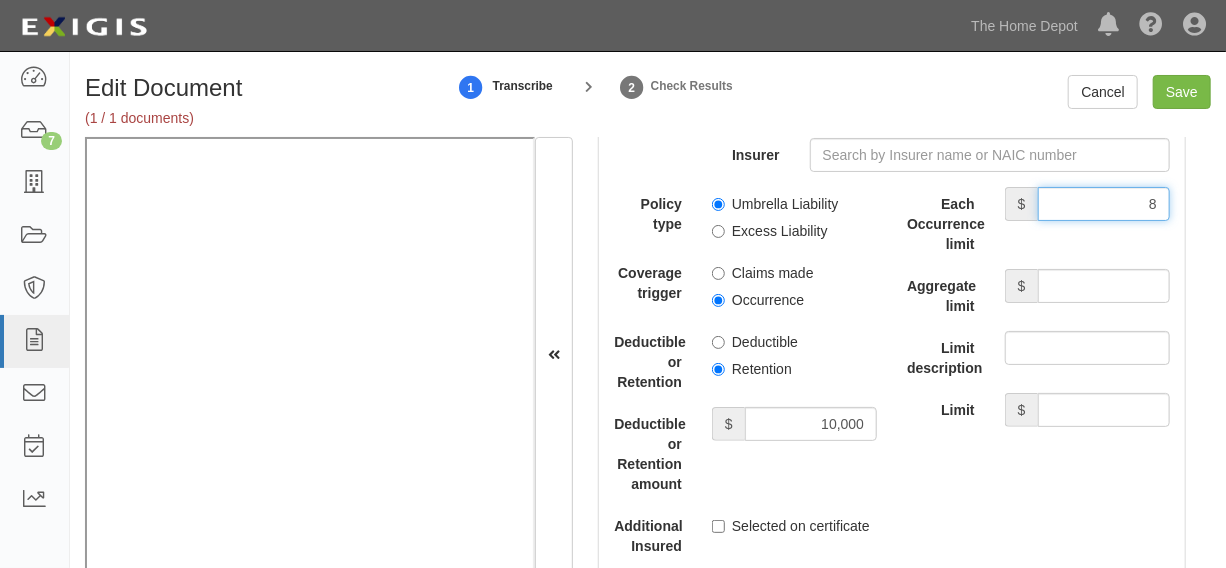 type on "8,000,000" 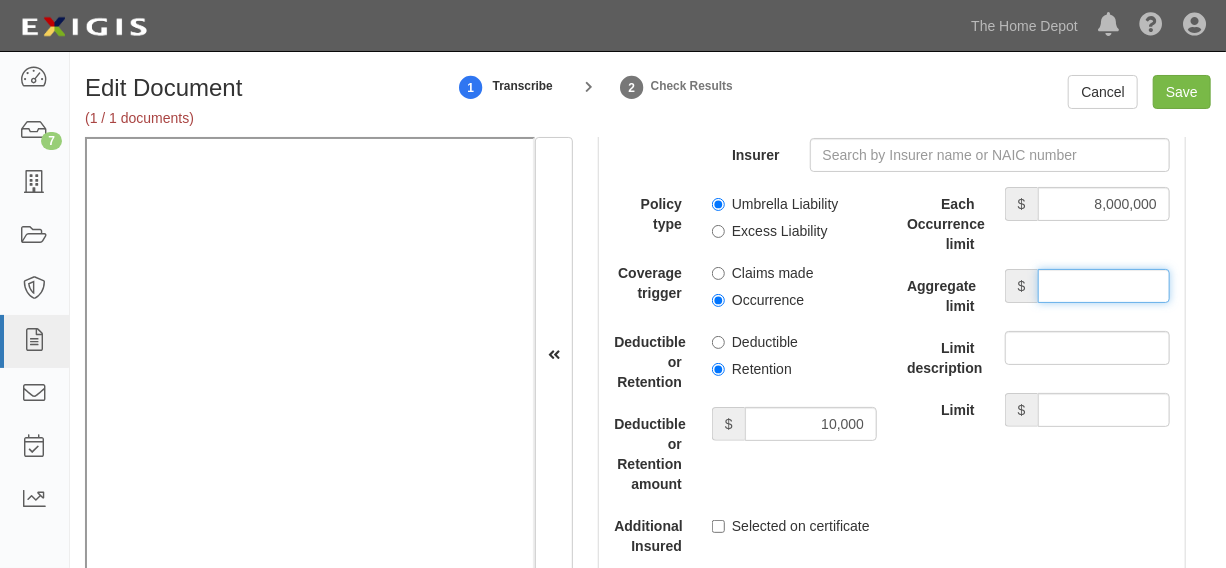 click on "Aggregate limit" at bounding box center [1104, 286] 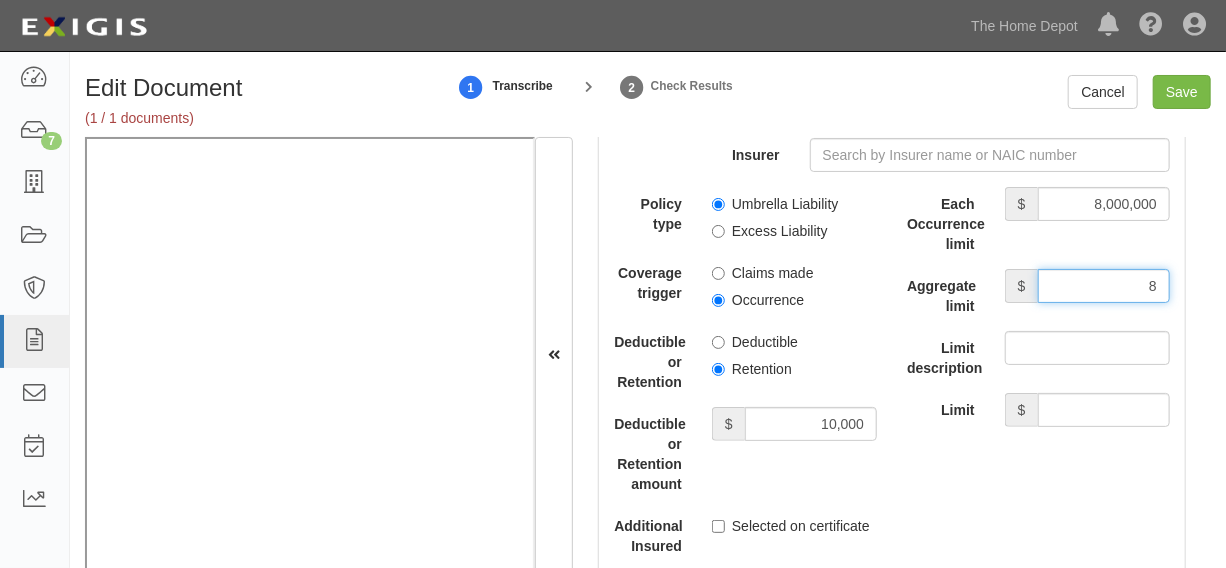 type on "8,000,000" 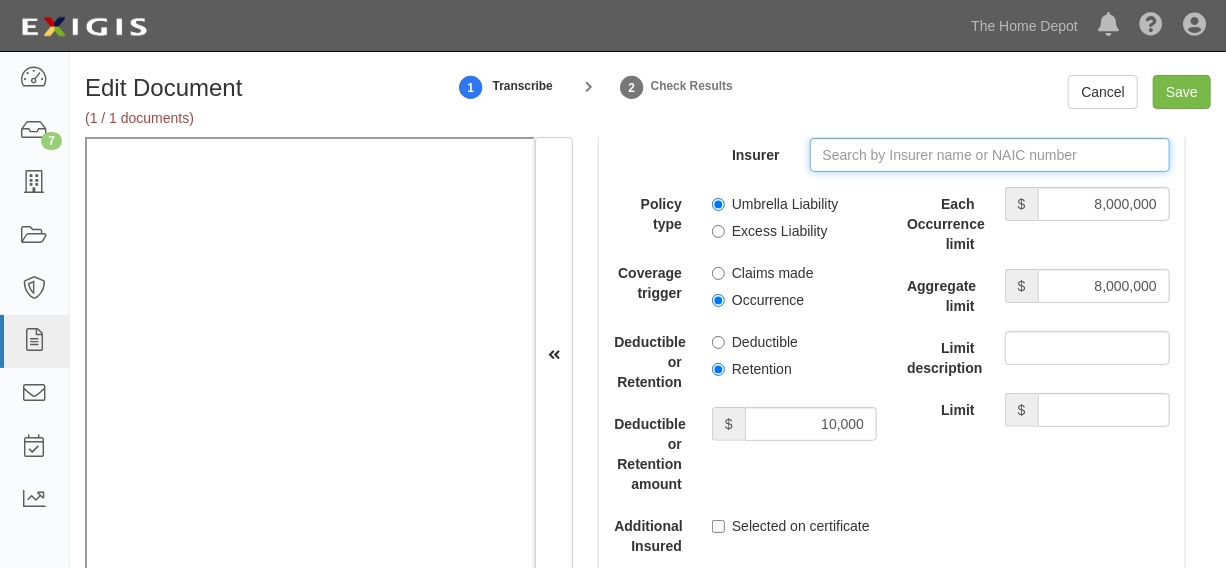 click on "Insurer" at bounding box center (990, 155) 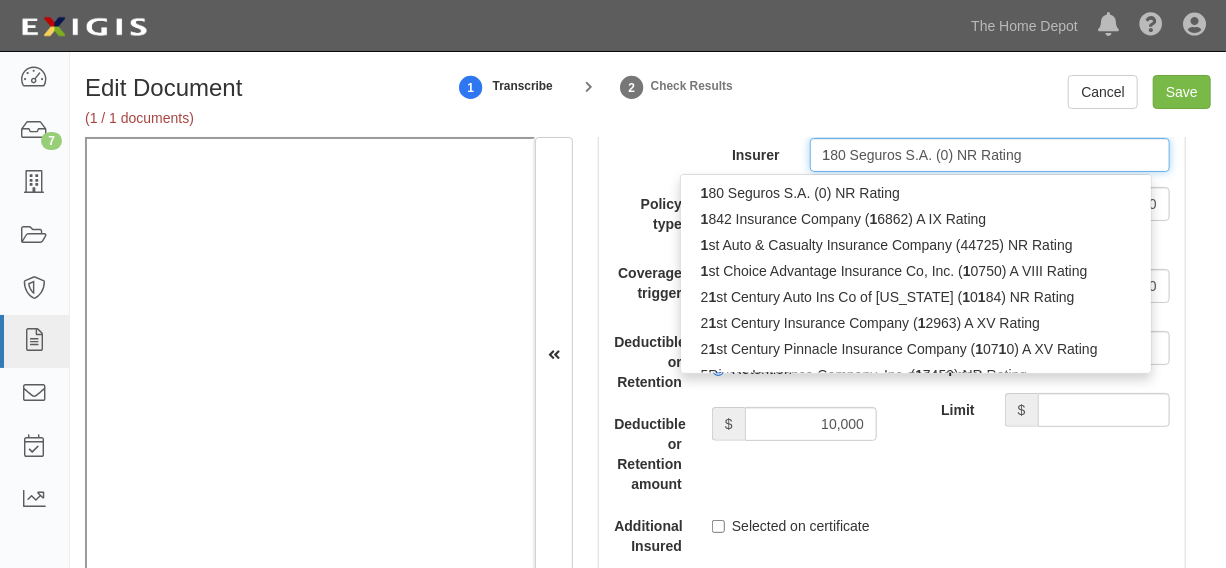 type 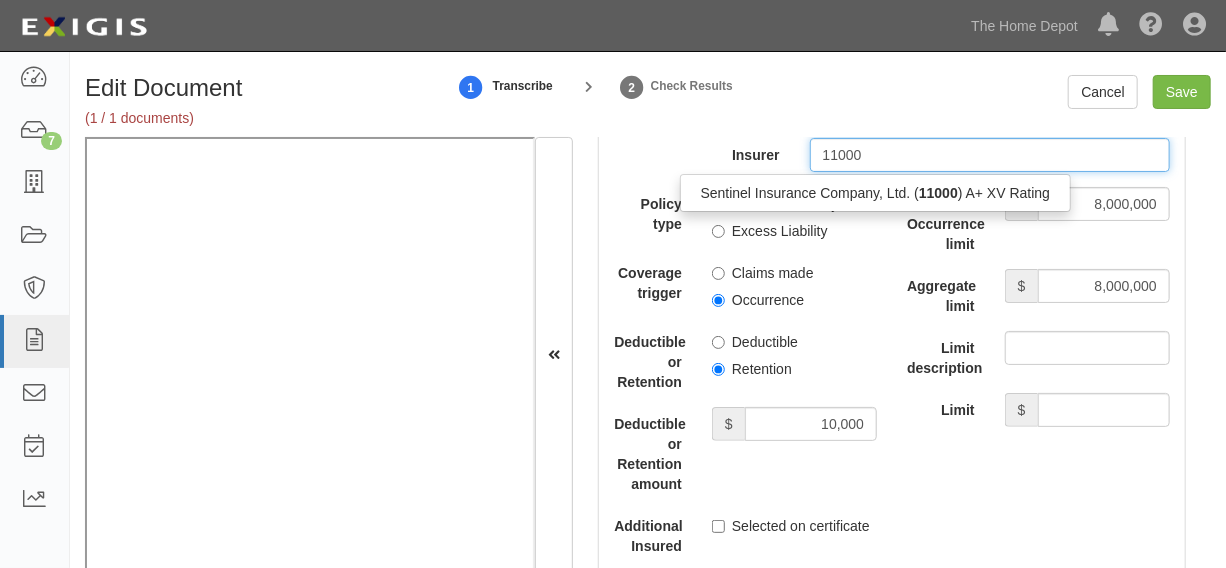 click on "Sentinel Insurance Company, Ltd. ( 11000 ) A+ XV Rating" at bounding box center (876, 193) 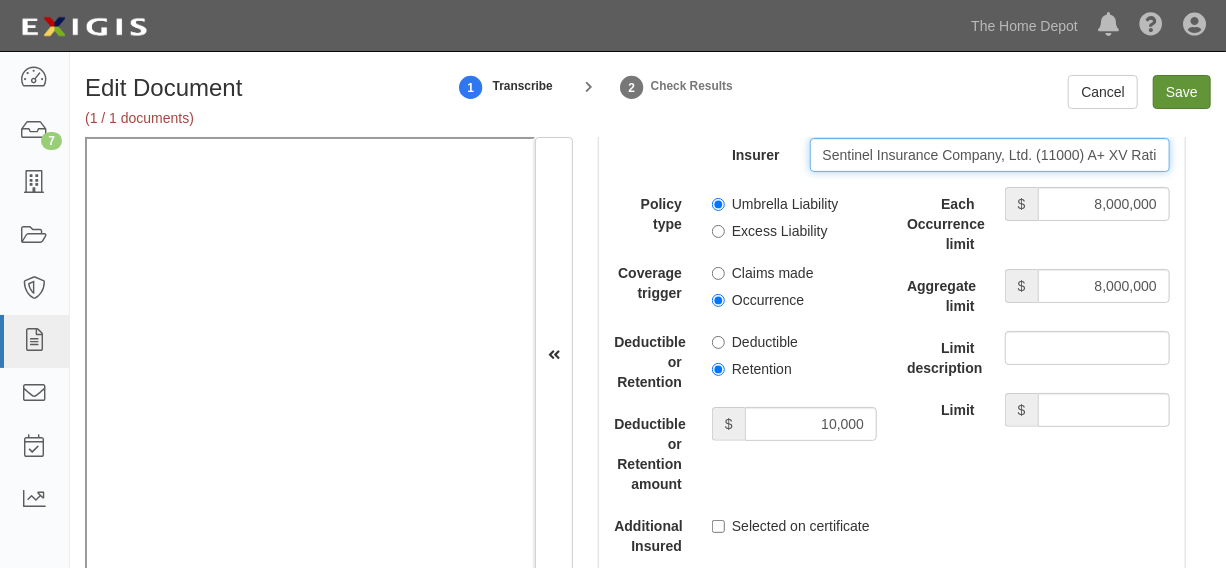 type on "Sentinel Insurance Company, Ltd. (11000) A+ XV Rating" 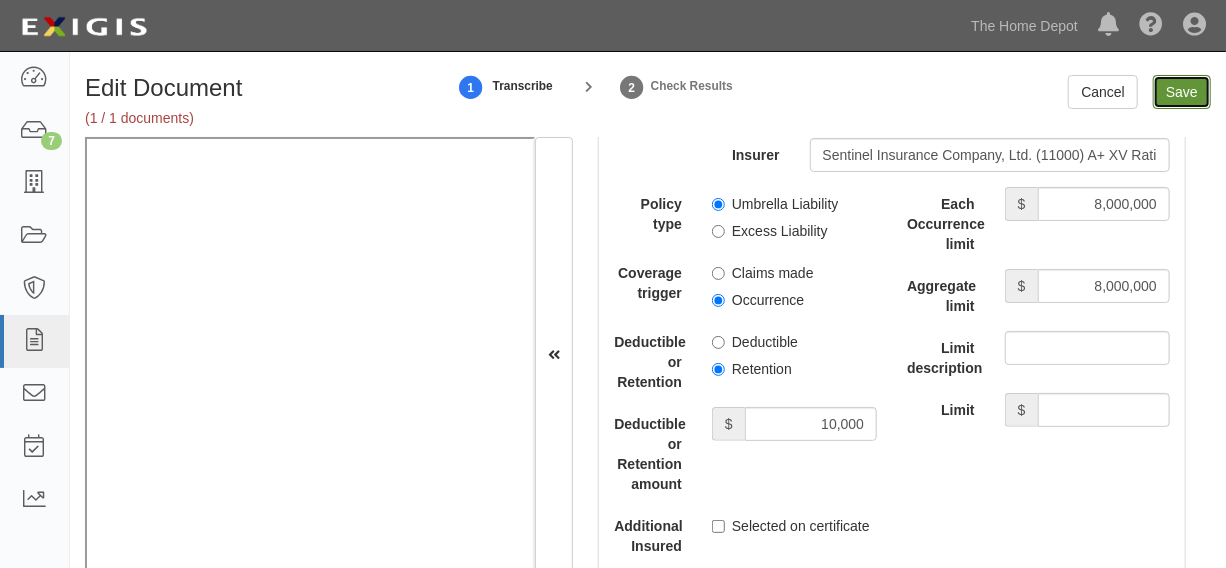 click on "Save" at bounding box center (1182, 92) 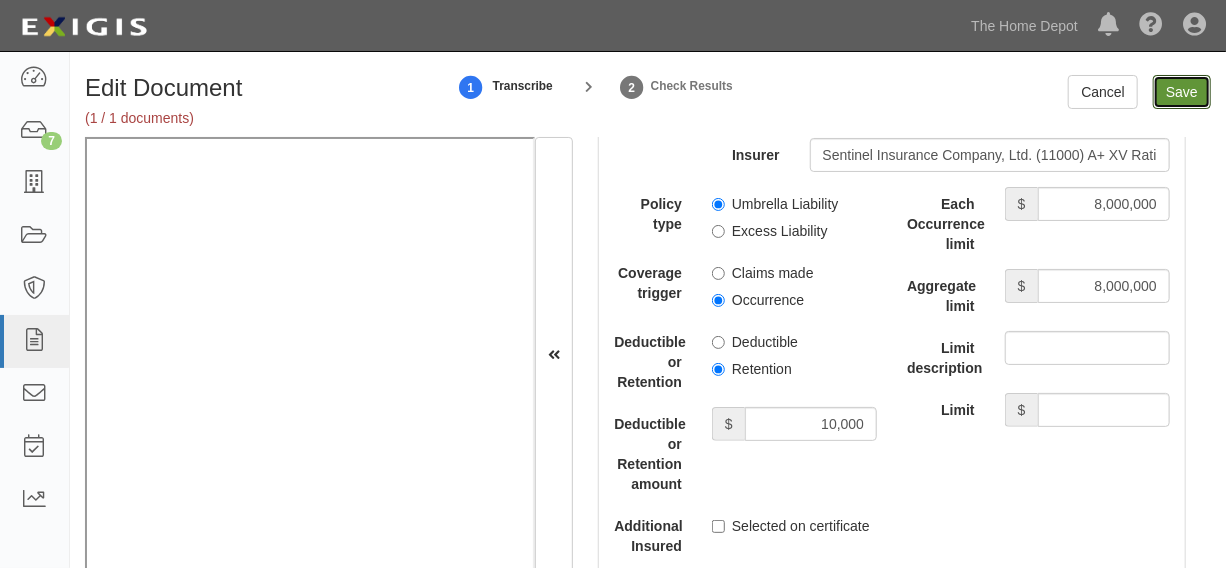 type on "1000000" 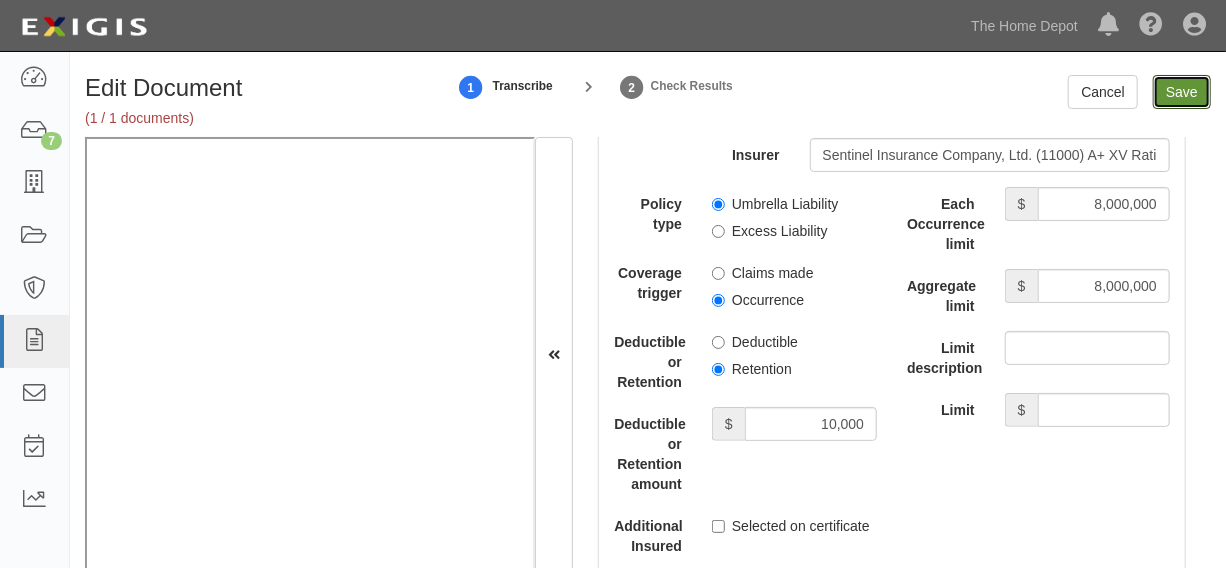 type on "2000000" 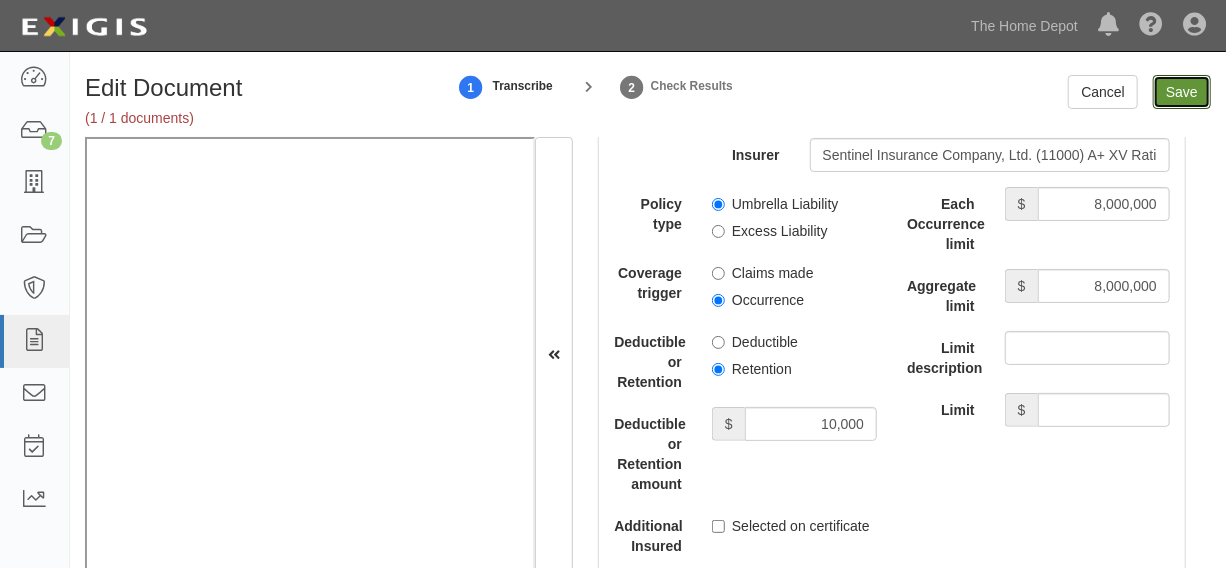 type on "8000000" 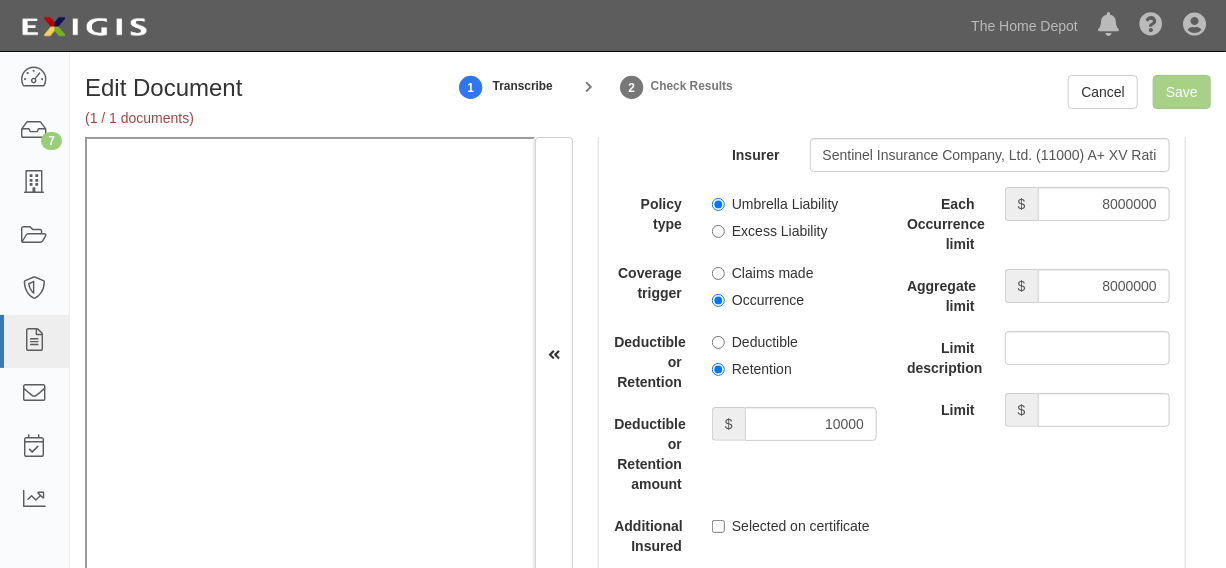 scroll, scrollTop: 23, scrollLeft: 0, axis: vertical 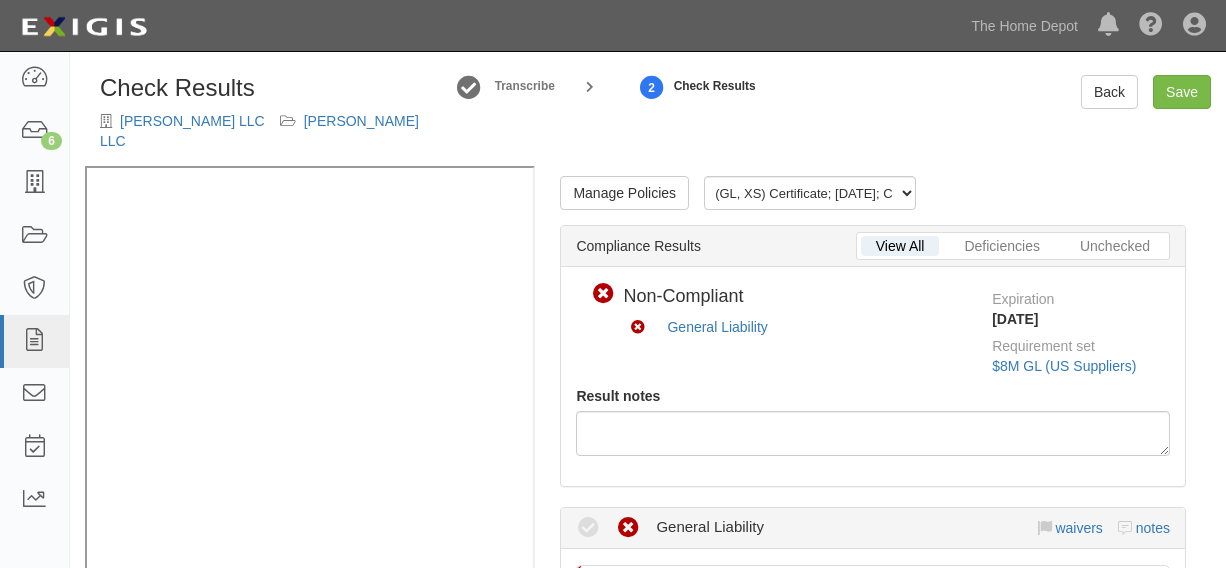click at bounding box center (588, 1073) 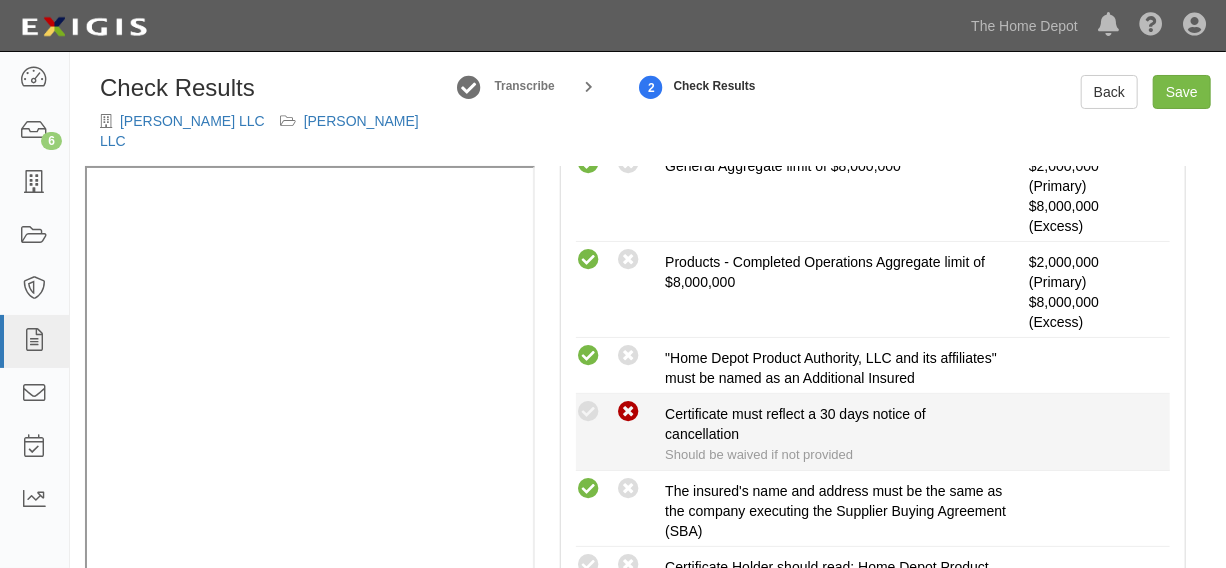 scroll, scrollTop: 671, scrollLeft: 0, axis: vertical 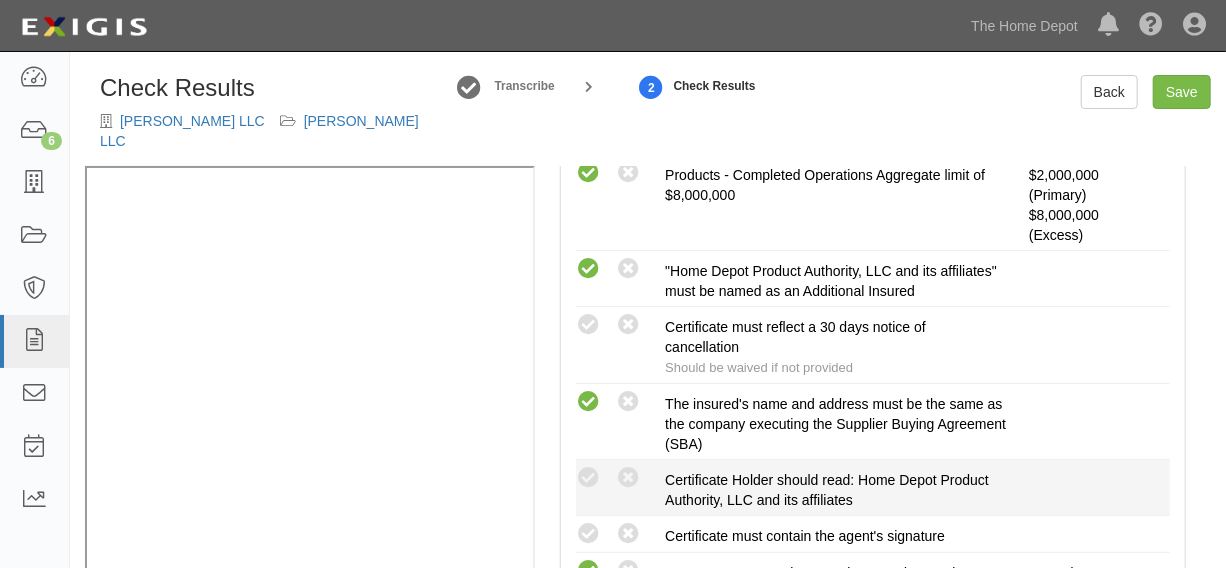drag, startPoint x: 593, startPoint y: 454, endPoint x: 583, endPoint y: 491, distance: 38.327538 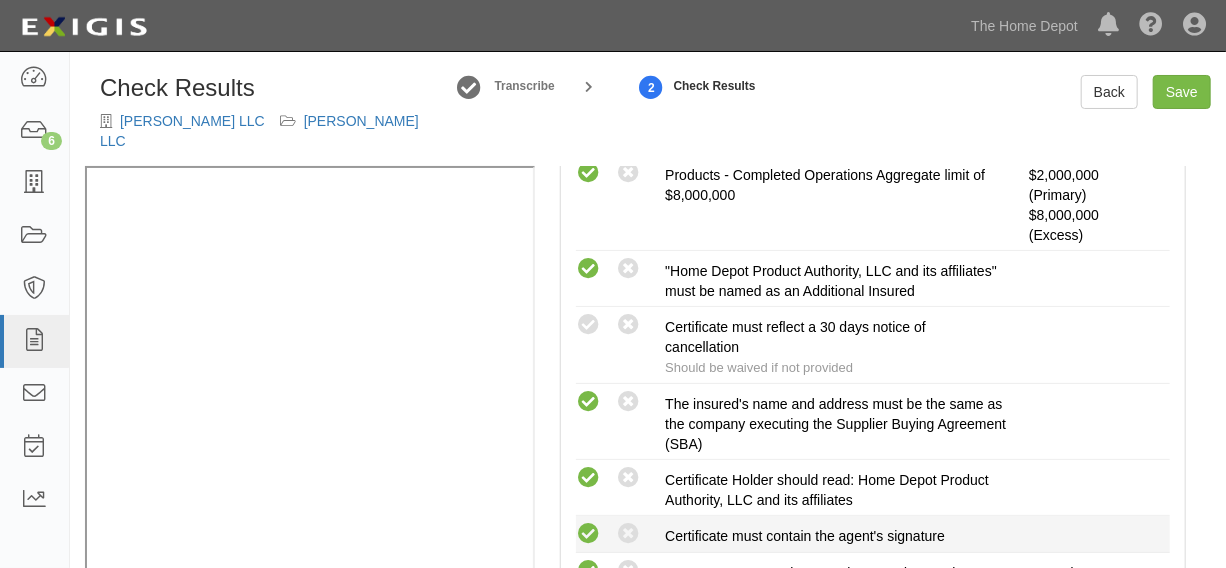 click at bounding box center (588, 534) 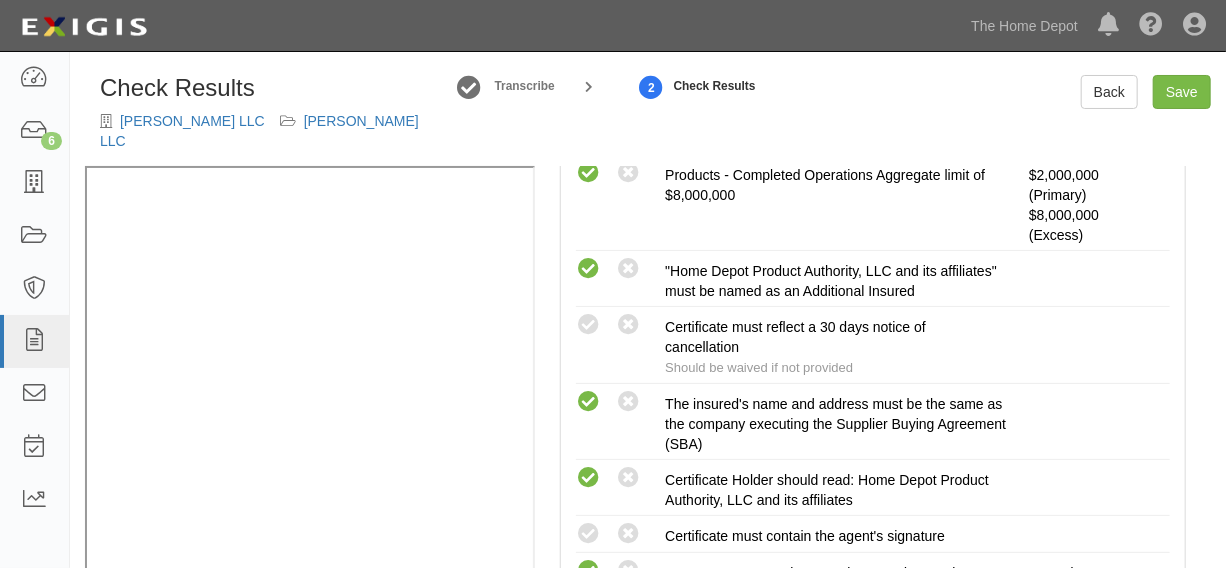 radio on "true" 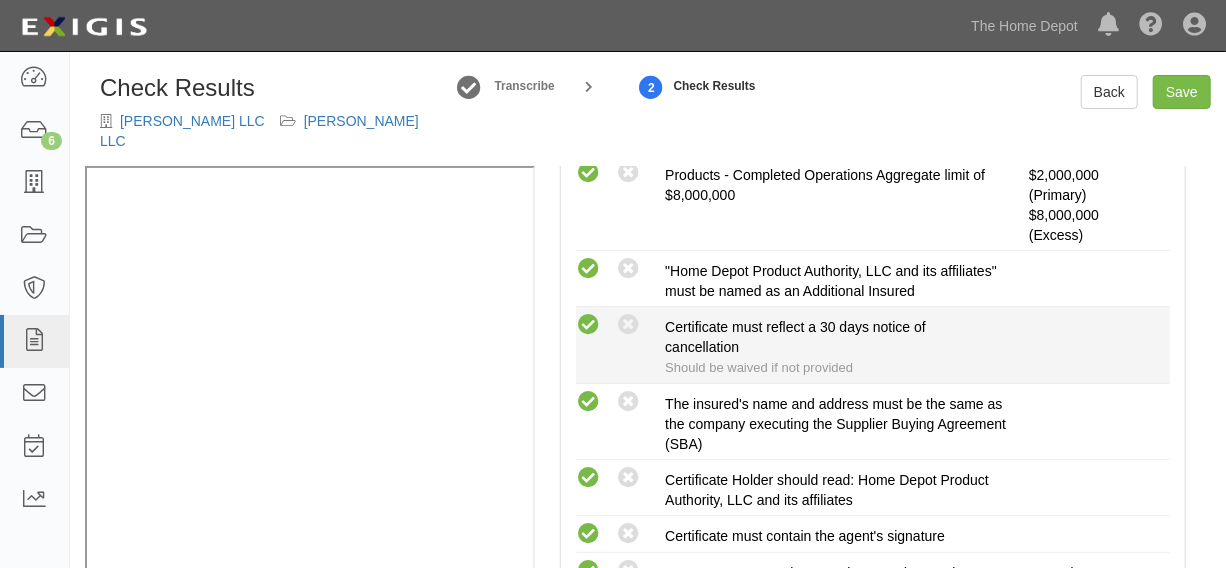 click at bounding box center (588, 325) 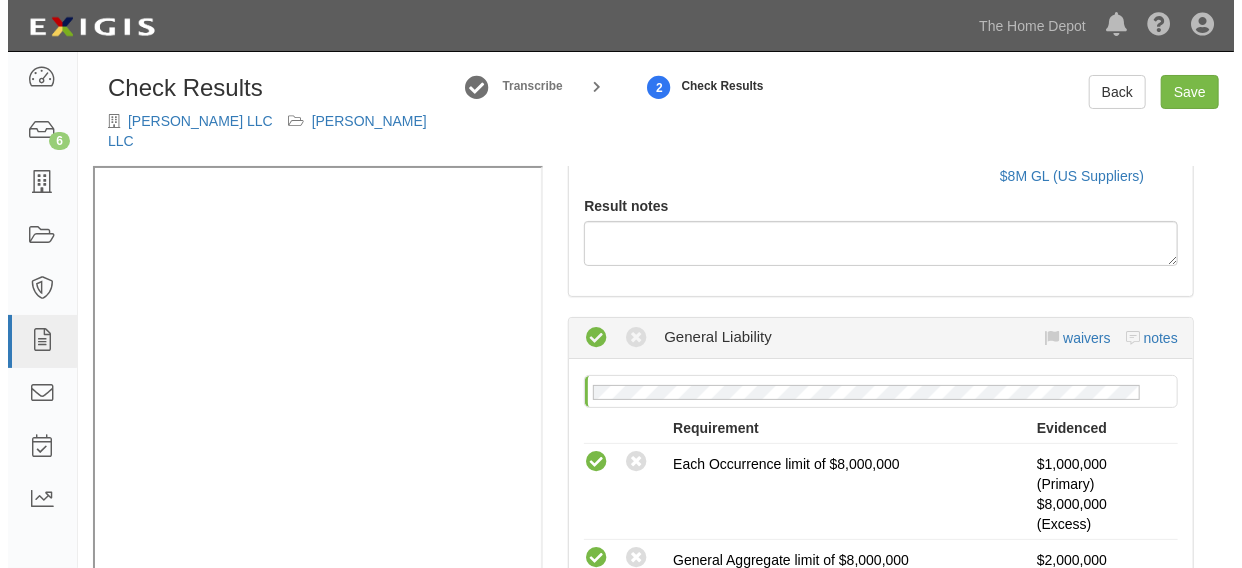 scroll, scrollTop: 0, scrollLeft: 0, axis: both 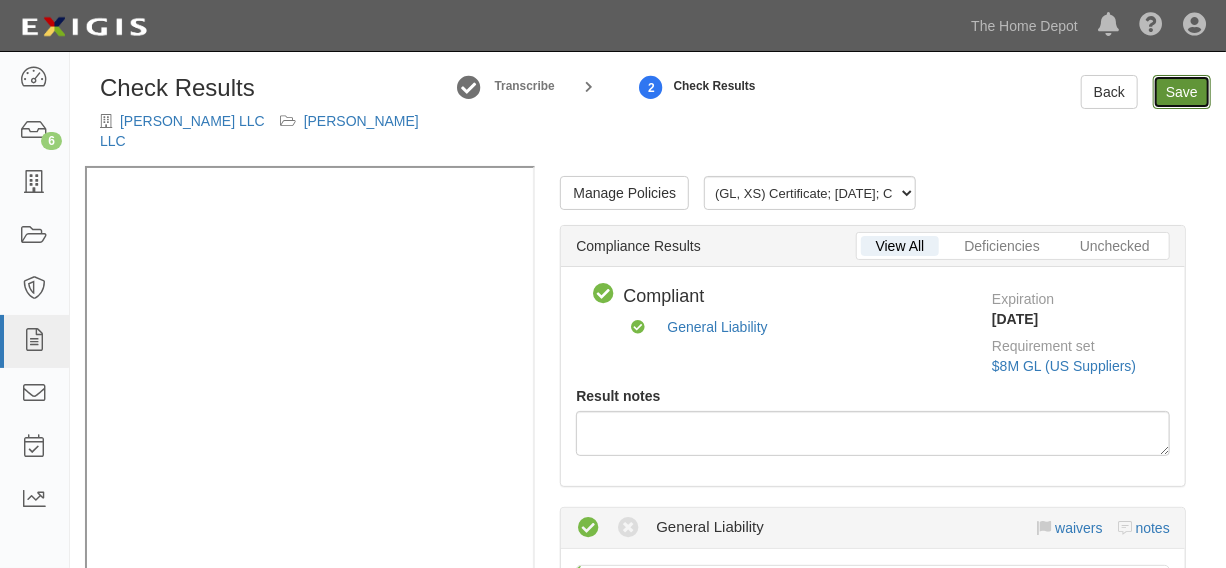 click on "Save" at bounding box center (1182, 92) 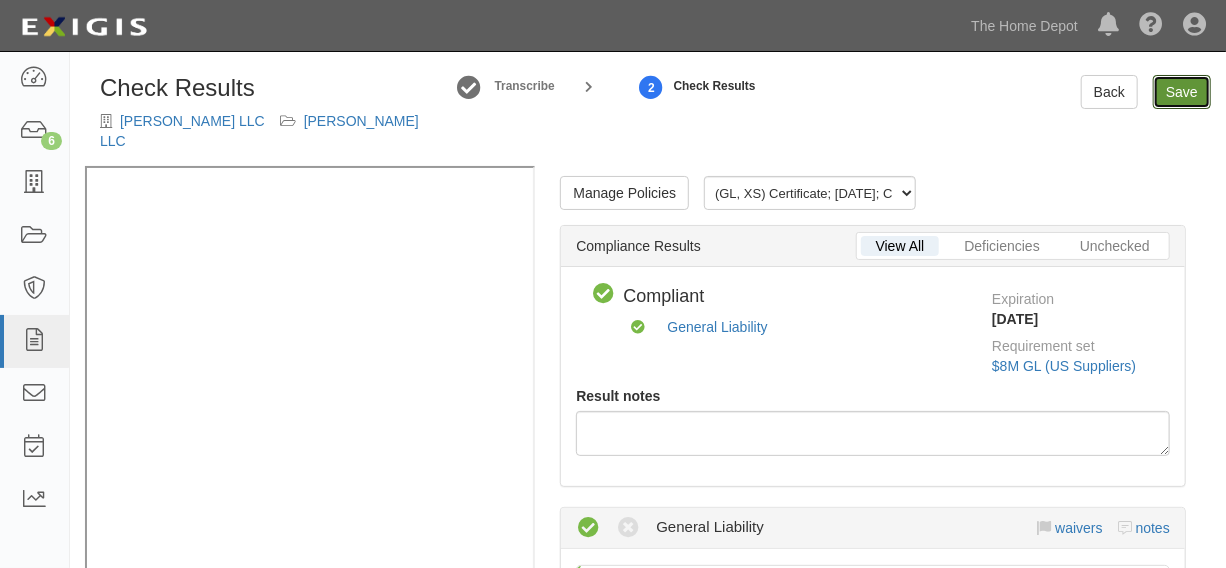 radio on "true" 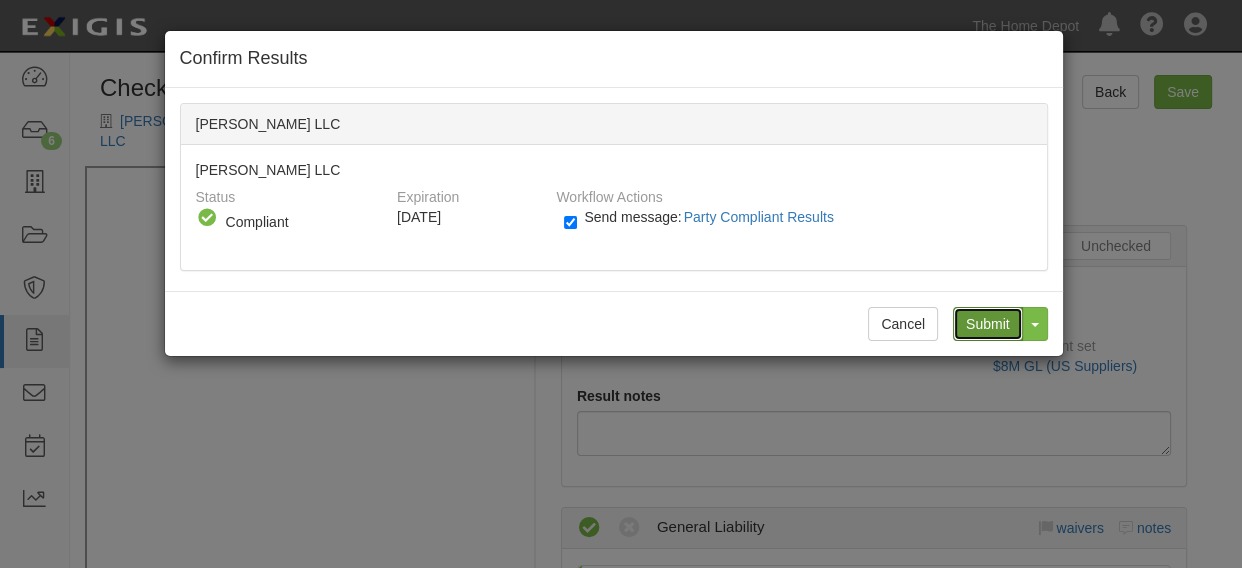 click on "Submit" at bounding box center [988, 324] 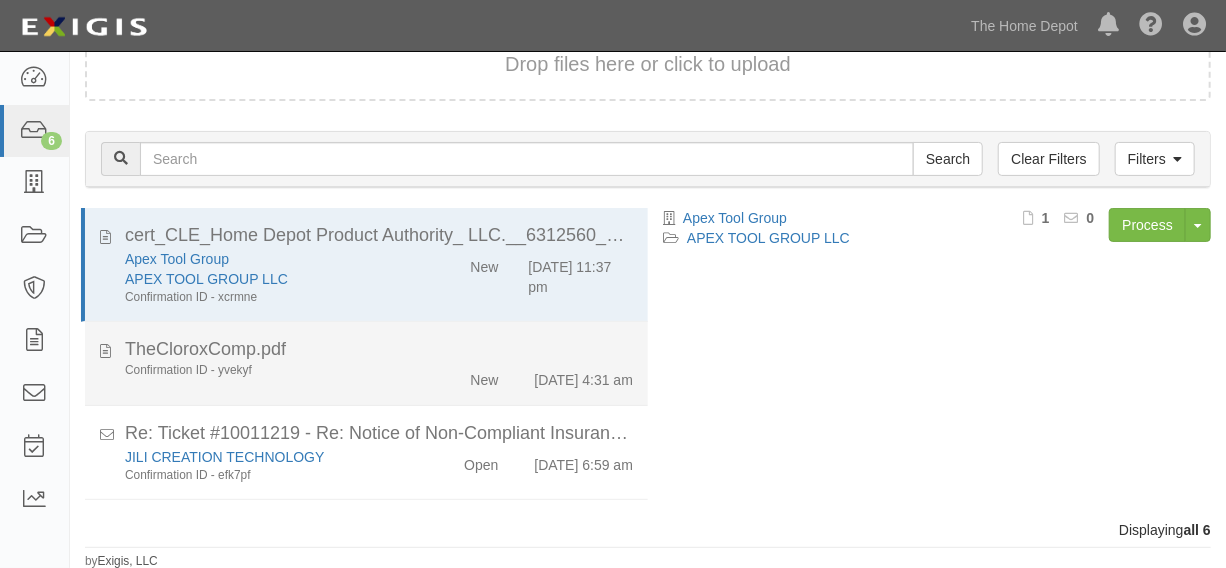 scroll, scrollTop: 156, scrollLeft: 0, axis: vertical 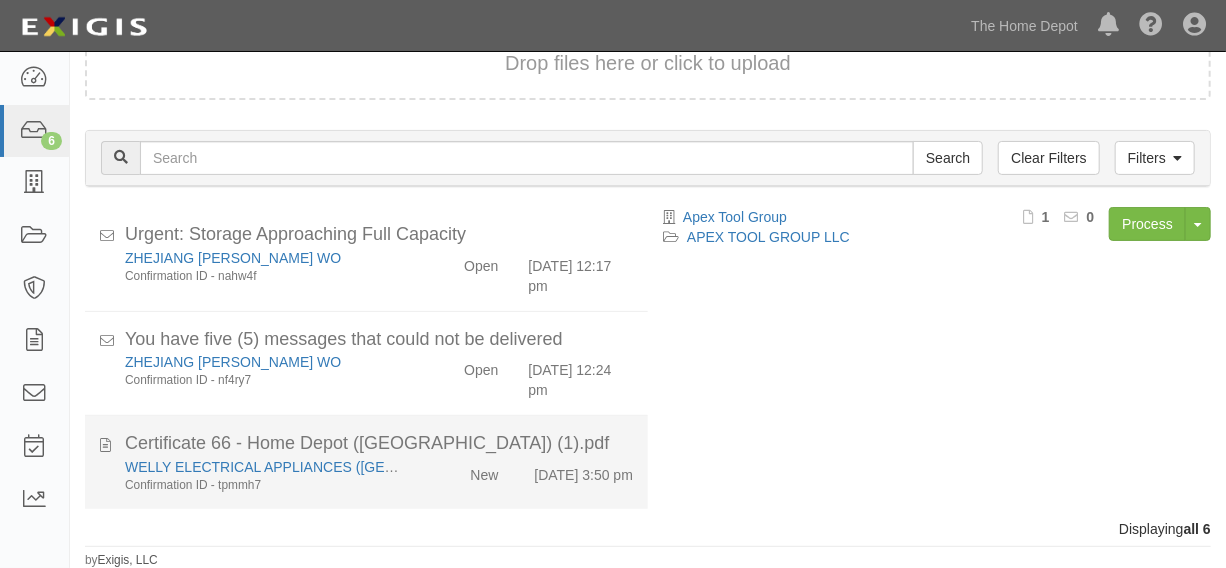 click on "New" 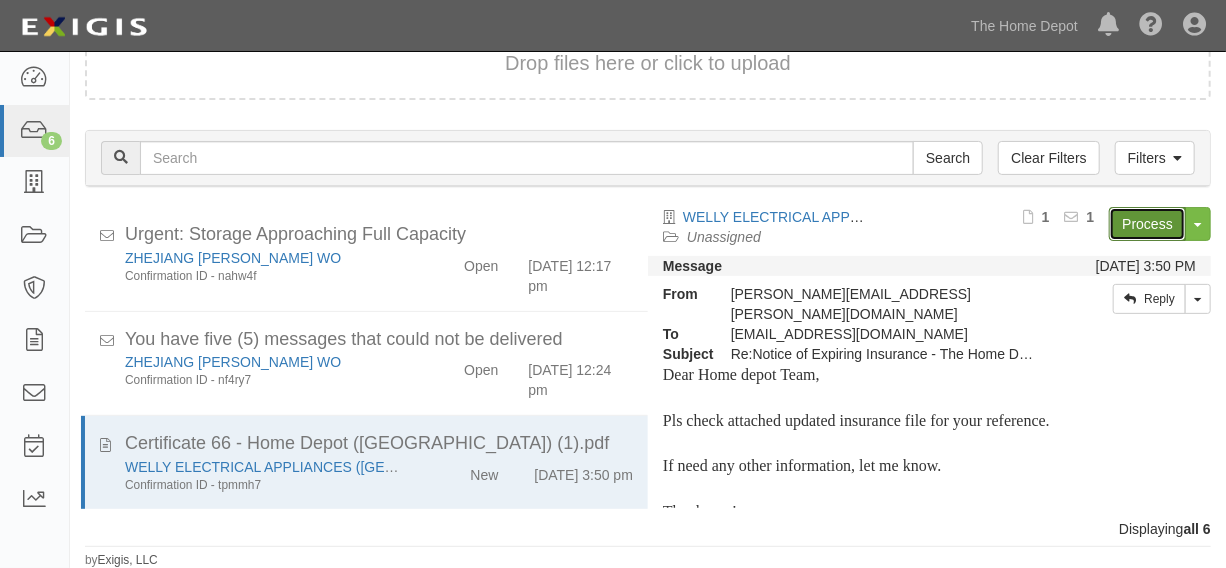 click on "Process" at bounding box center [1147, 224] 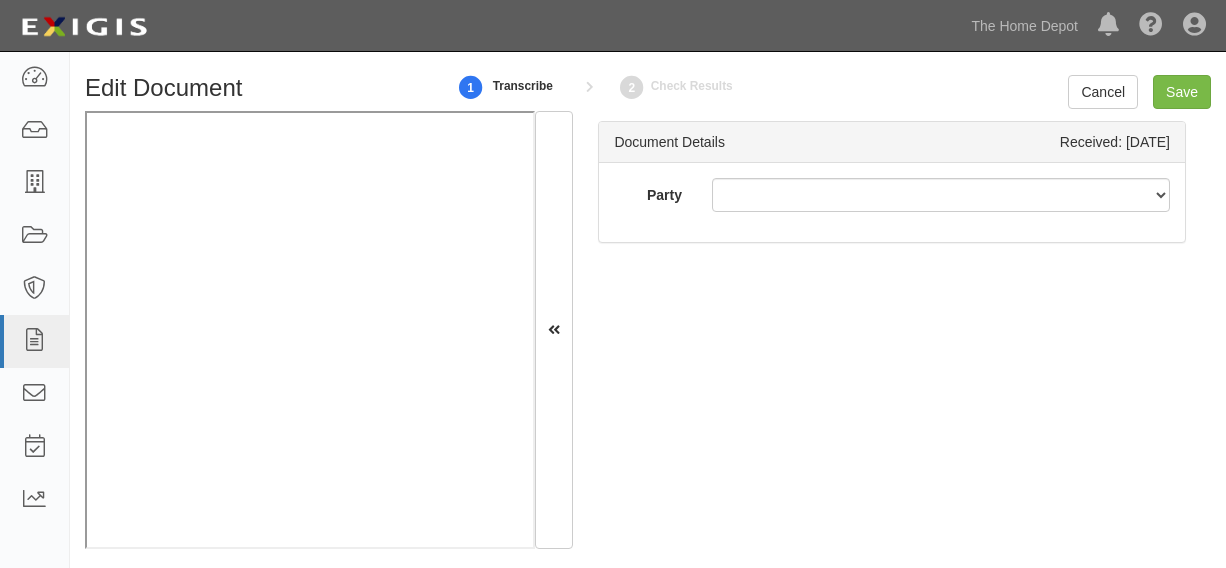 scroll, scrollTop: 0, scrollLeft: 0, axis: both 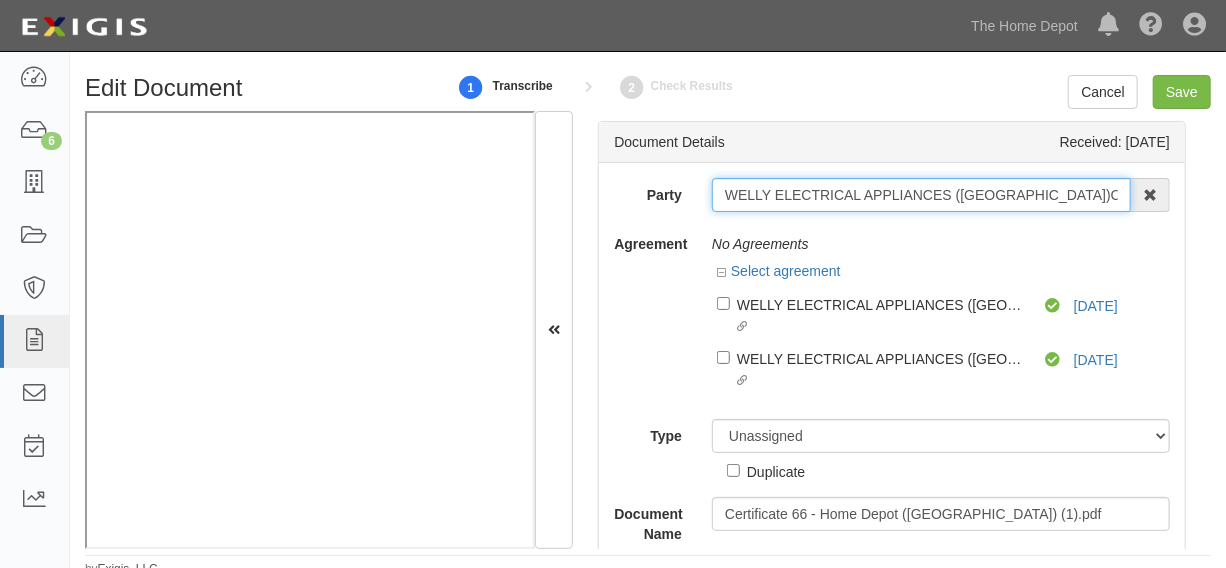 drag, startPoint x: 716, startPoint y: 200, endPoint x: 1240, endPoint y: 180, distance: 524.38153 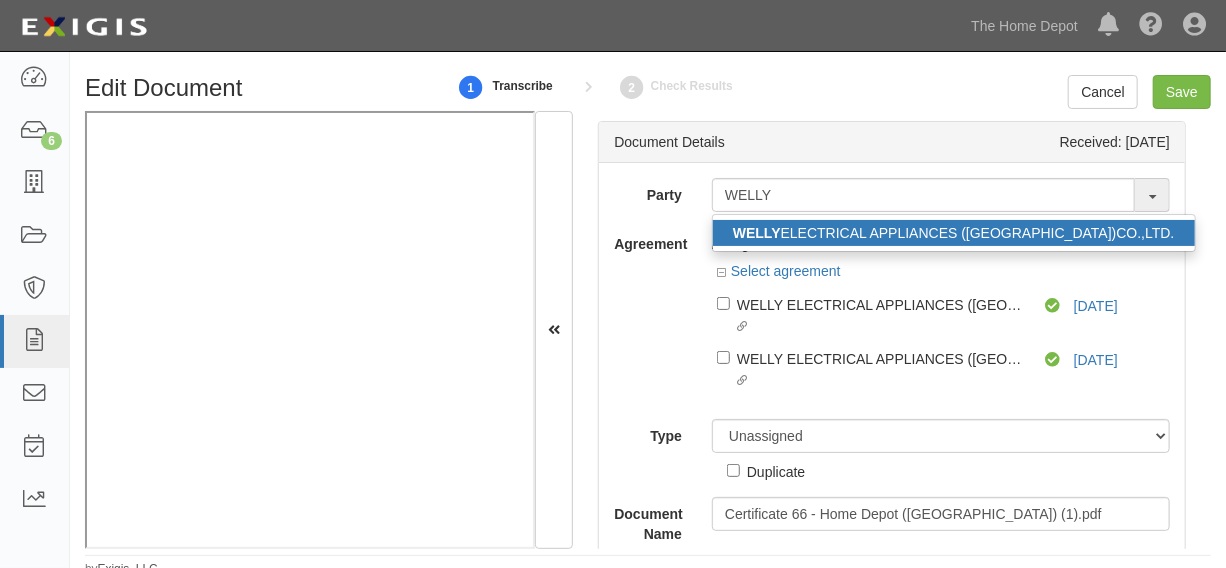 click on "WELLY  ELECTRICAL APPLIANCES (THAILAND)CO.,LTD." at bounding box center [954, 233] 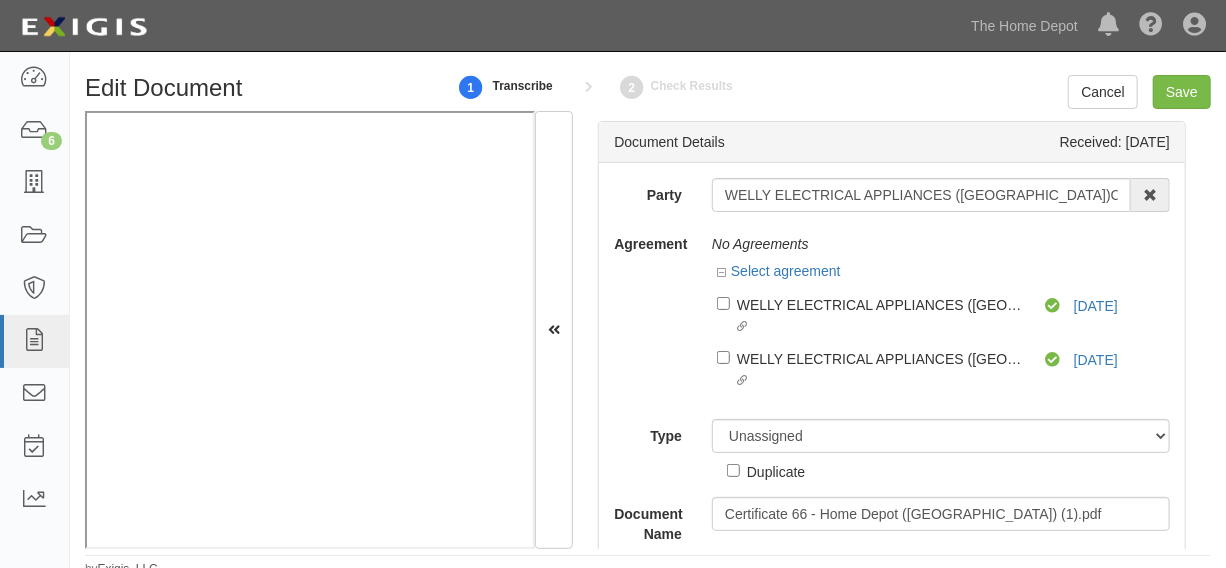click on "Select agreement" at bounding box center [779, 271] 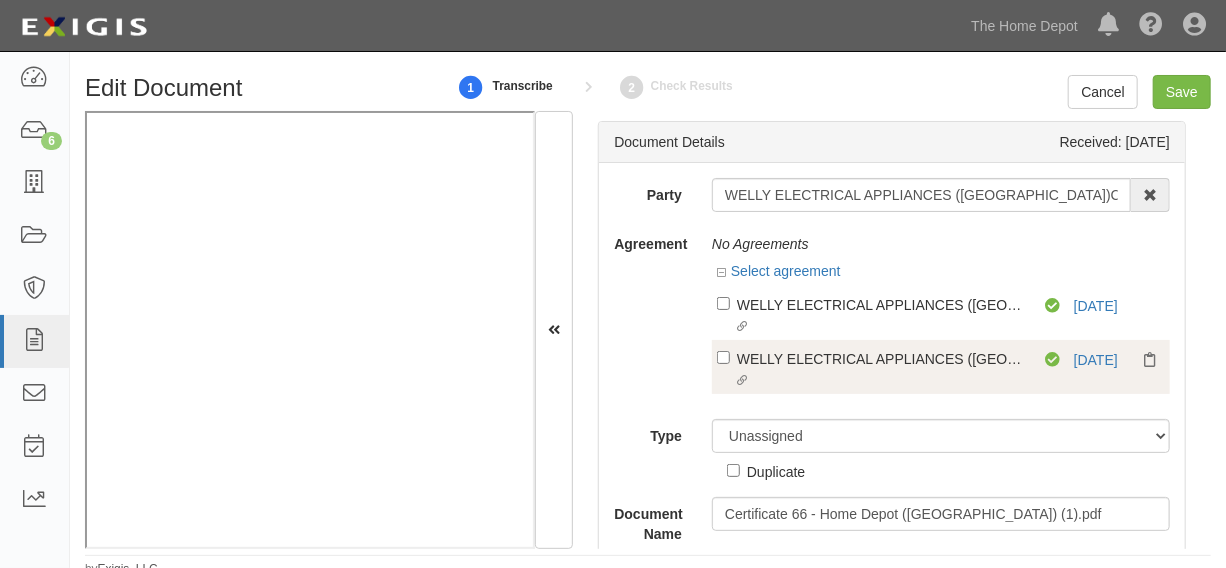 click on "Linked agreement
WELLY ELECTRICAL APPLIANCES (THAILAND)CO.,LTD.
Linked agreement" at bounding box center (881, 316) 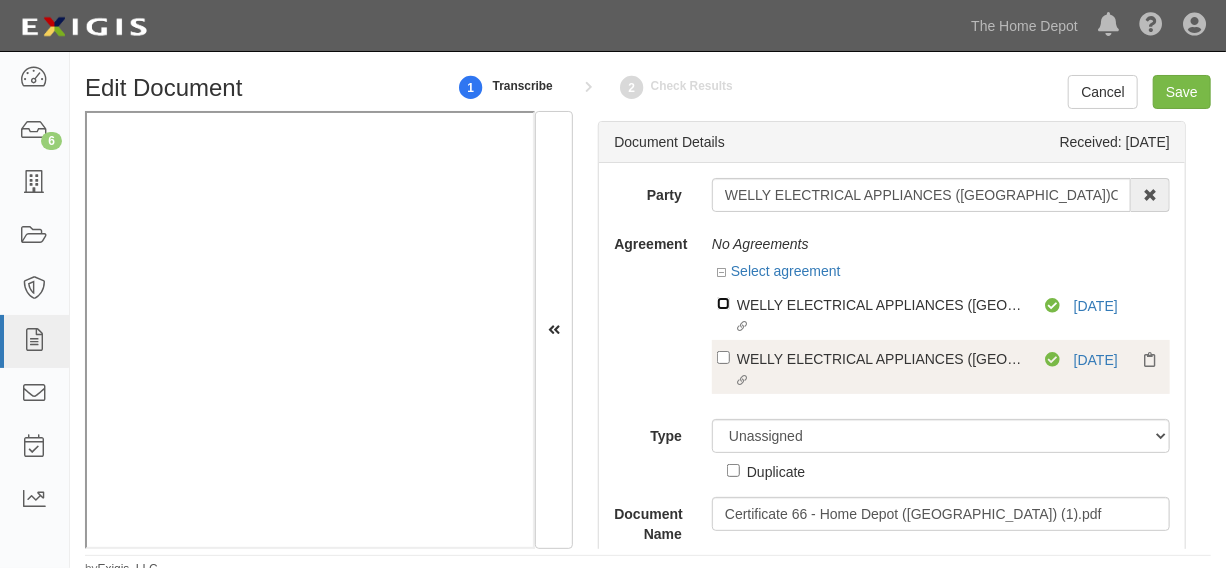 click on "Linked agreement
WELLY ELECTRICAL APPLIANCES (THAILAND)CO.,LTD.
Linked agreement" at bounding box center (723, 303) 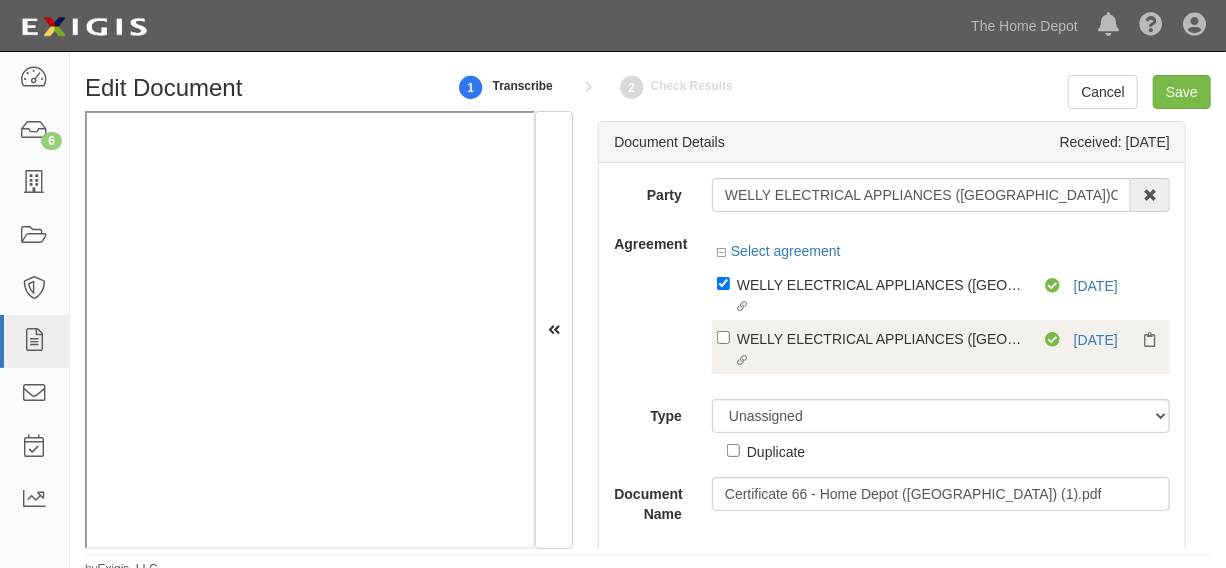 click on "Linked agreement
WELLY ELECTRICAL APPLIANCES (THAILAND)CO.,LTD.
Linked agreement" at bounding box center (881, 350) 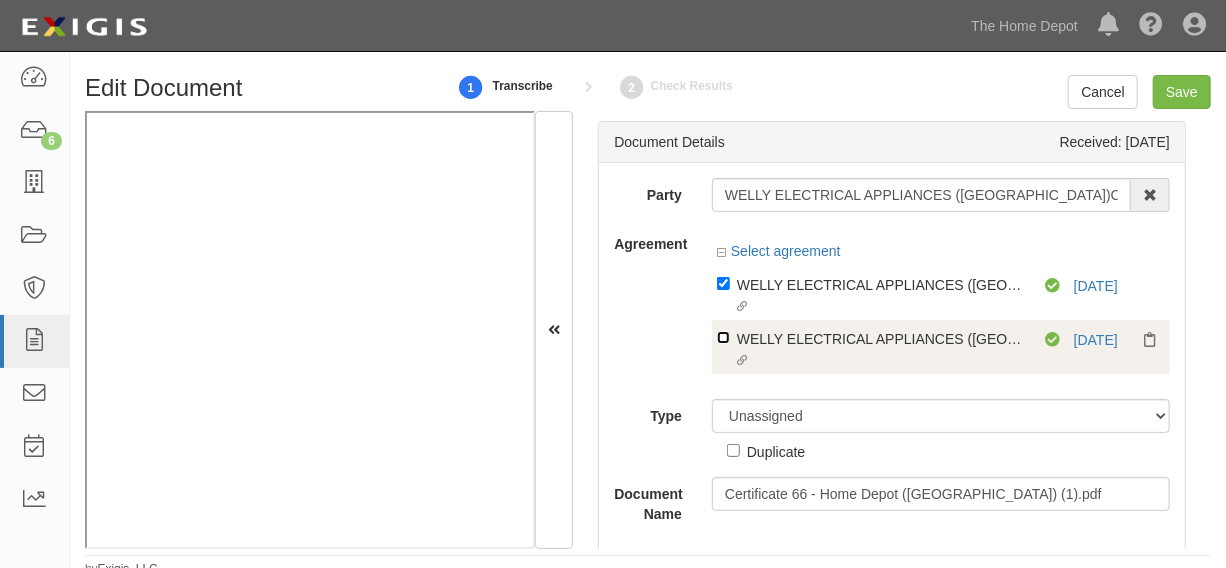 click on "Linked agreement
WELLY ELECTRICAL APPLIANCES (THAILAND)CO.,LTD.
Linked agreement" at bounding box center (723, 283) 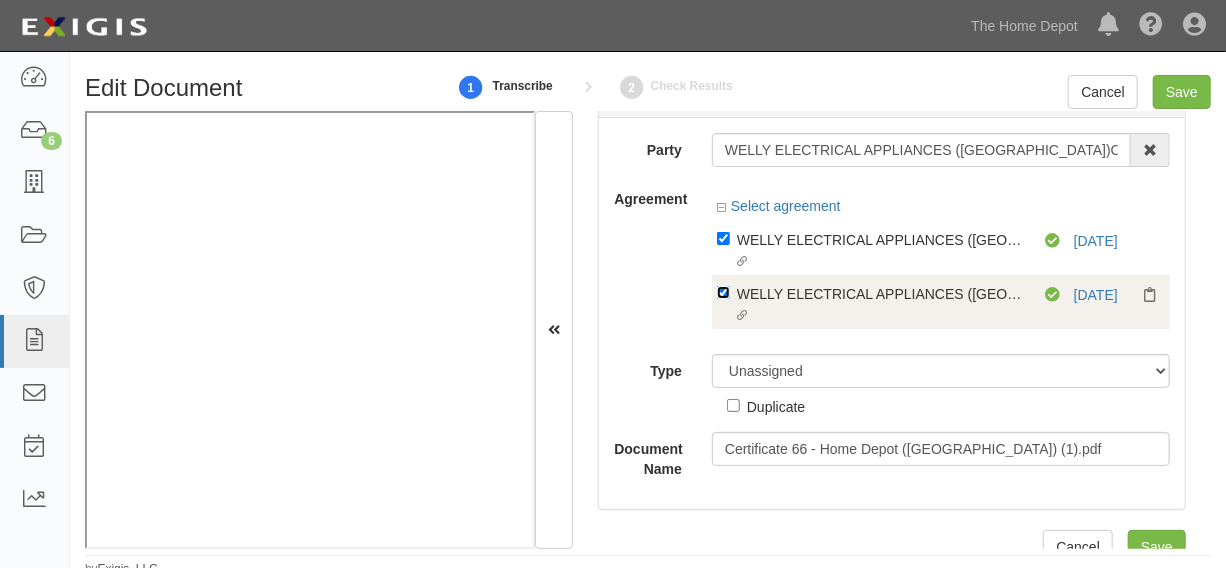 scroll, scrollTop: 70, scrollLeft: 0, axis: vertical 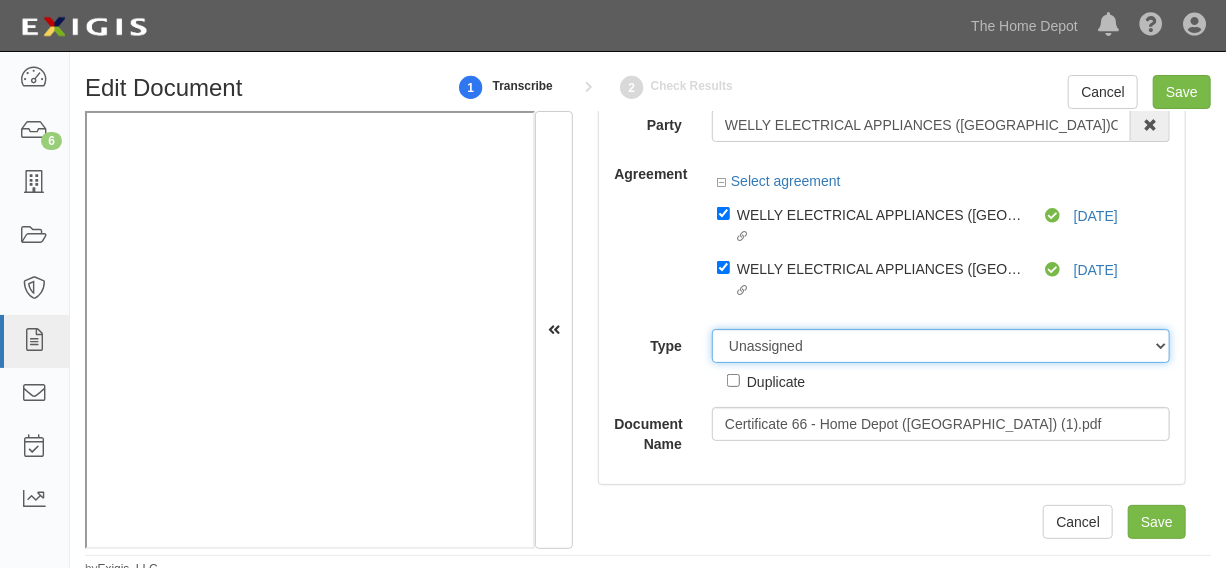 click on "Unassigned
Binder
Cancellation Notice
Certificate
Contract
Endorsement
Insurance Policy
Junk
Other Document
Policy Declarations
Reinstatement Notice
Requirements
Waiver Request" at bounding box center (941, 346) 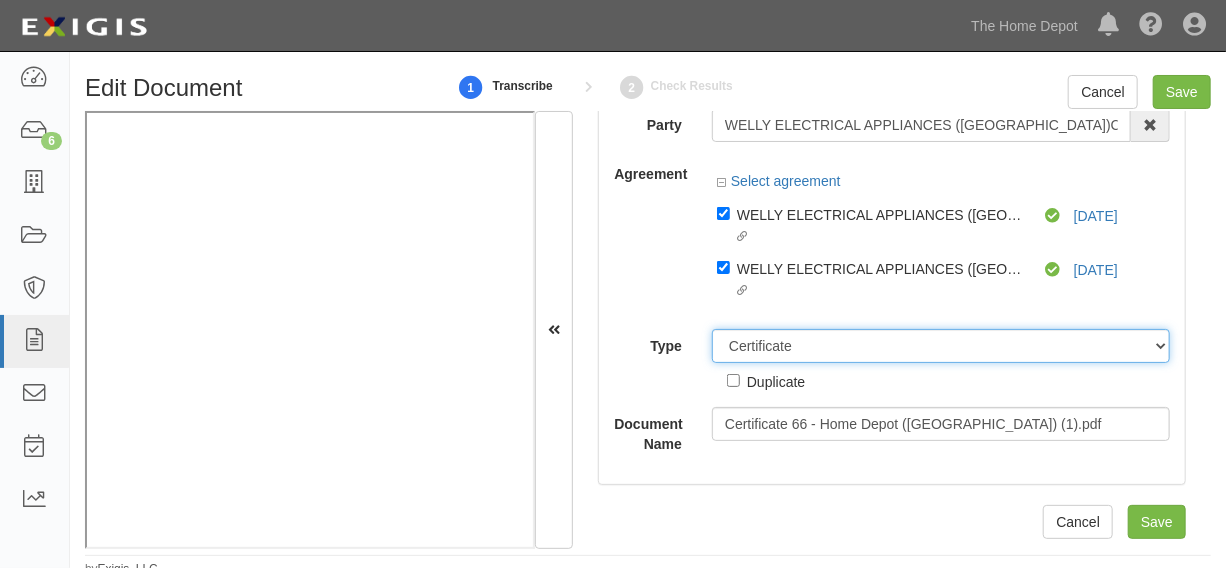 click on "Unassigned
Binder
Cancellation Notice
Certificate
Contract
Endorsement
Insurance Policy
Junk
Other Document
Policy Declarations
Reinstatement Notice
Requirements
Waiver Request" at bounding box center (941, 346) 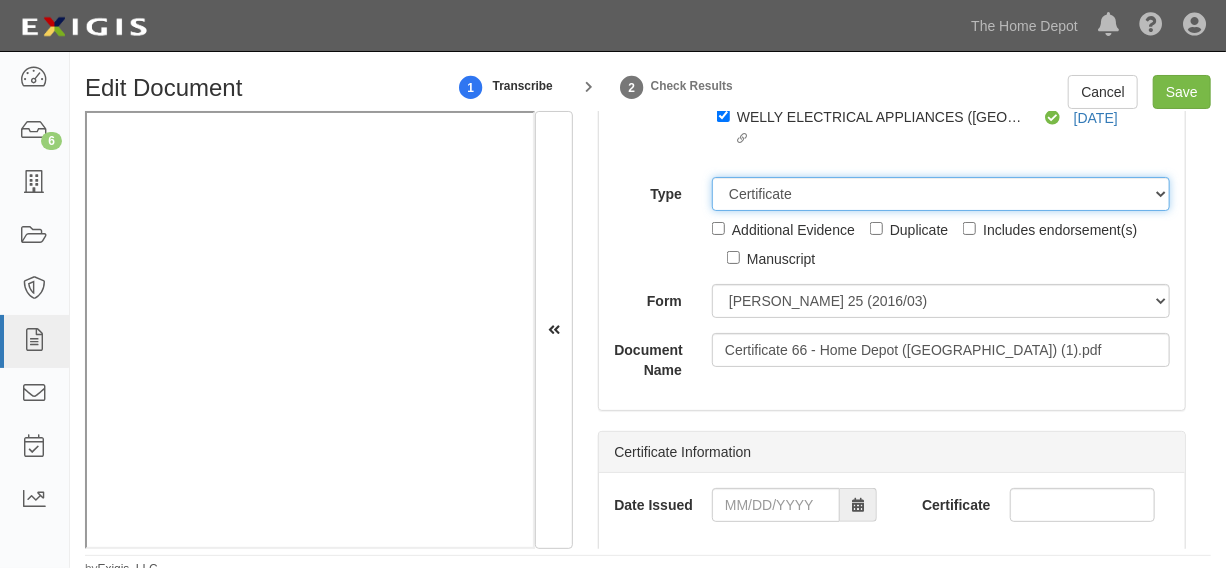 scroll, scrollTop: 373, scrollLeft: 0, axis: vertical 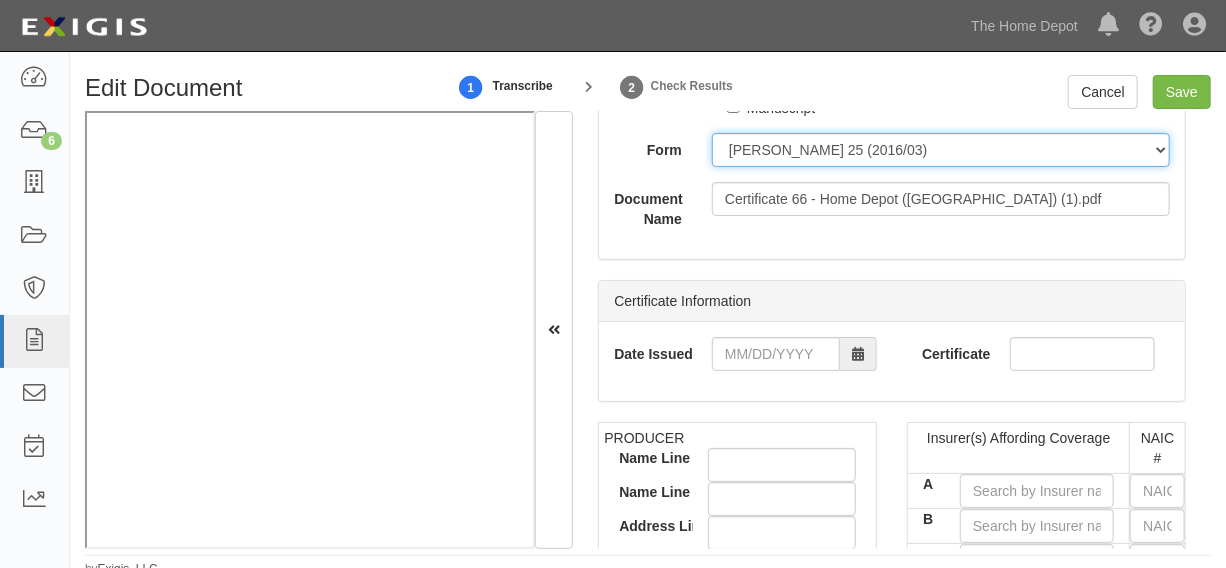 click on "ACORD 25 (2016/03)
ACORD 101
ACORD 855 NY (2014/05)
General" at bounding box center [941, 150] 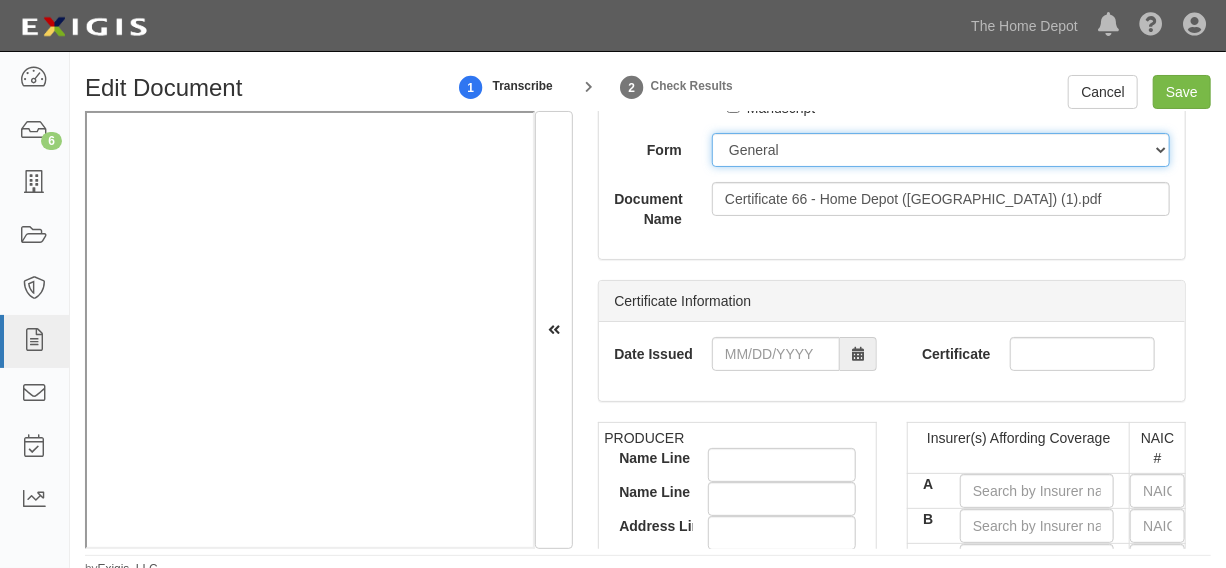click on "ACORD 25 (2016/03)
ACORD 101
ACORD 855 NY (2014/05)
General" at bounding box center [941, 150] 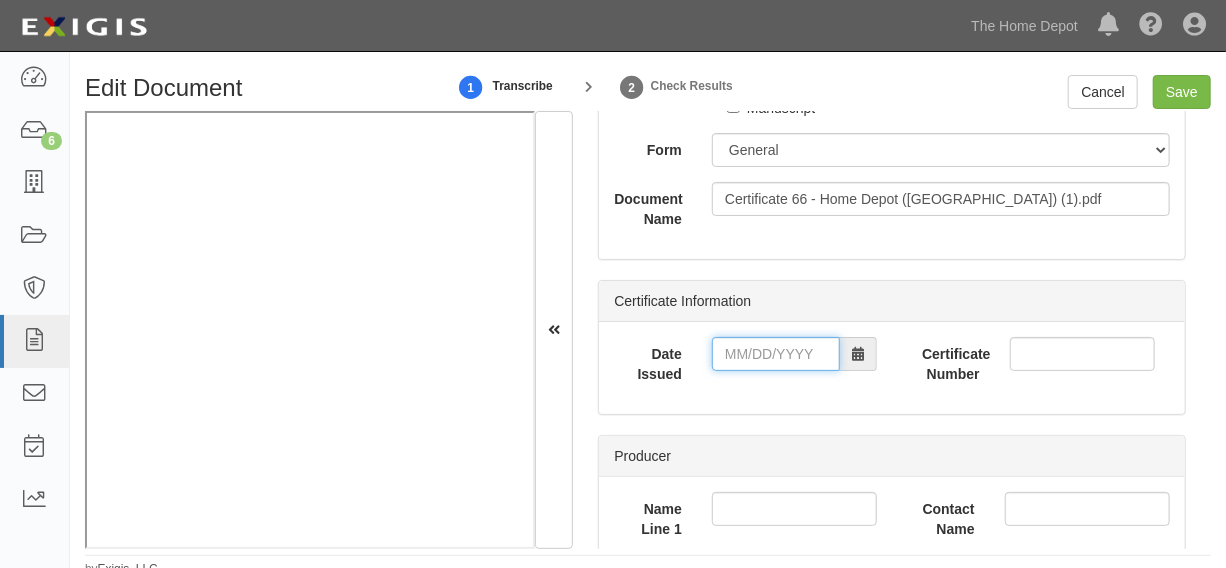 click on "Date Issued" at bounding box center (776, 354) 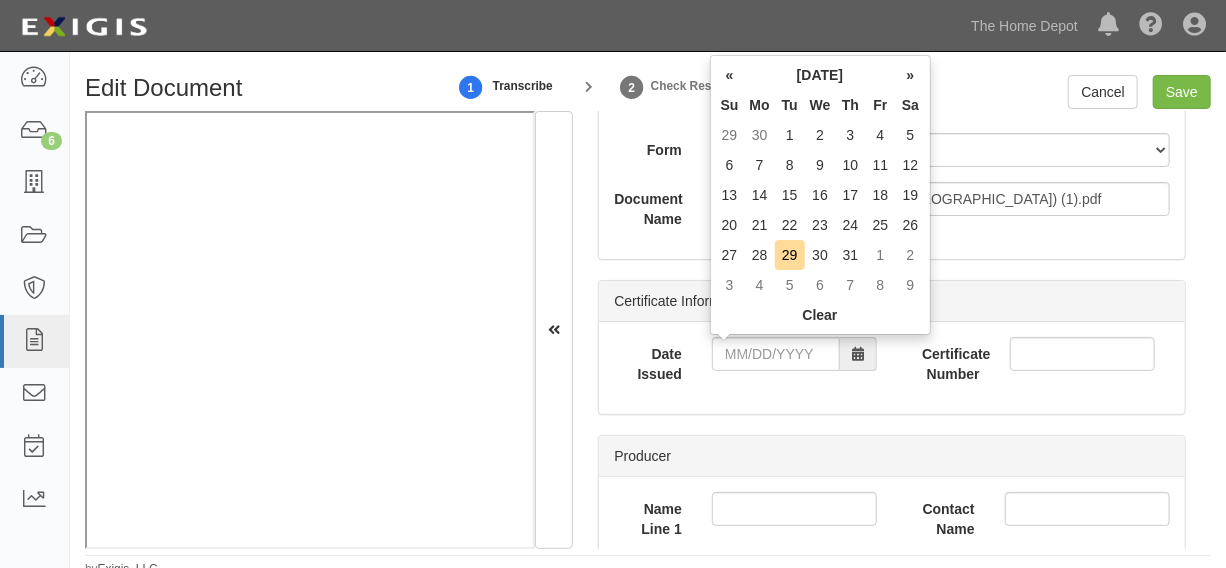 click on "We" at bounding box center (820, 105) 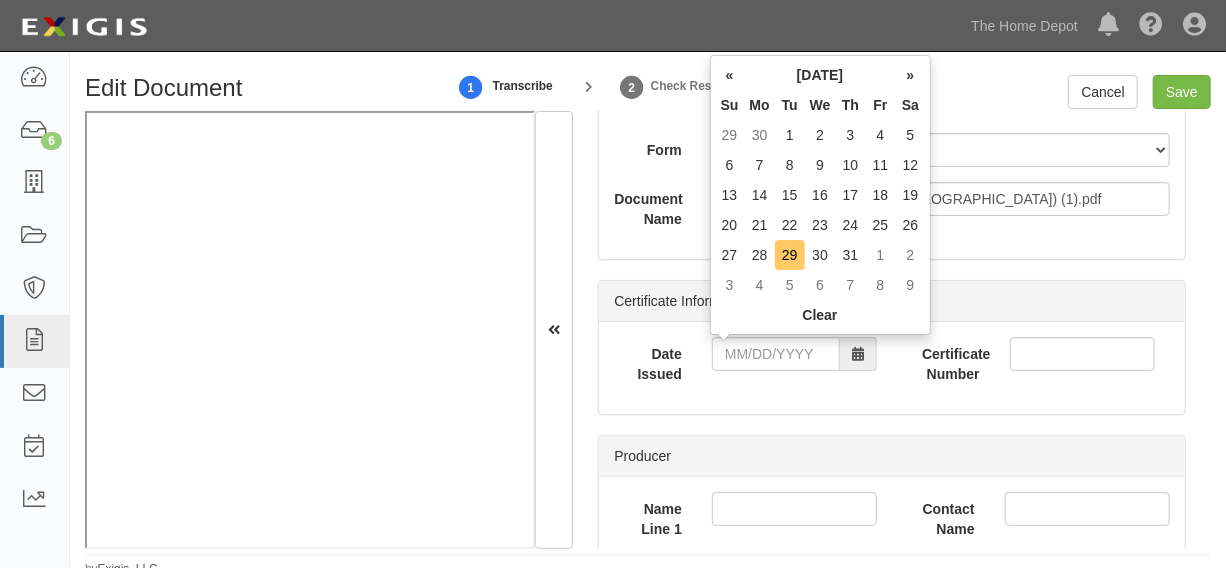 click on "29" at bounding box center (790, 255) 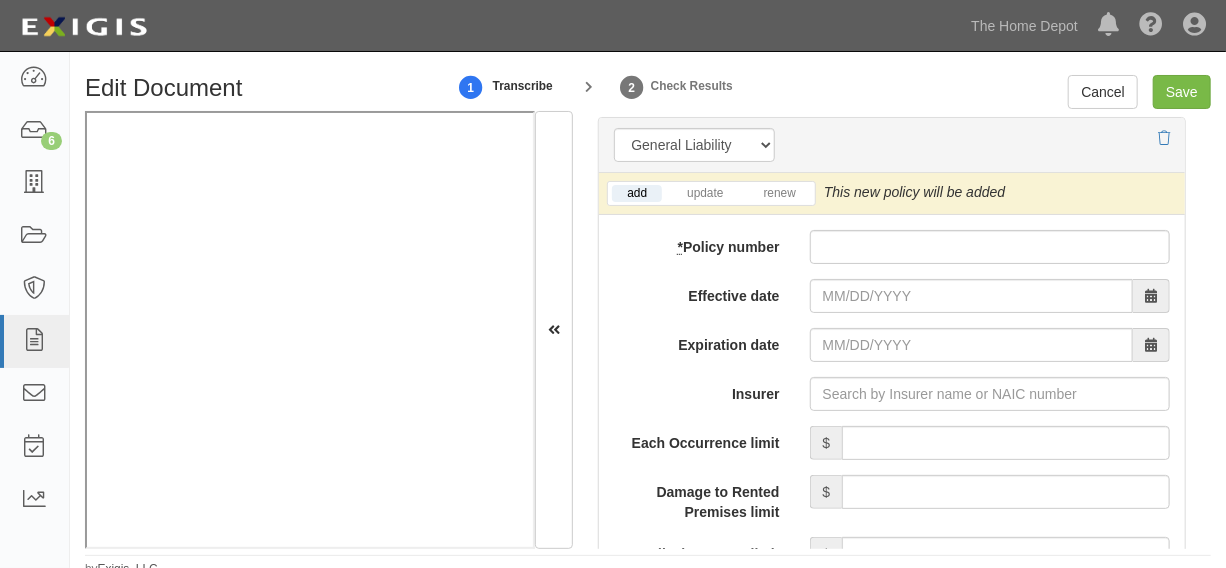 scroll, scrollTop: 1737, scrollLeft: 0, axis: vertical 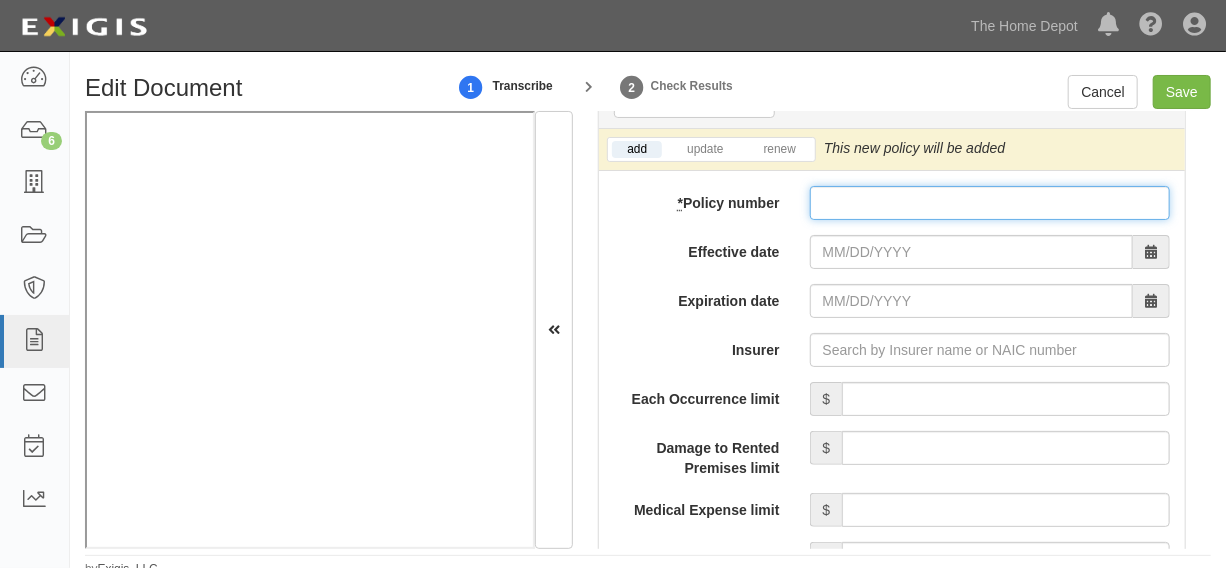 paste on "101-1-306-13- 000018-000-12" 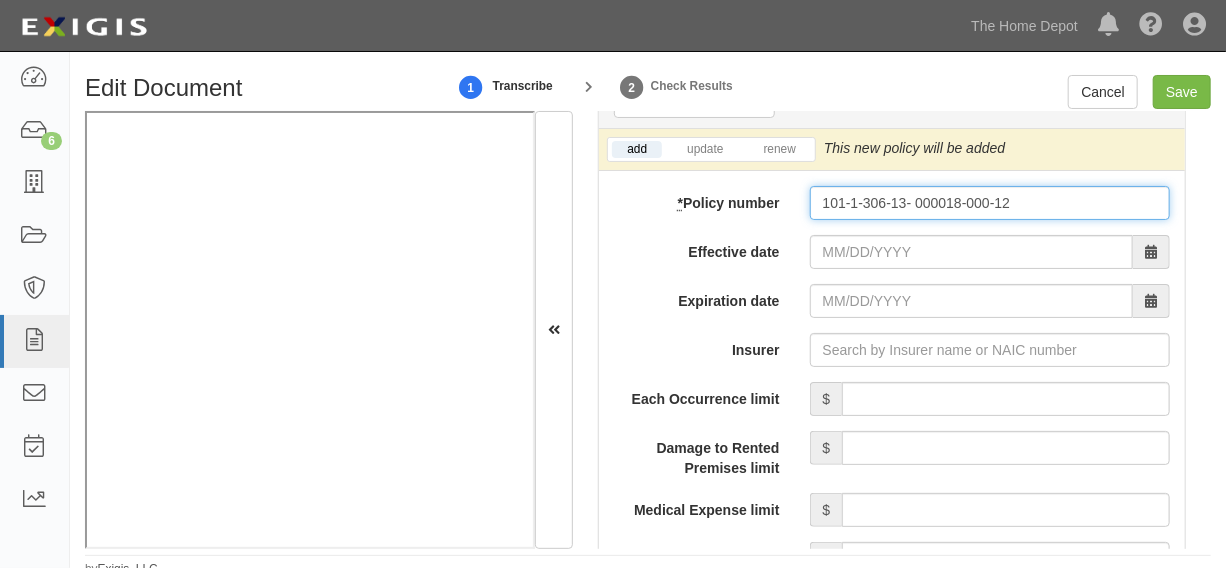 type on "101-1-306-13- 000018-000-12" 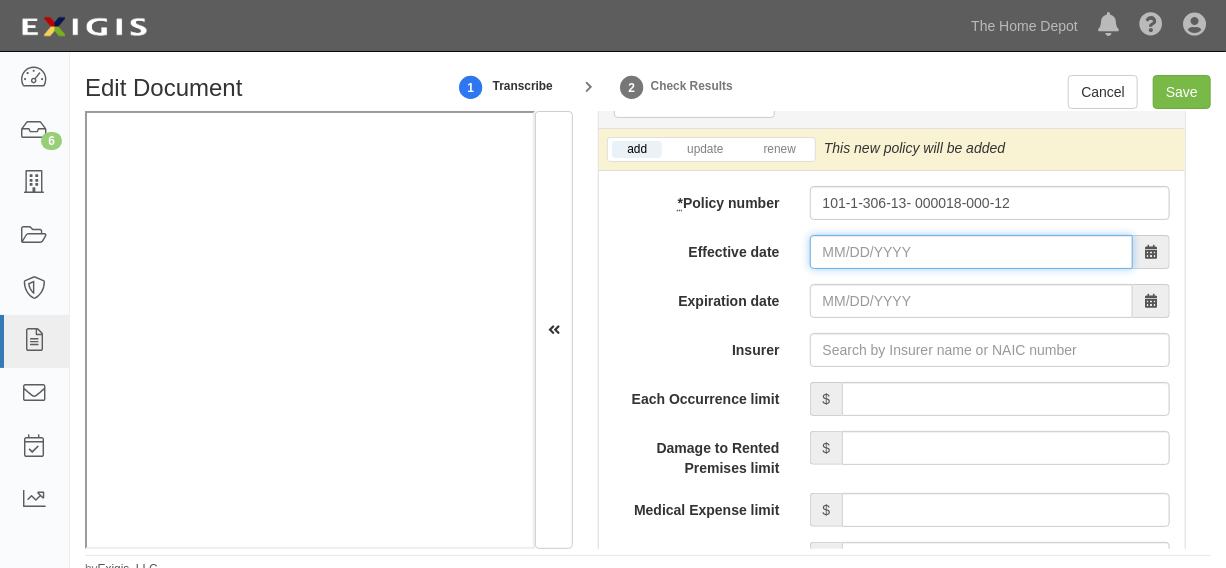 click on "Effective date" at bounding box center (971, 252) 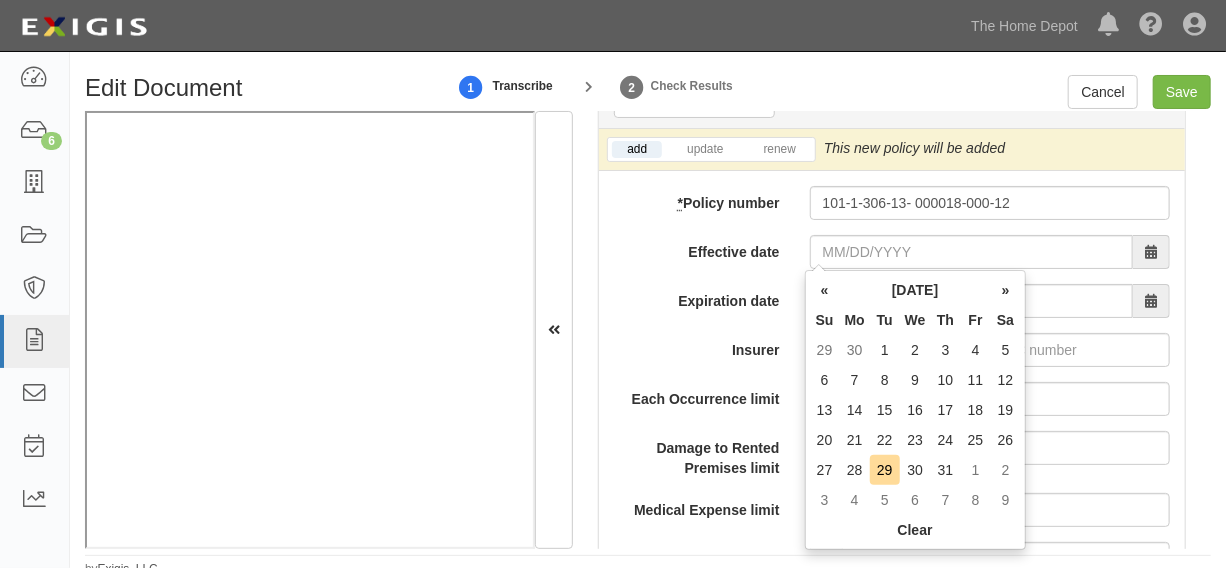 click on "Tu" at bounding box center [885, 320] 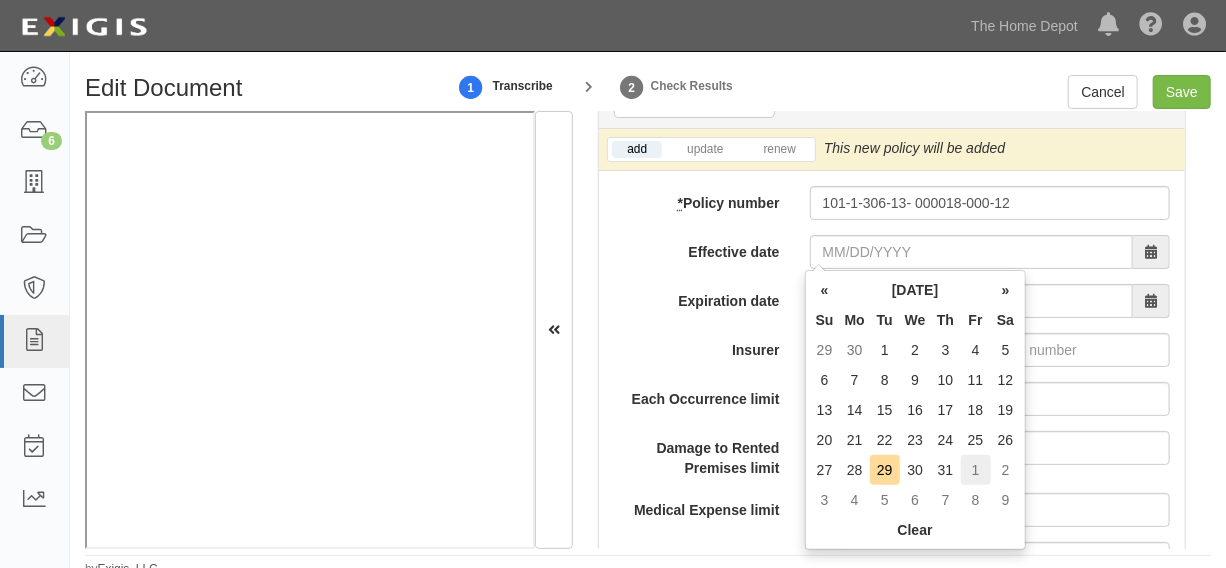 click on "1" at bounding box center (976, 470) 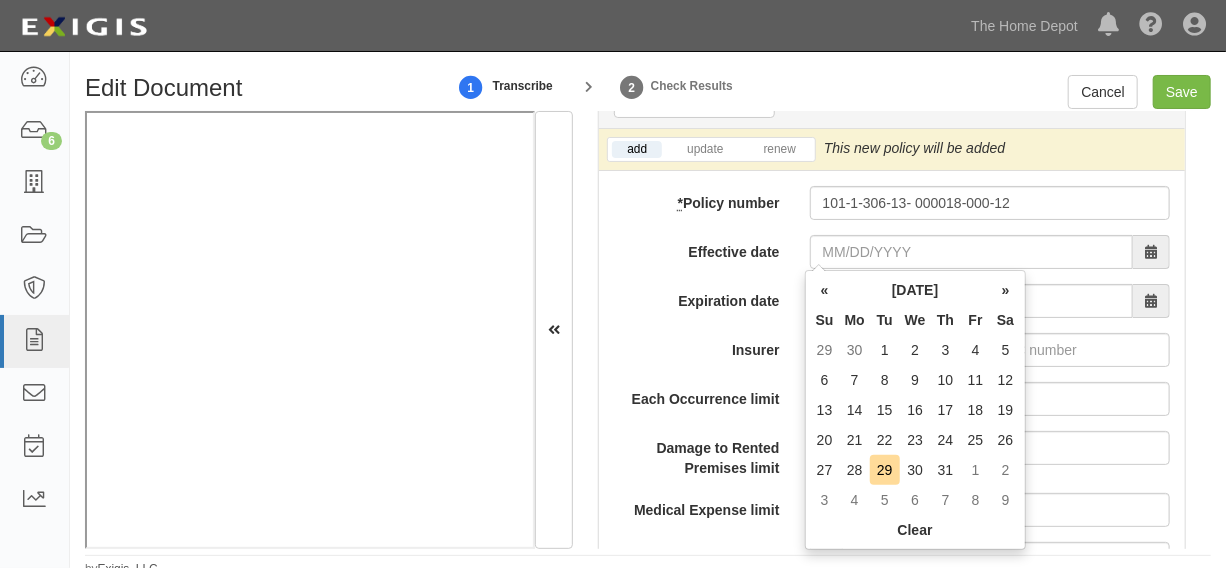 type on "08/01/2025" 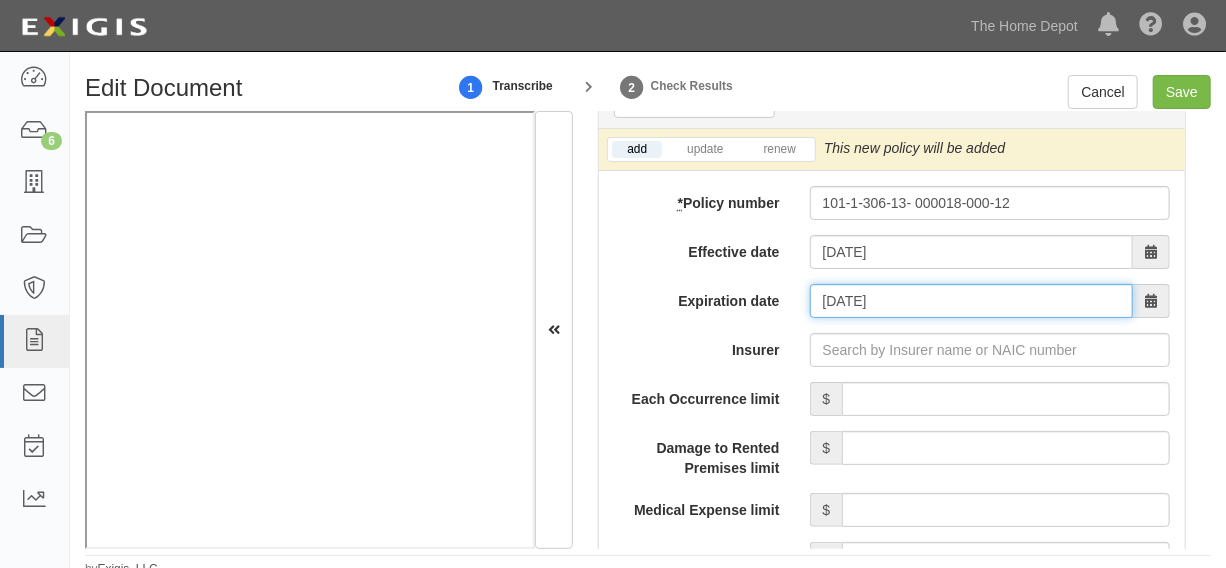 click on "08/01/2026" at bounding box center [971, 301] 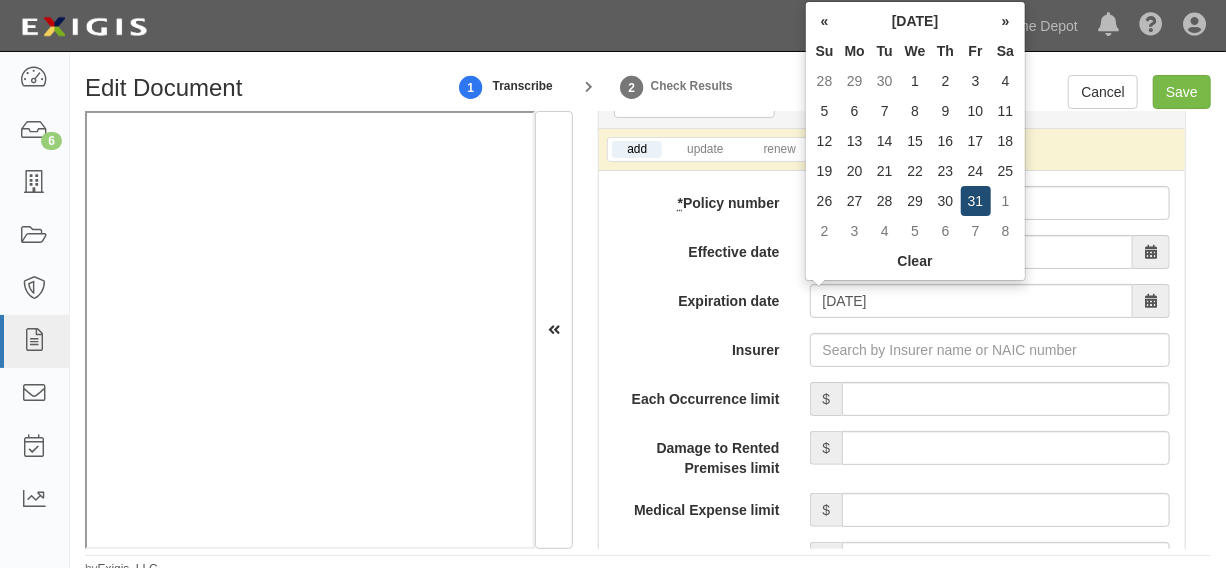 click on "31" at bounding box center [976, 201] 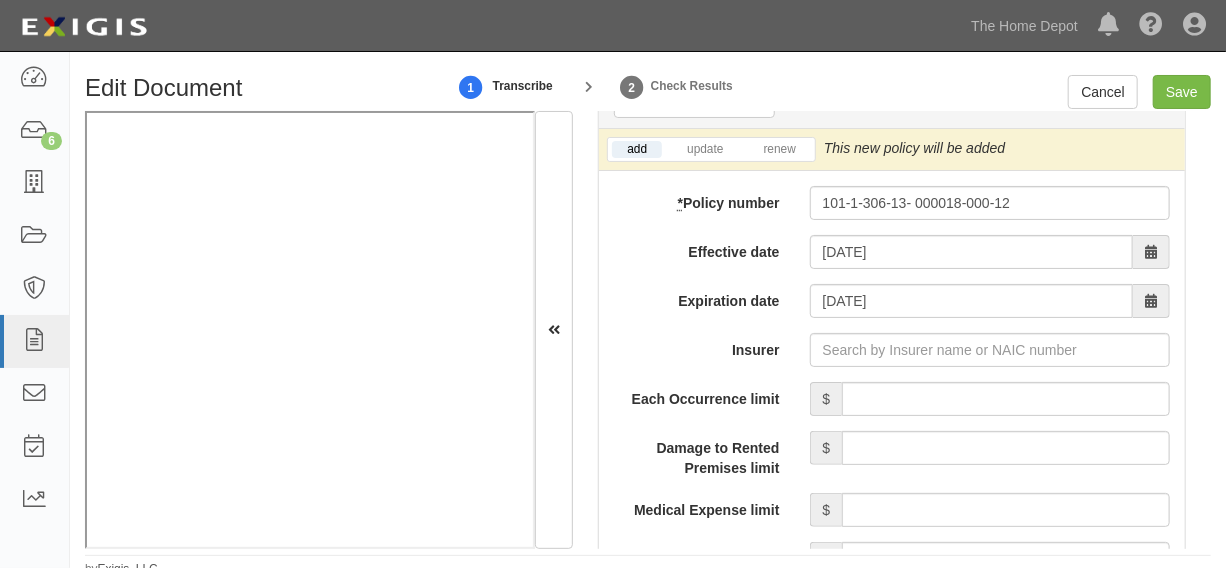 type on "07/31/2026" 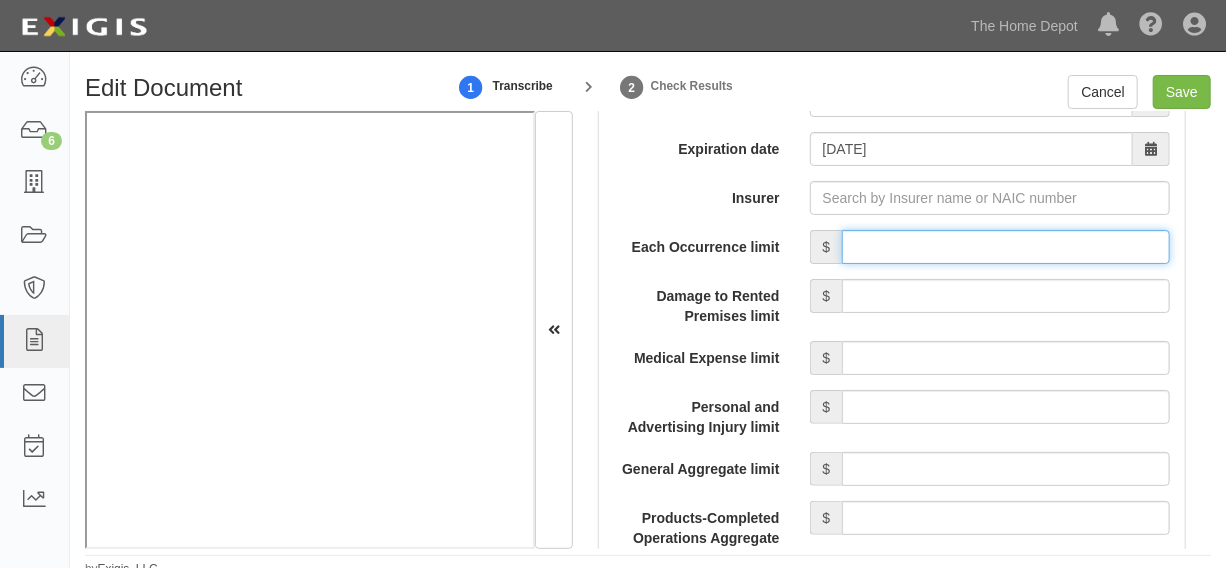 click on "Each Occurrence limit" at bounding box center [1006, 247] 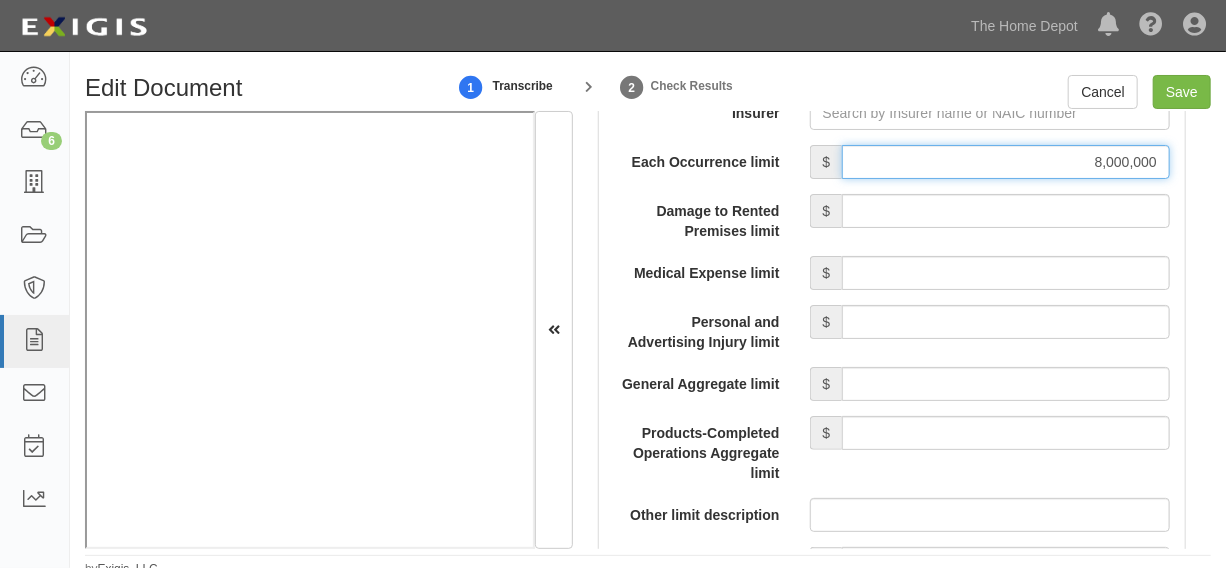 scroll, scrollTop: 2040, scrollLeft: 0, axis: vertical 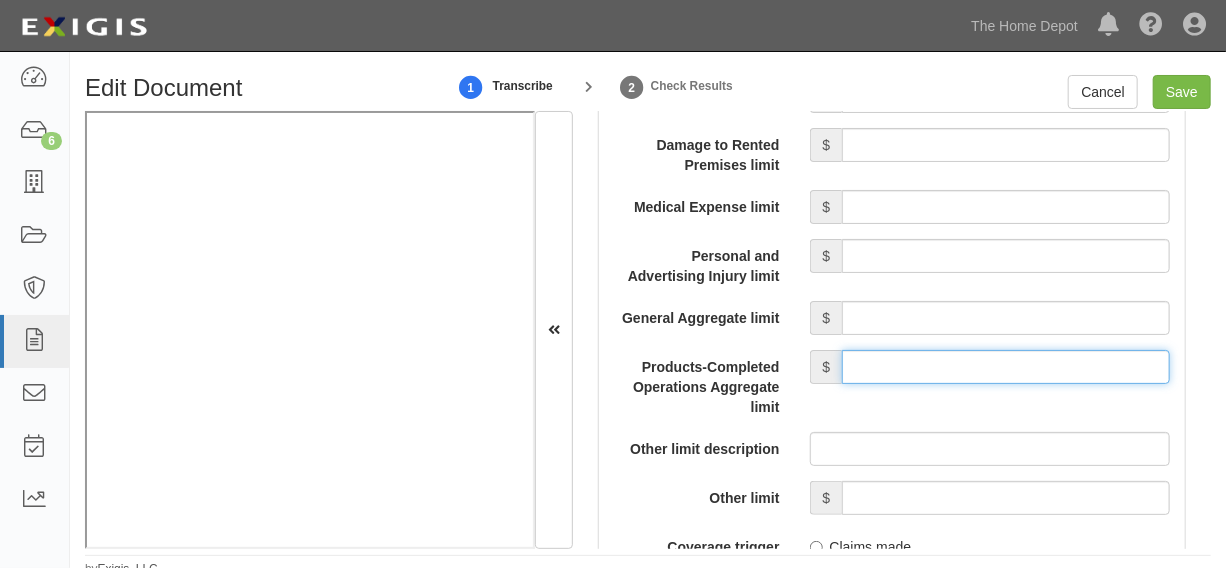 click on "Products-Completed Operations Aggregate limit" at bounding box center (1006, 367) 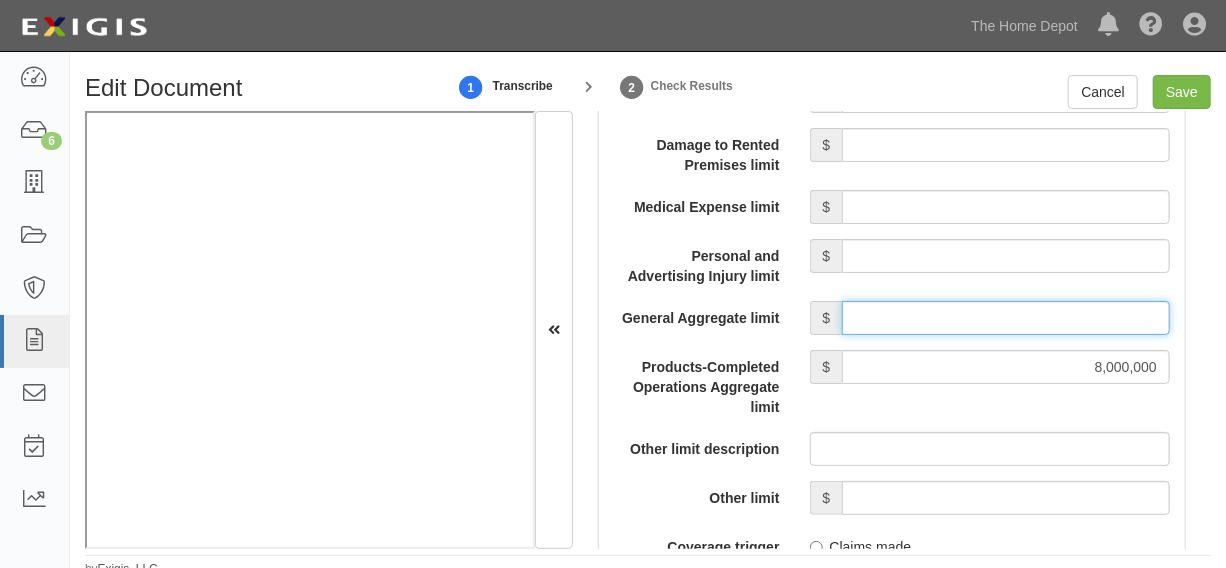 click on "General Aggregate limit" at bounding box center (1006, 318) 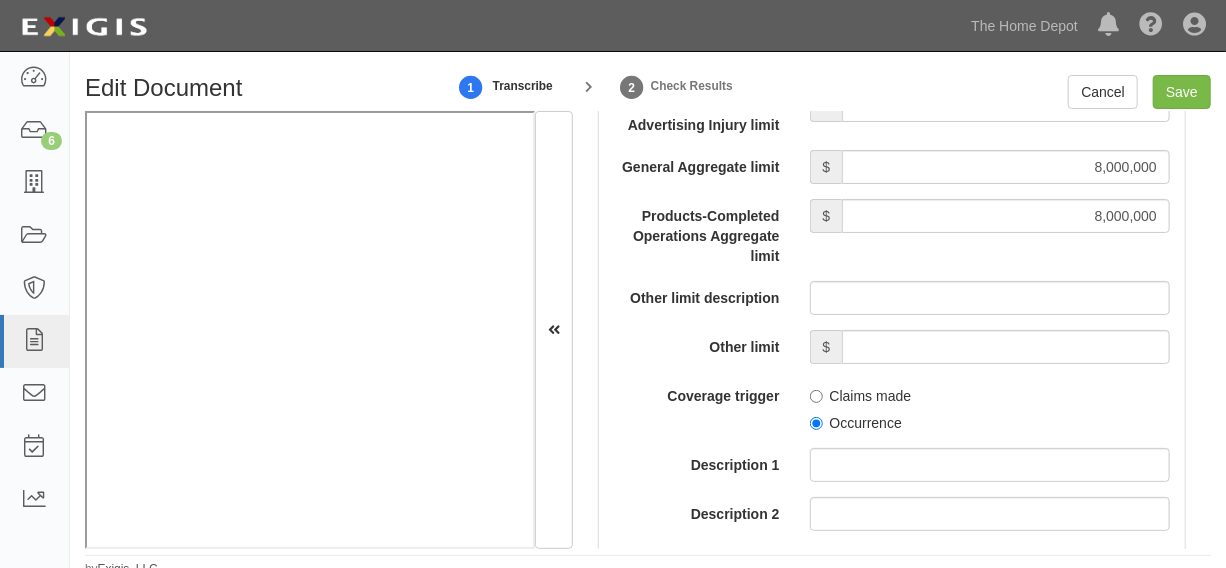 scroll, scrollTop: 2343, scrollLeft: 0, axis: vertical 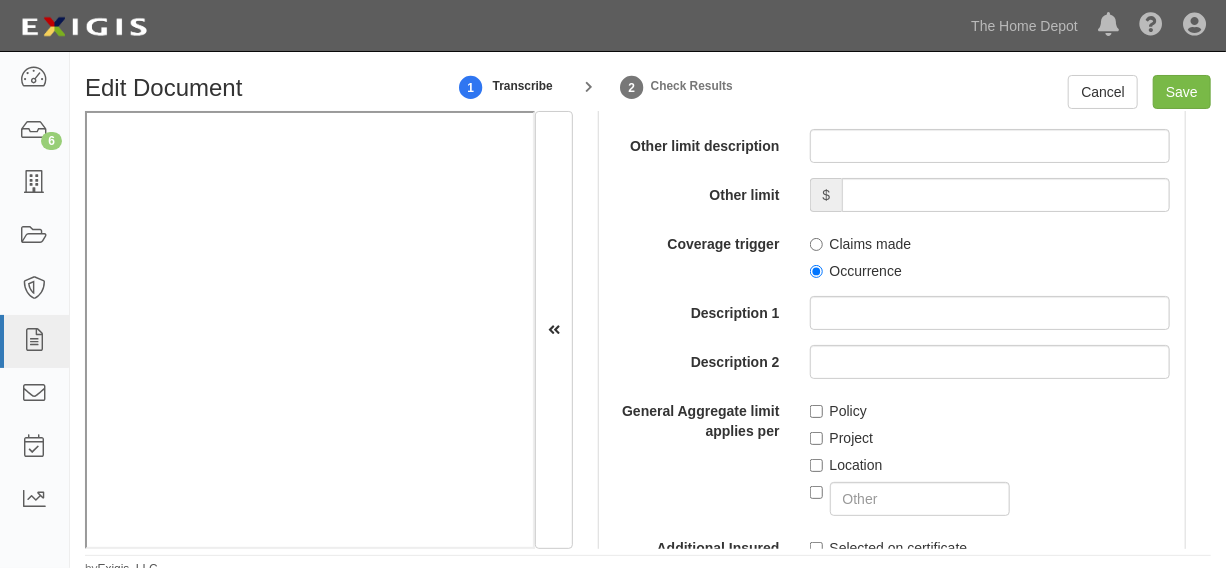 click on "Occurrence" at bounding box center [856, 271] 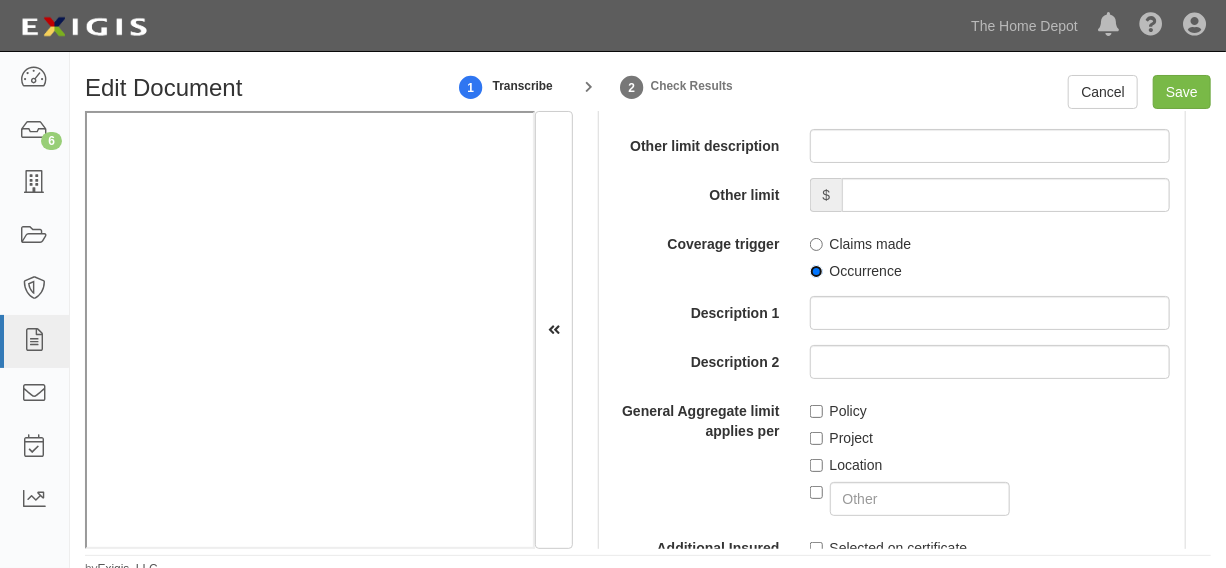click on "Occurrence" at bounding box center (816, 271) 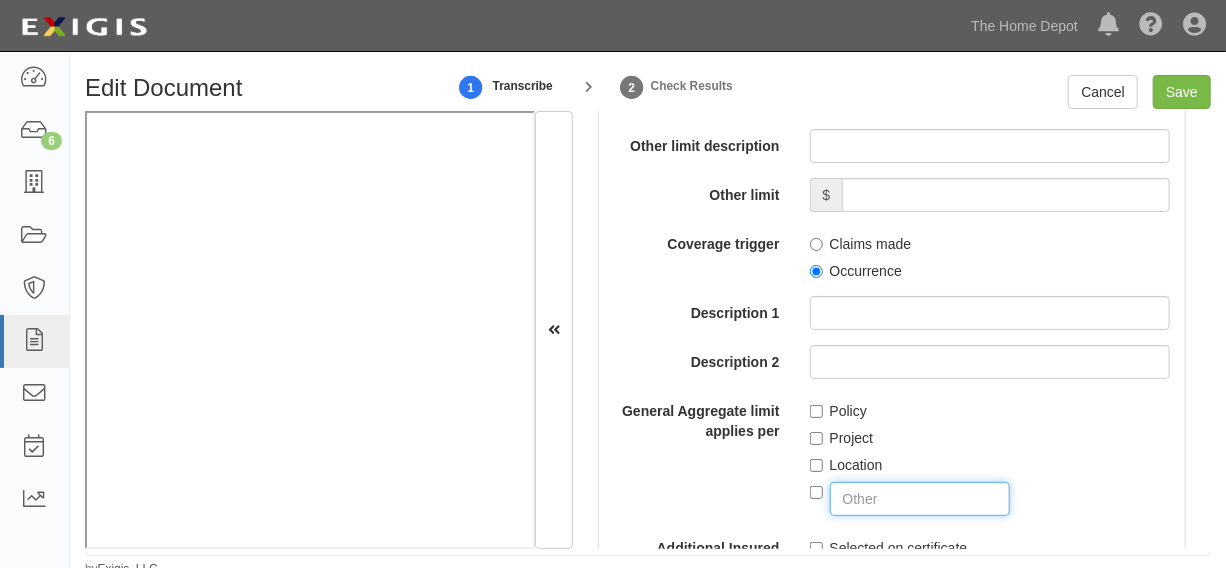 click at bounding box center (920, 499) 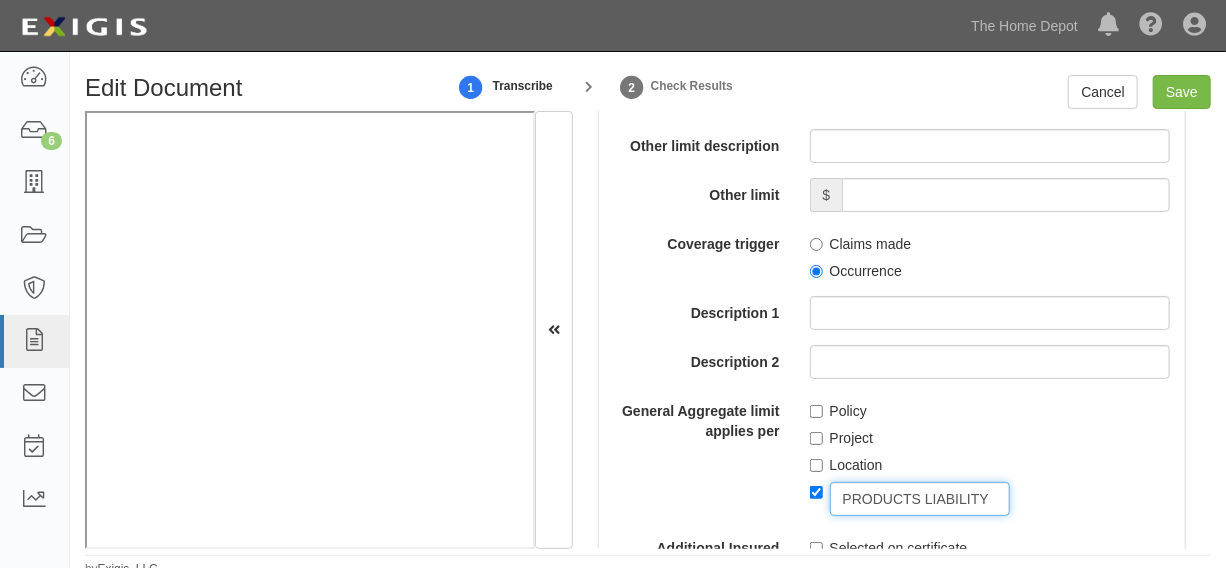 checkbox on "true" 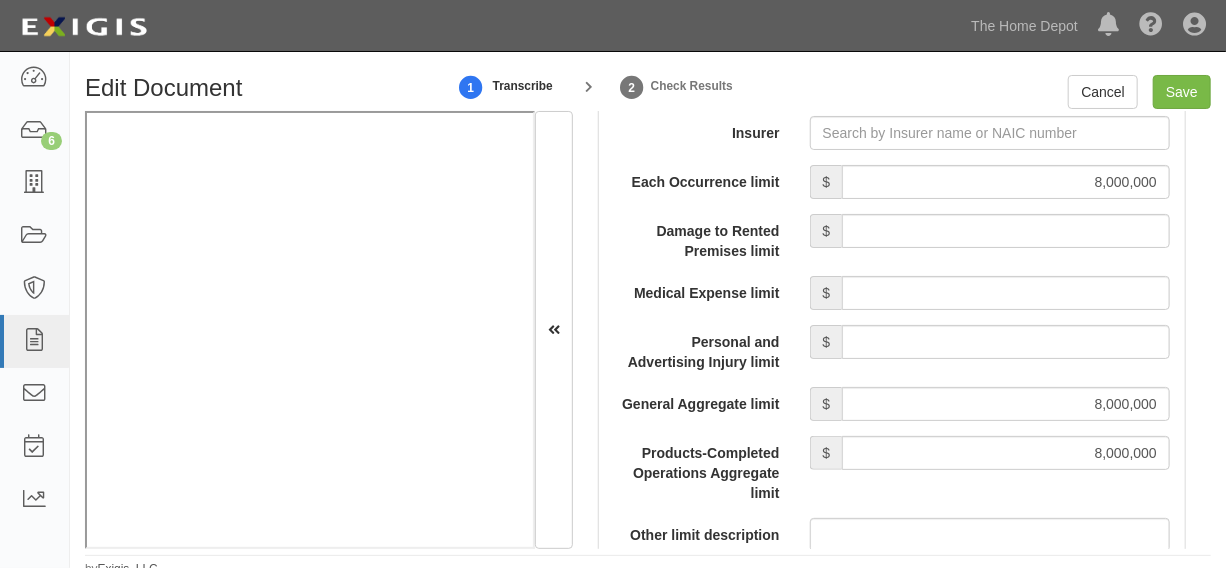 scroll, scrollTop: 1889, scrollLeft: 0, axis: vertical 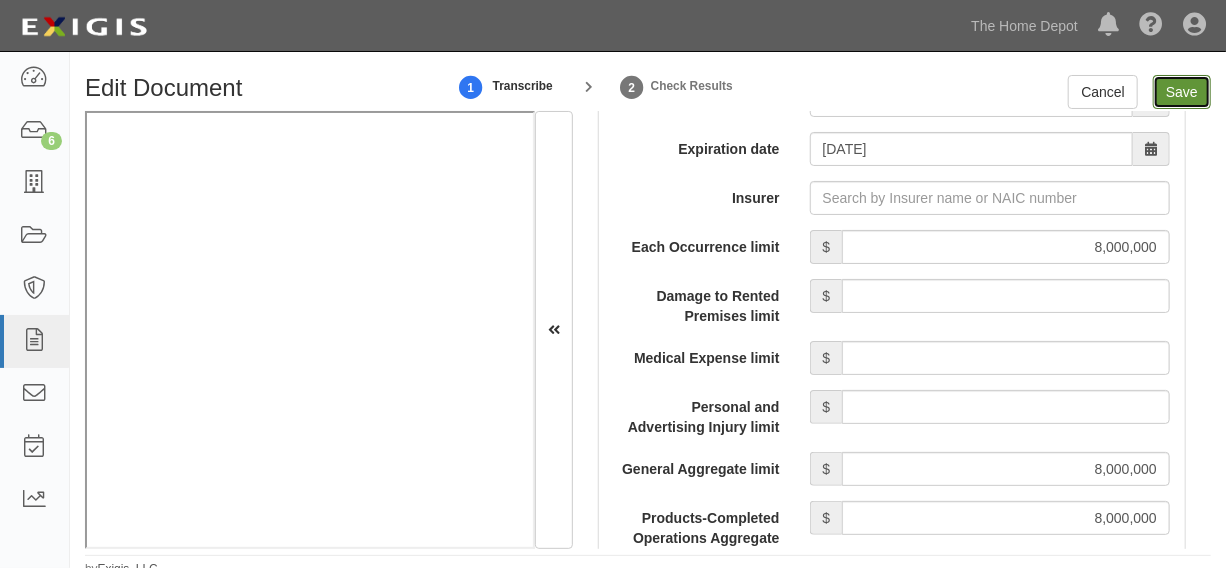 click on "Save" at bounding box center [1182, 92] 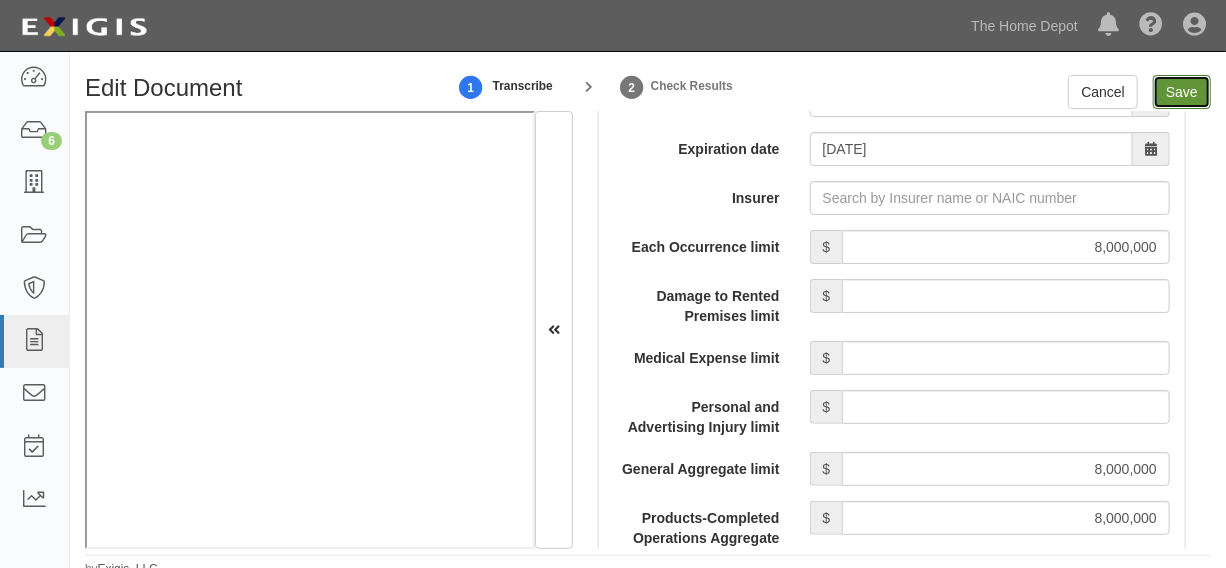type on "8000000" 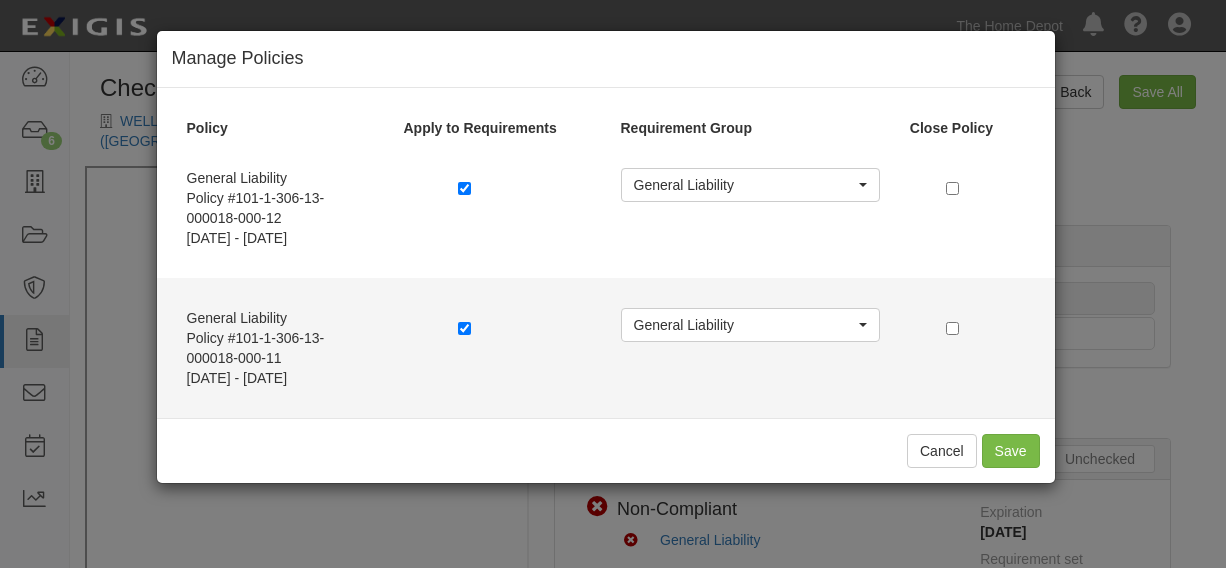 scroll, scrollTop: 0, scrollLeft: 0, axis: both 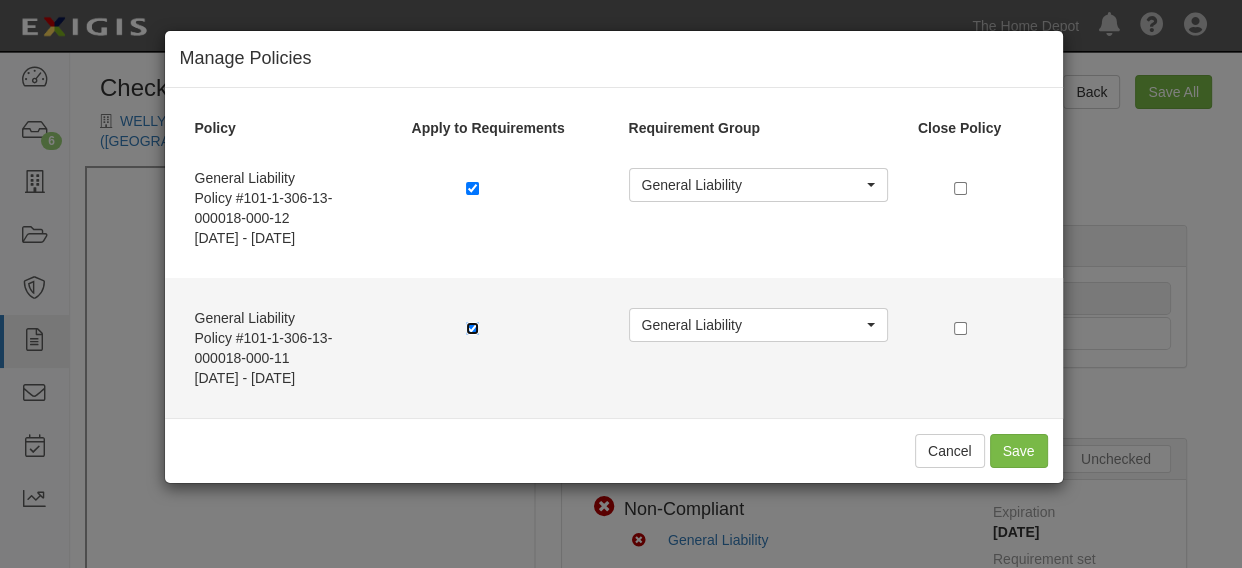 click at bounding box center (472, 328) 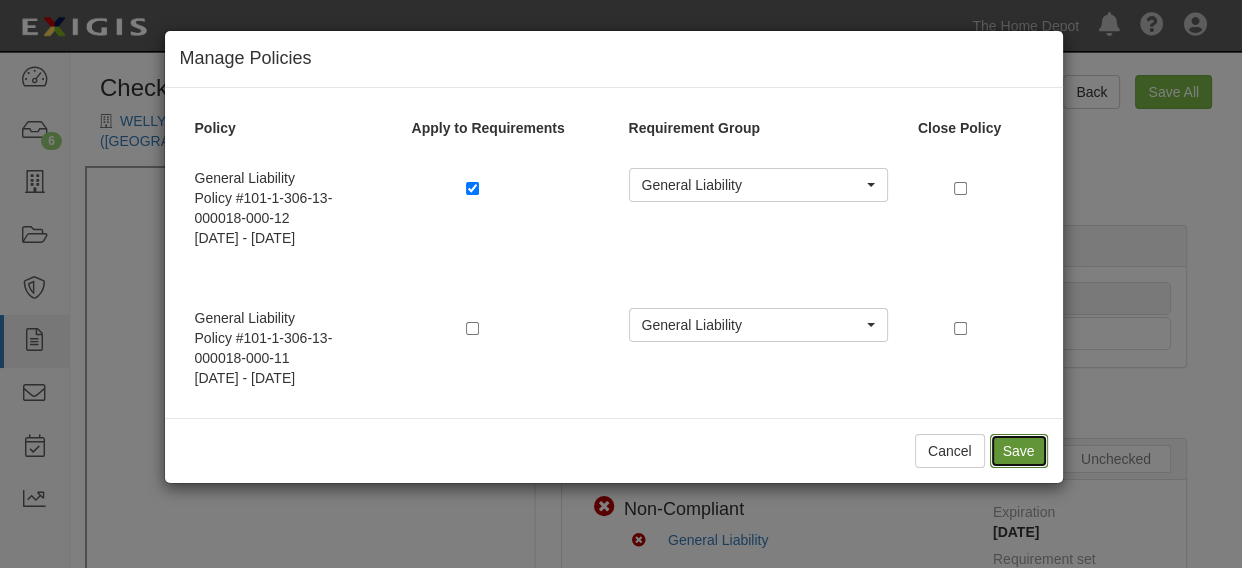 click on "Save" at bounding box center (1019, 451) 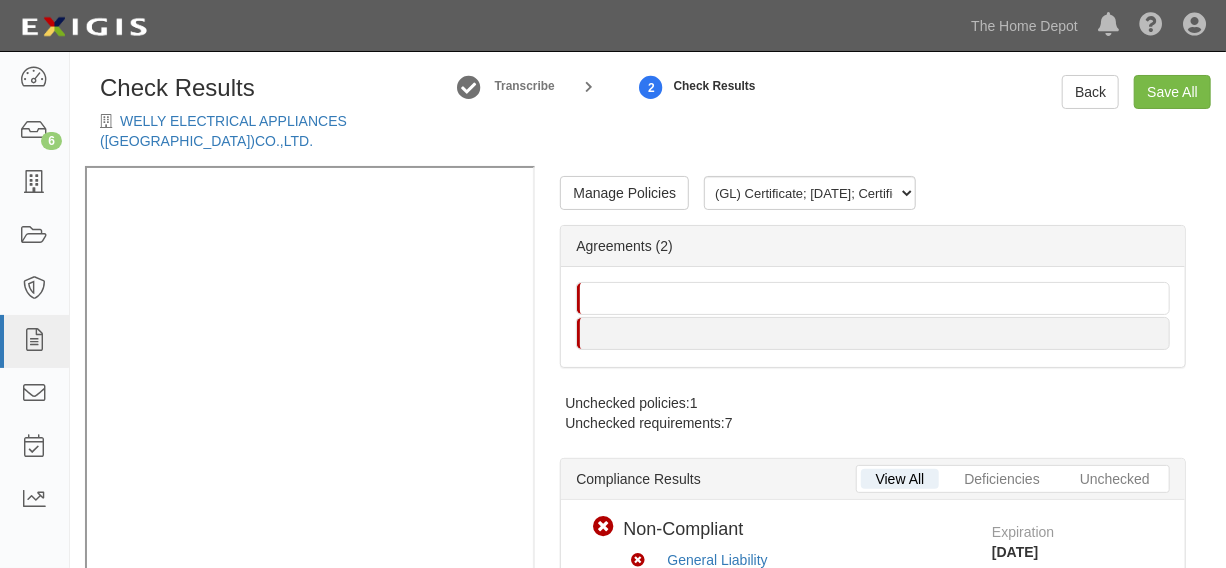 scroll, scrollTop: 53, scrollLeft: 0, axis: vertical 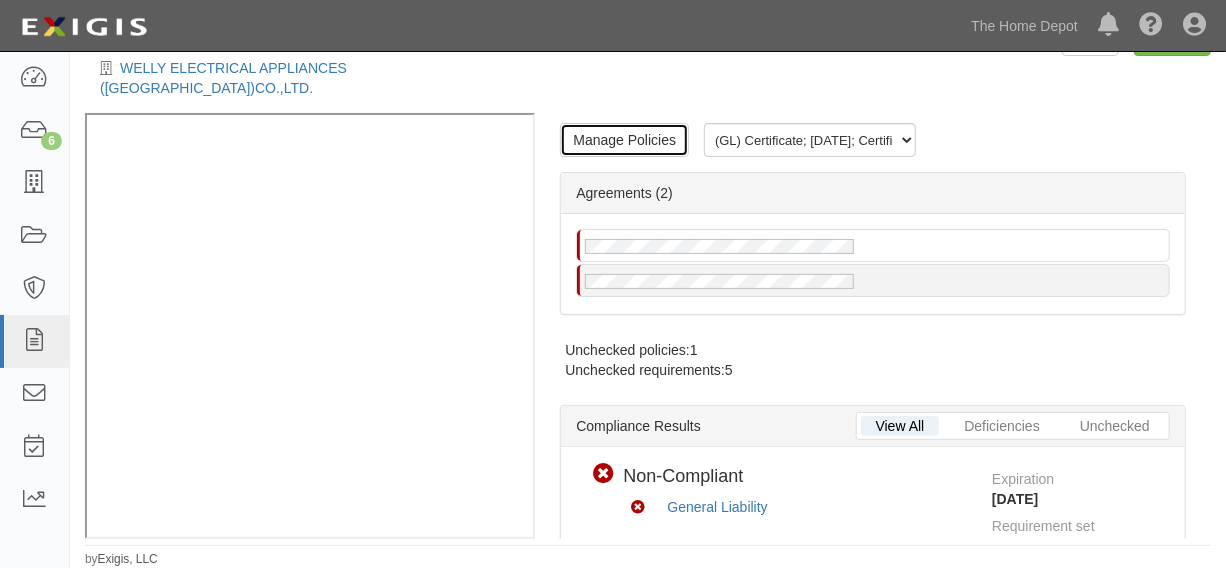click on "Manage Policies" at bounding box center [624, 140] 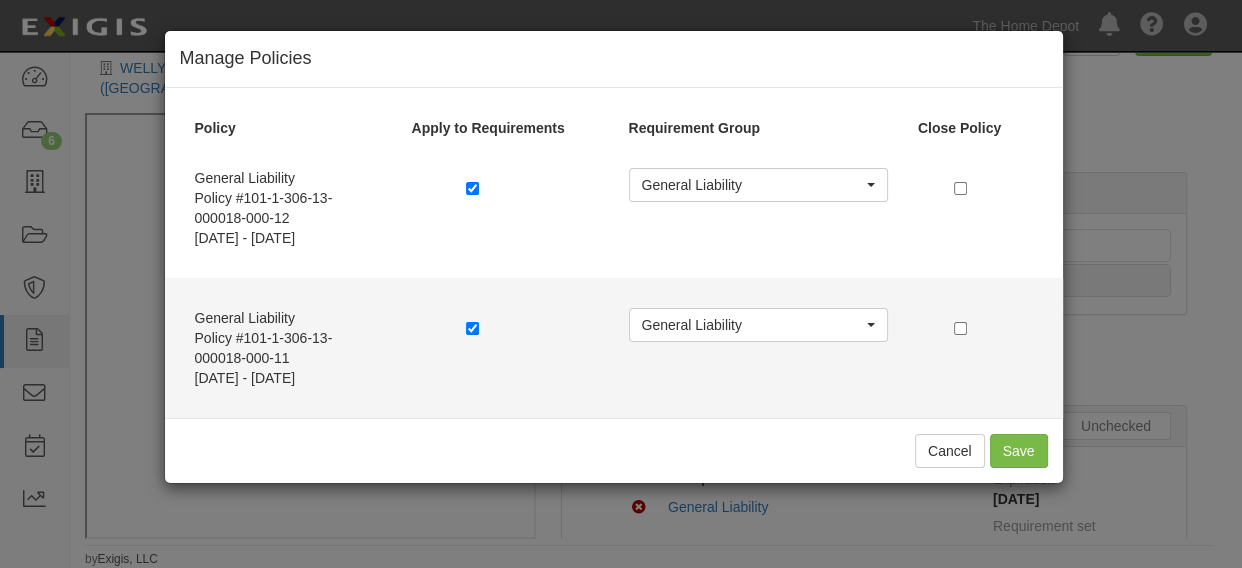 click at bounding box center (476, 328) 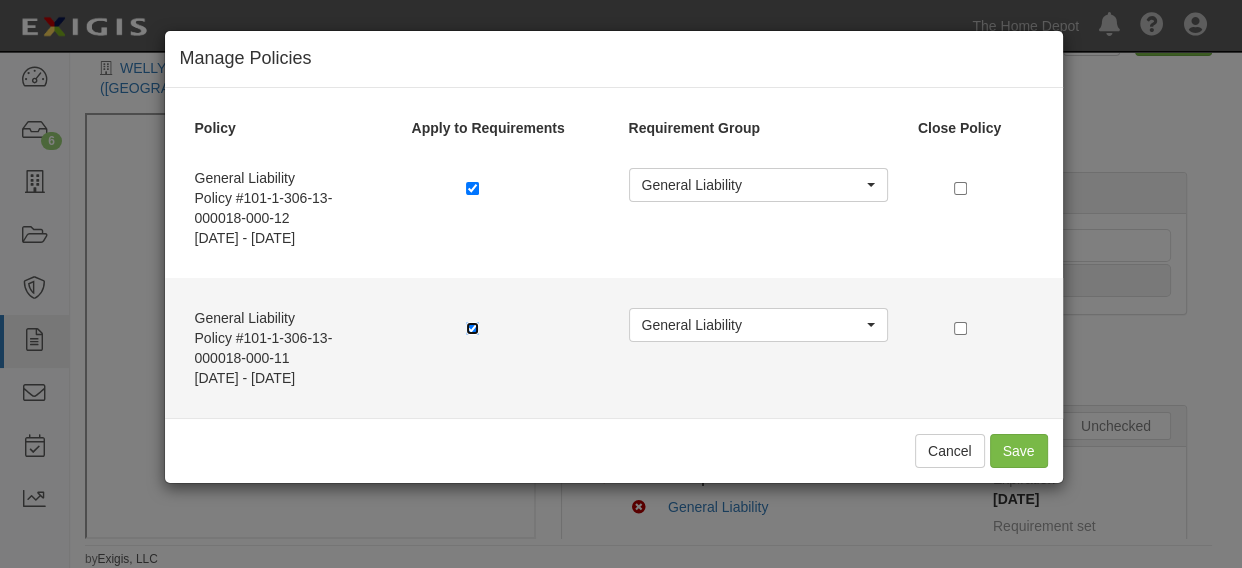 click at bounding box center (472, 328) 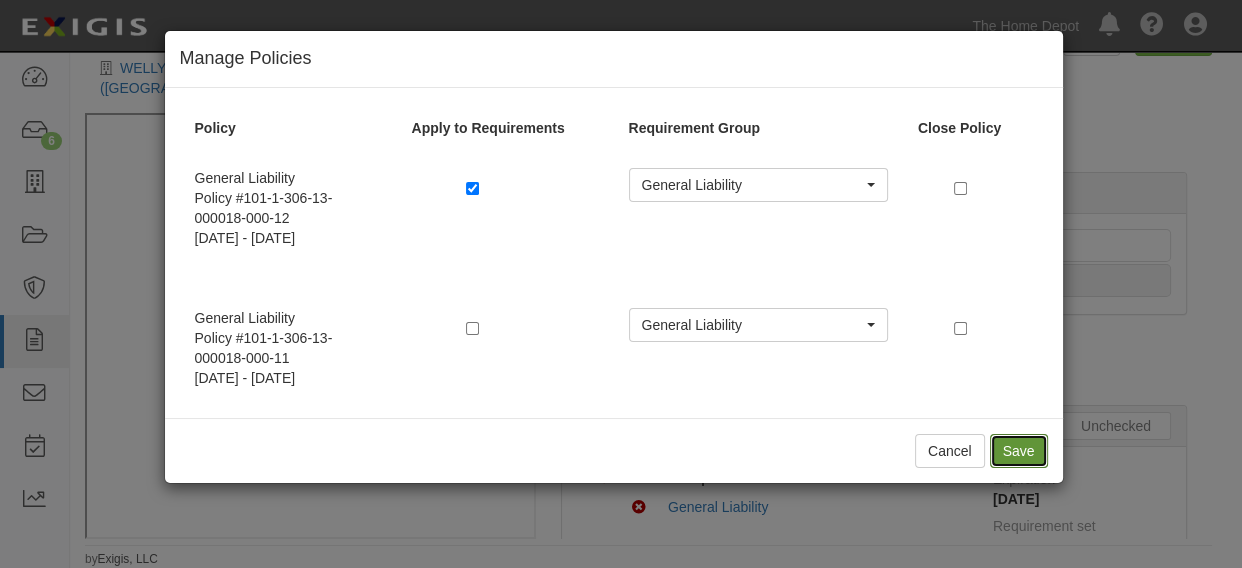 click on "Save" at bounding box center [1019, 451] 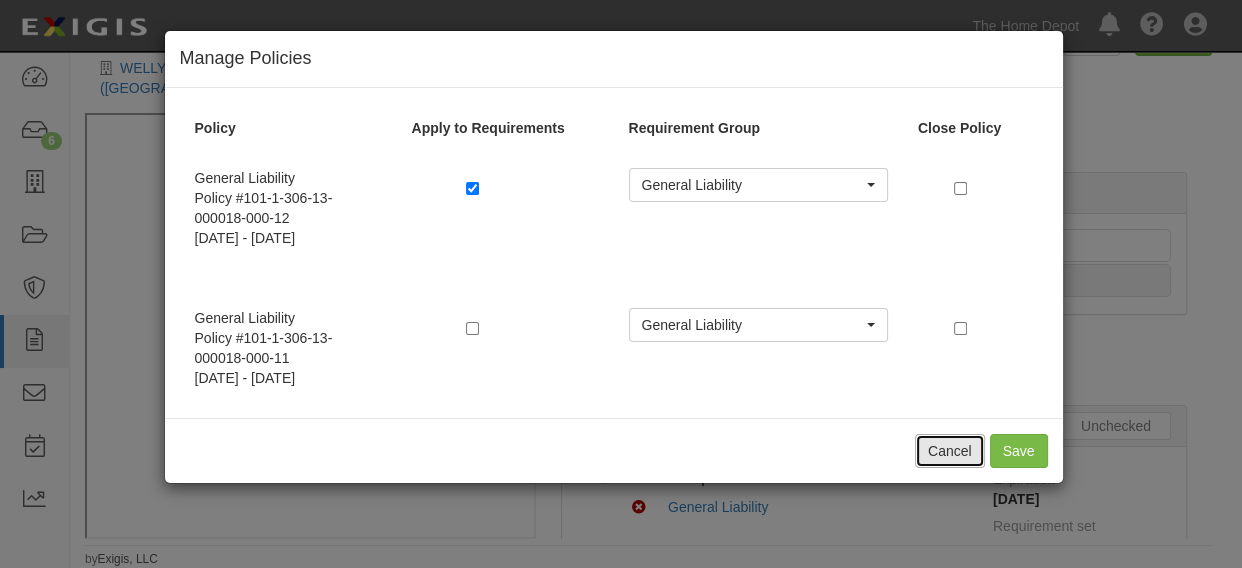 click on "Cancel" at bounding box center [950, 451] 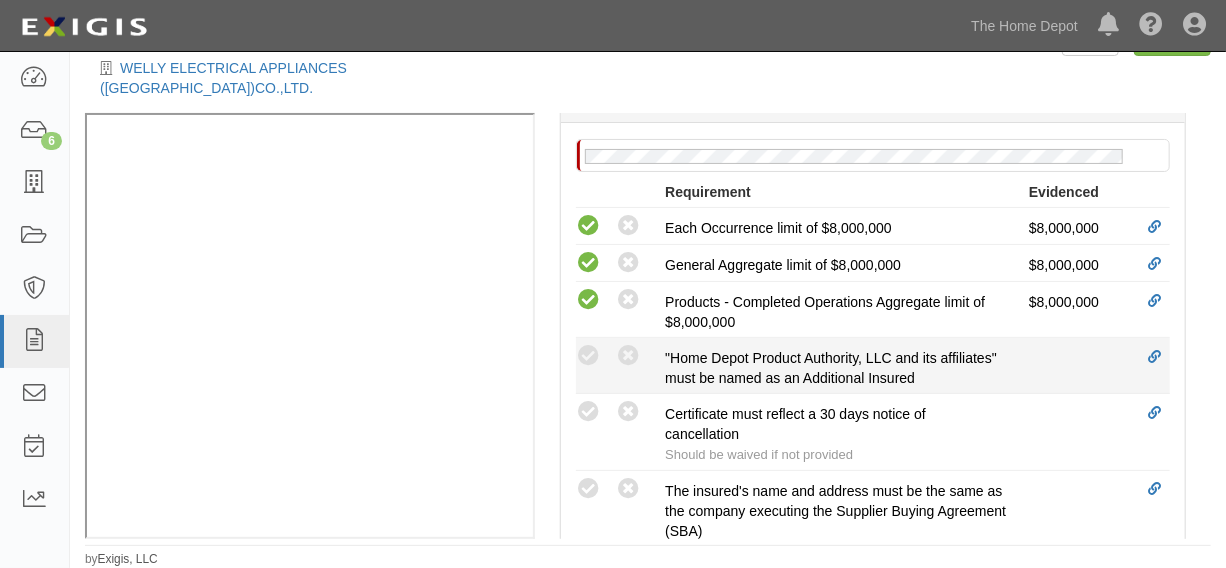 scroll, scrollTop: 757, scrollLeft: 0, axis: vertical 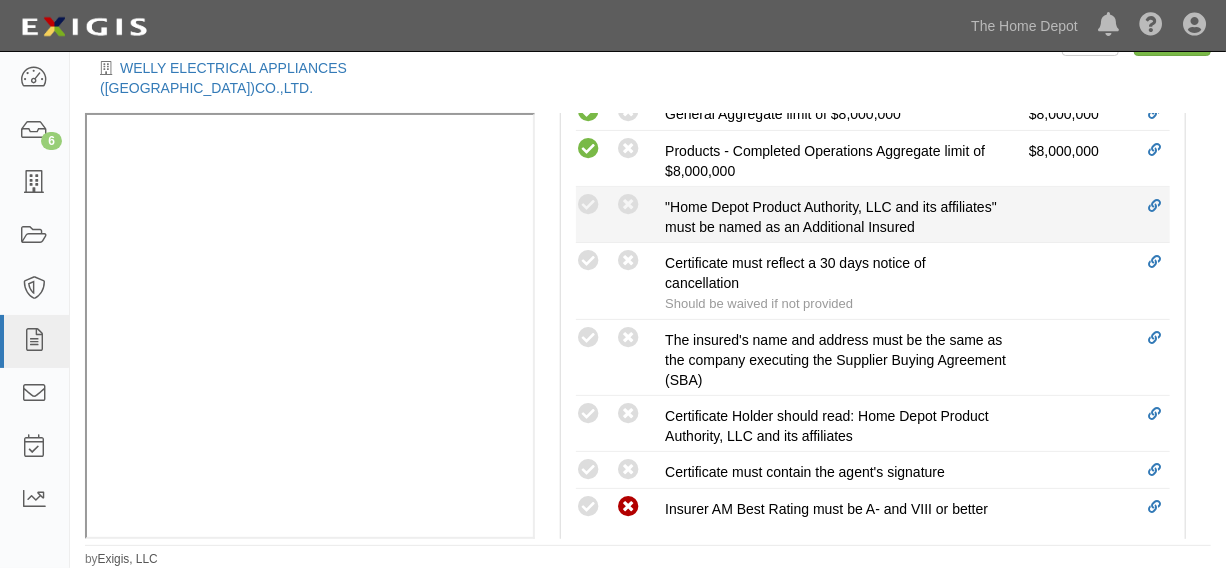 click on "Compliant Waived:  Non-Compliant "Home Depot Product Authority, LLC and its affiliates" must be named as an Additional Insured" at bounding box center (873, 215) 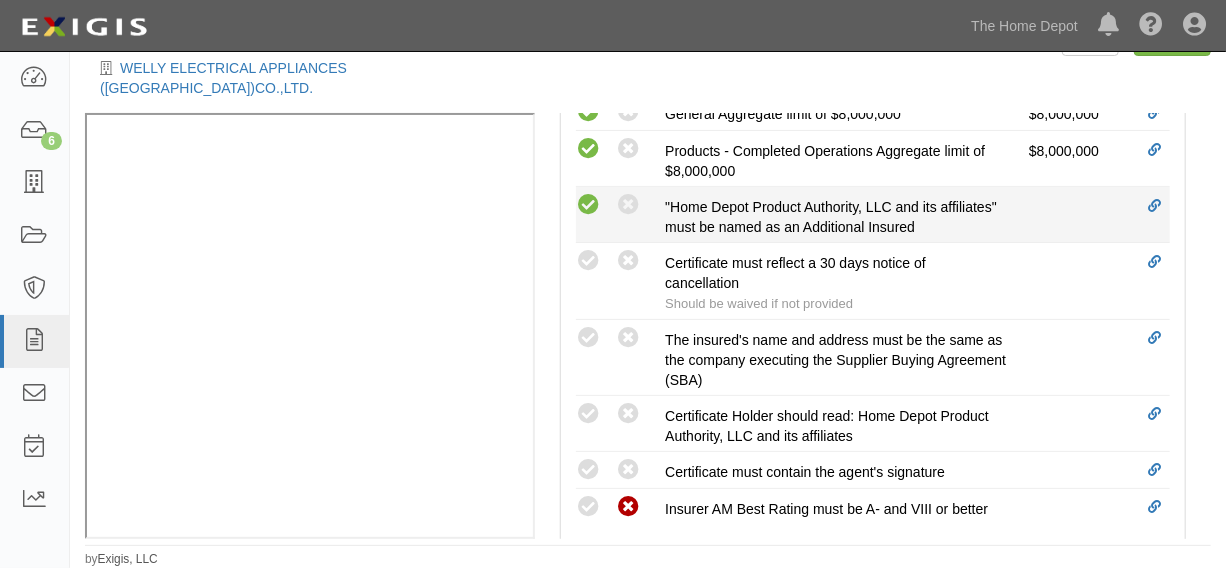 click at bounding box center [588, 205] 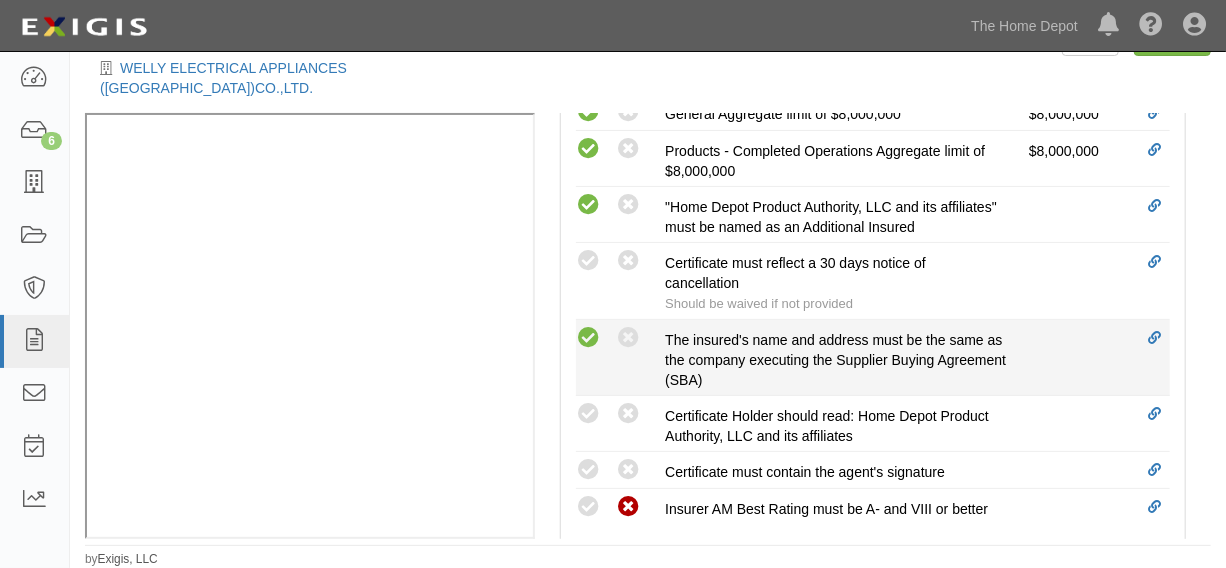 click at bounding box center (588, 338) 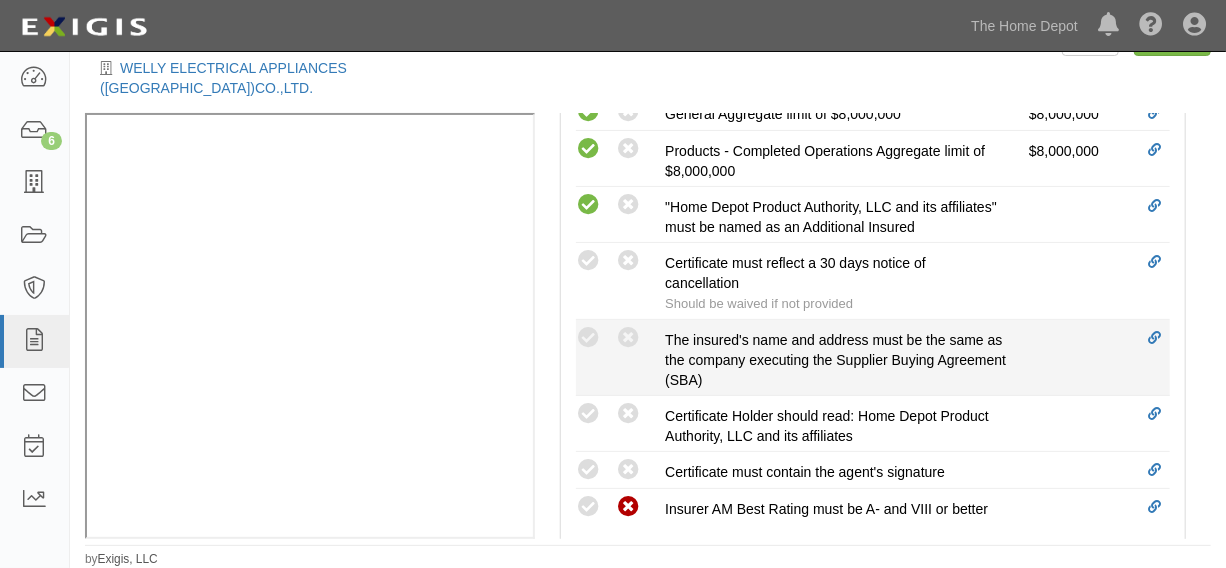 radio on "true" 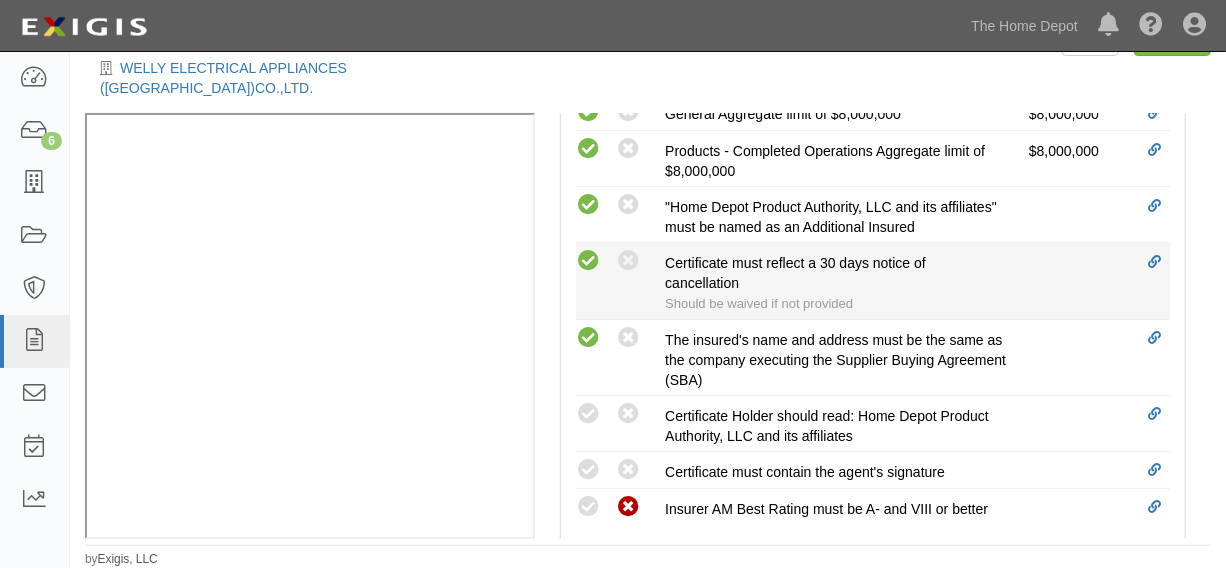 click at bounding box center [588, 261] 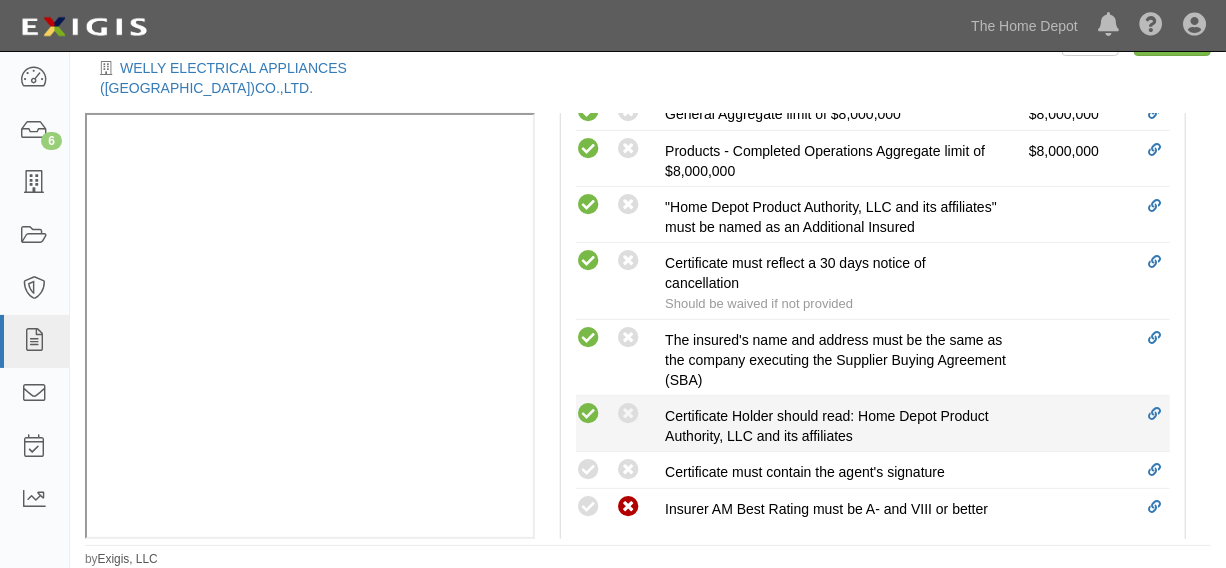 drag, startPoint x: 577, startPoint y: 404, endPoint x: 583, endPoint y: 449, distance: 45.39824 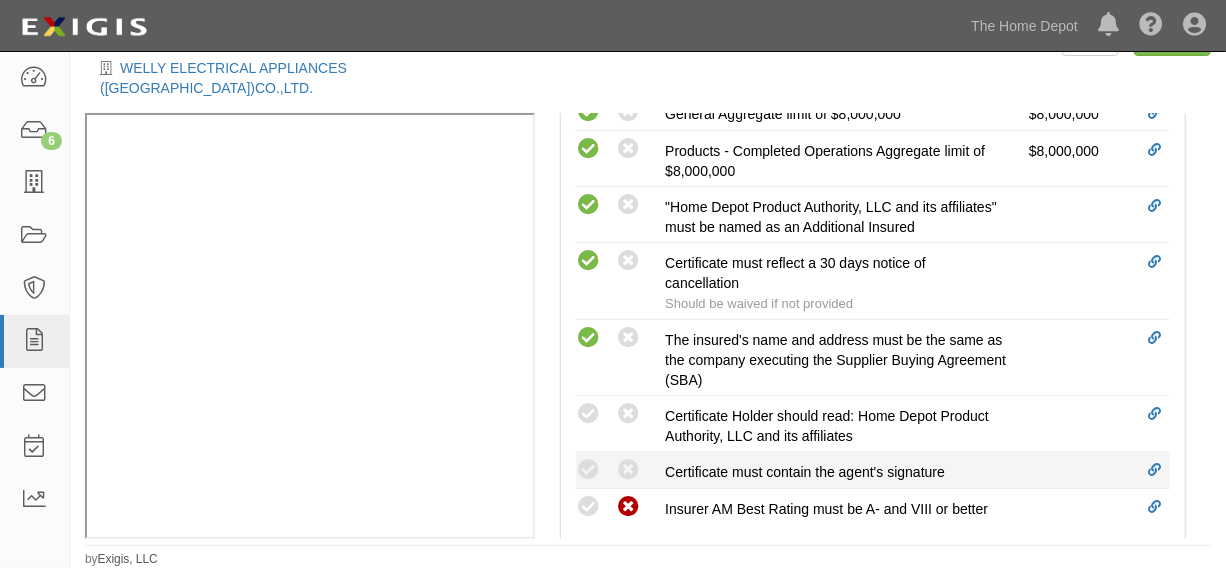 click at bounding box center (588, 414) 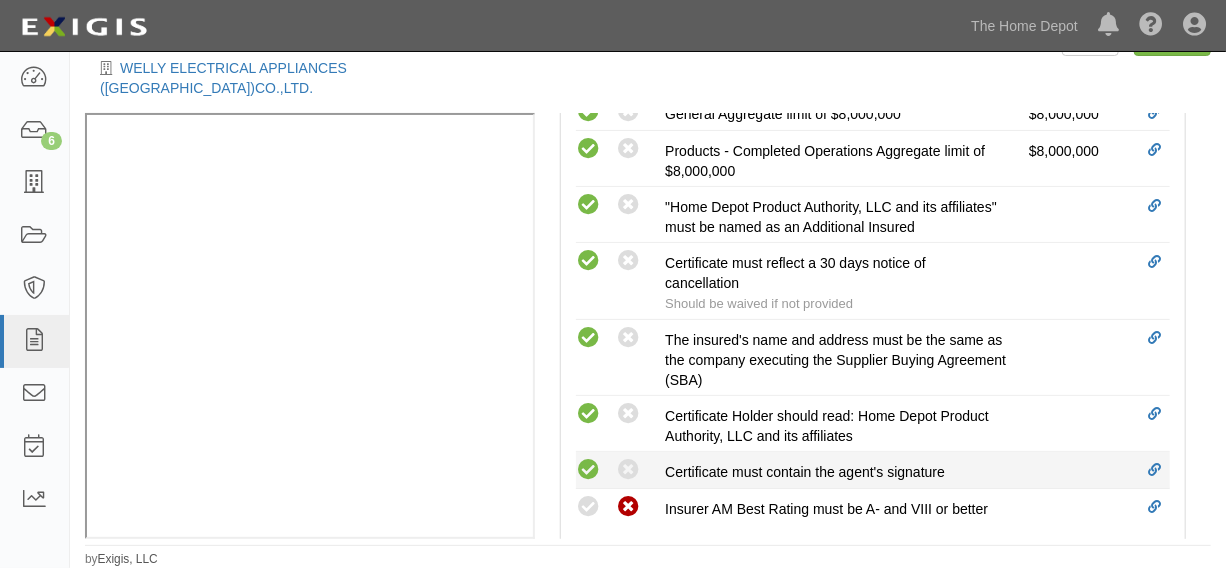 click at bounding box center [588, 470] 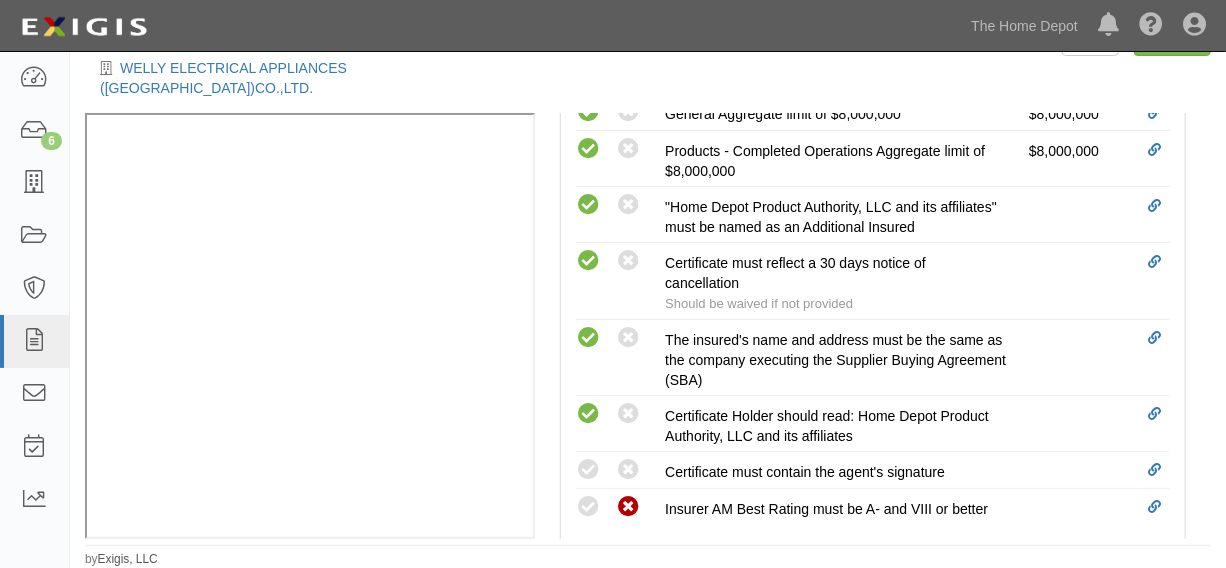 radio on "true" 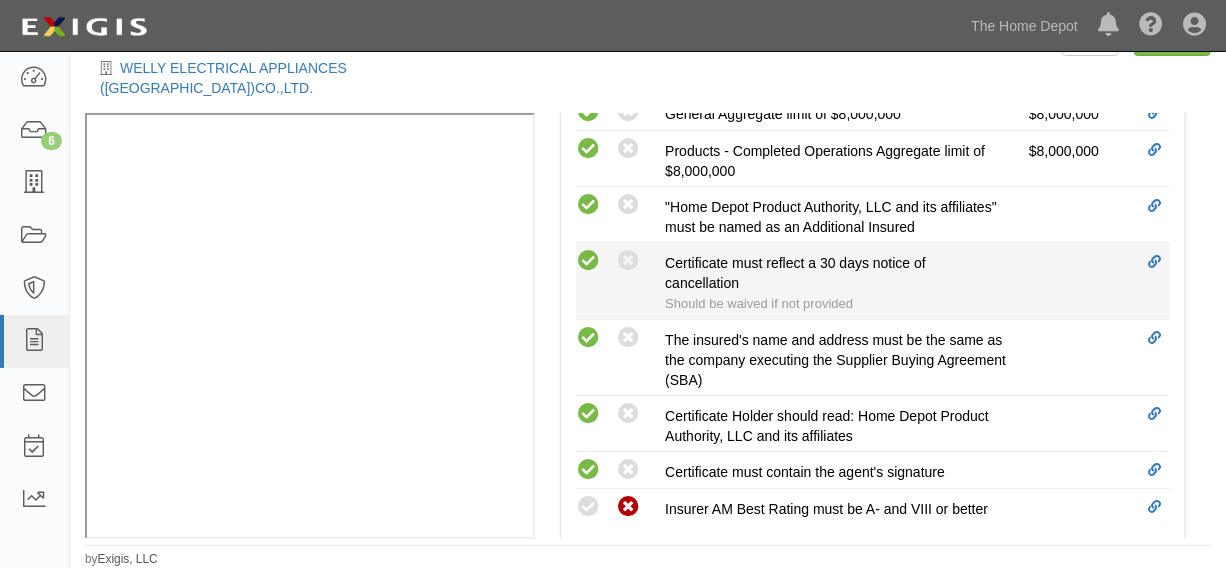 scroll, scrollTop: 434, scrollLeft: 0, axis: vertical 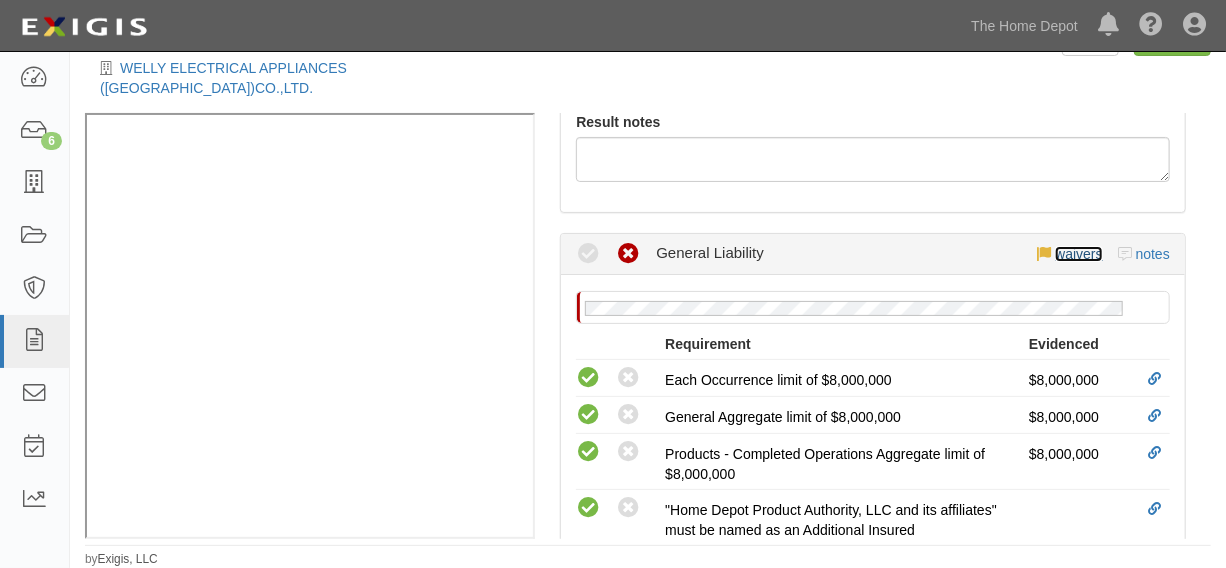 click on "waivers" at bounding box center (1078, 254) 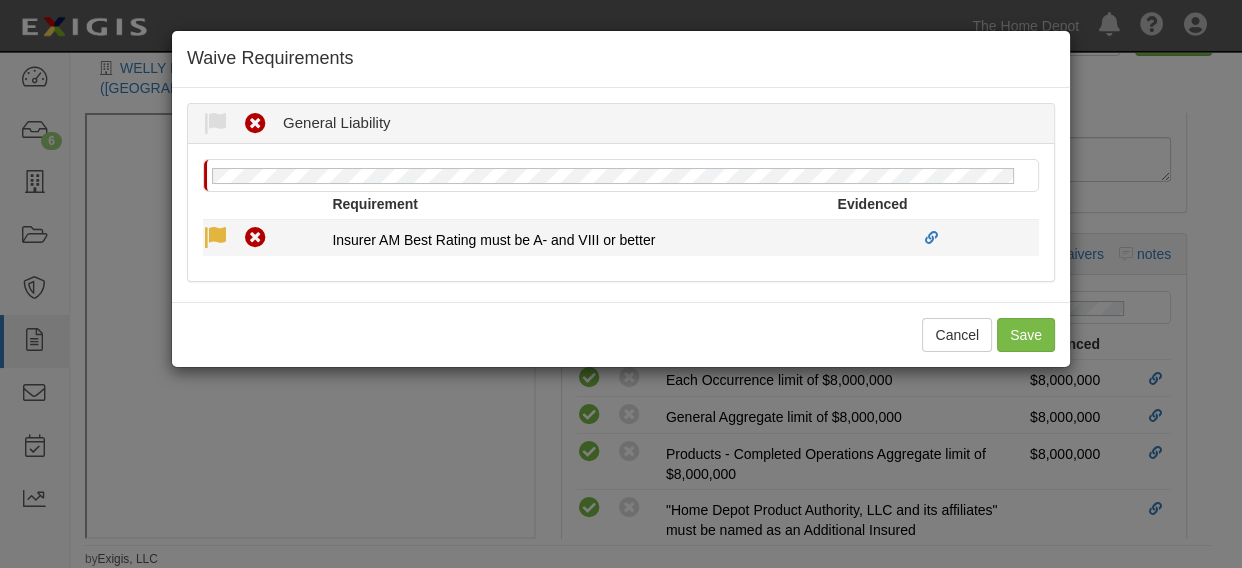 click at bounding box center [215, 238] 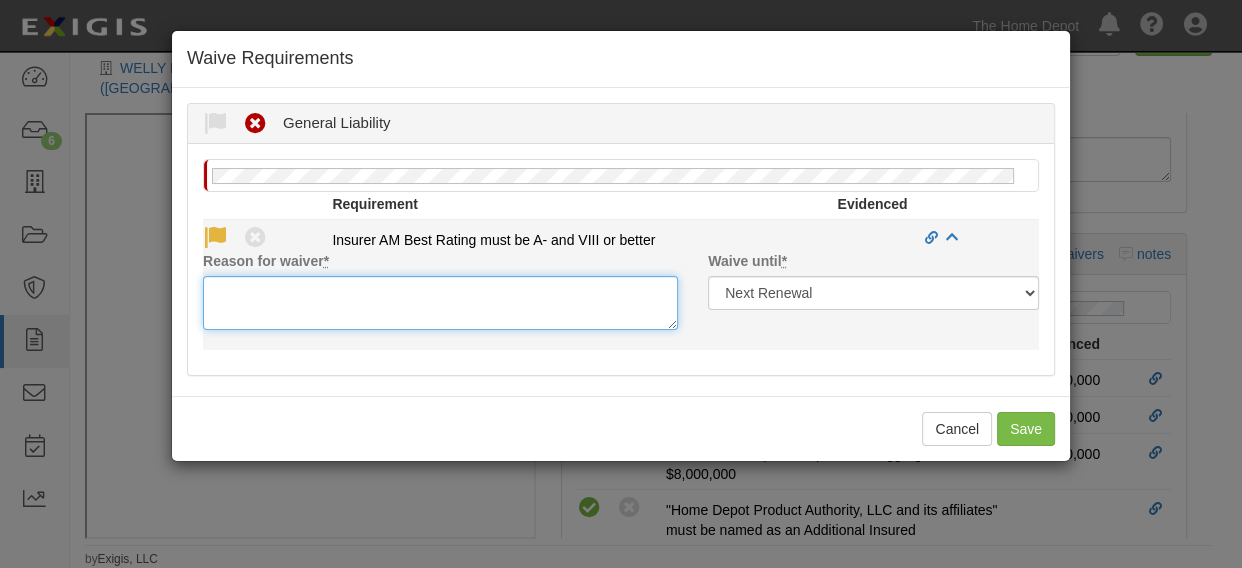 click on "Reason for waiver  *" at bounding box center [440, 303] 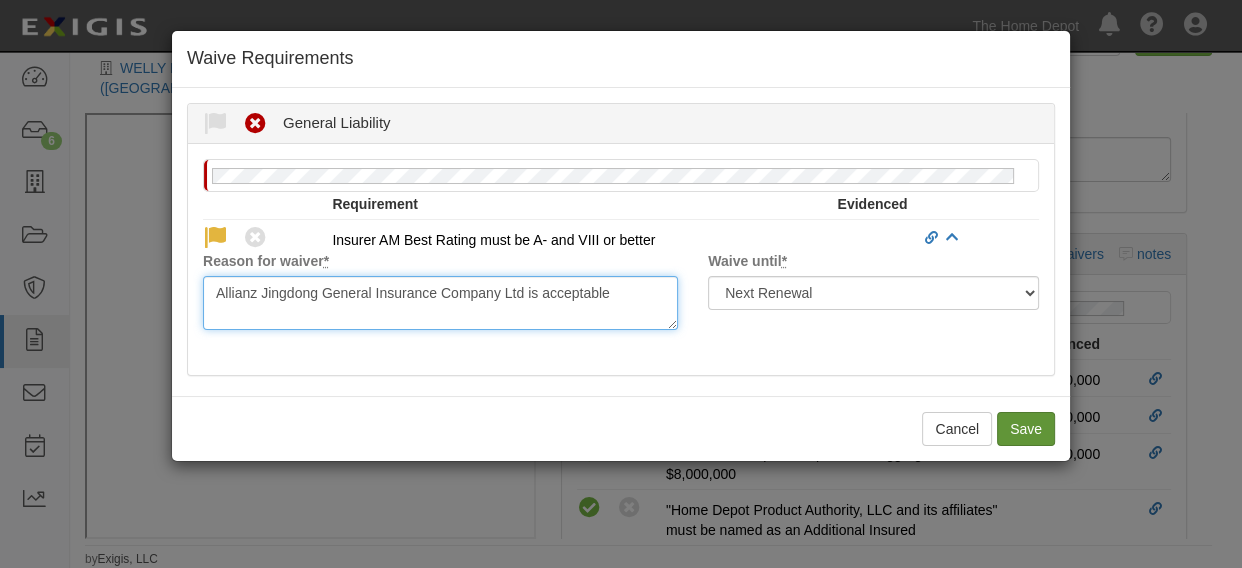 type on "Allianz Jingdong General Insurance Company Ltd is acceptable" 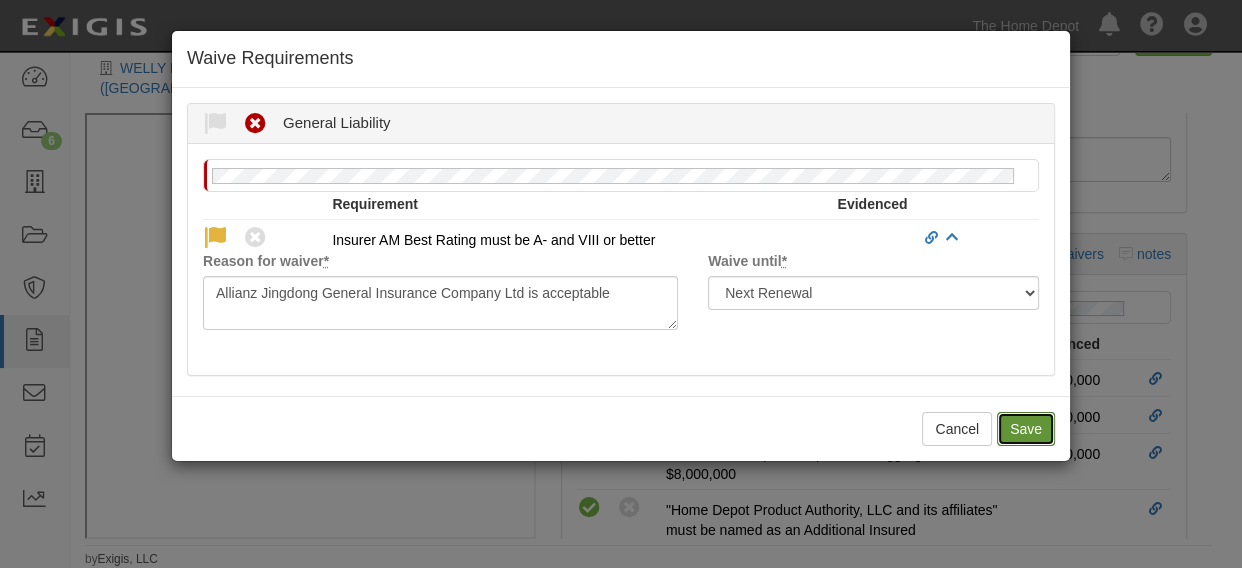 click on "Save" at bounding box center [1026, 429] 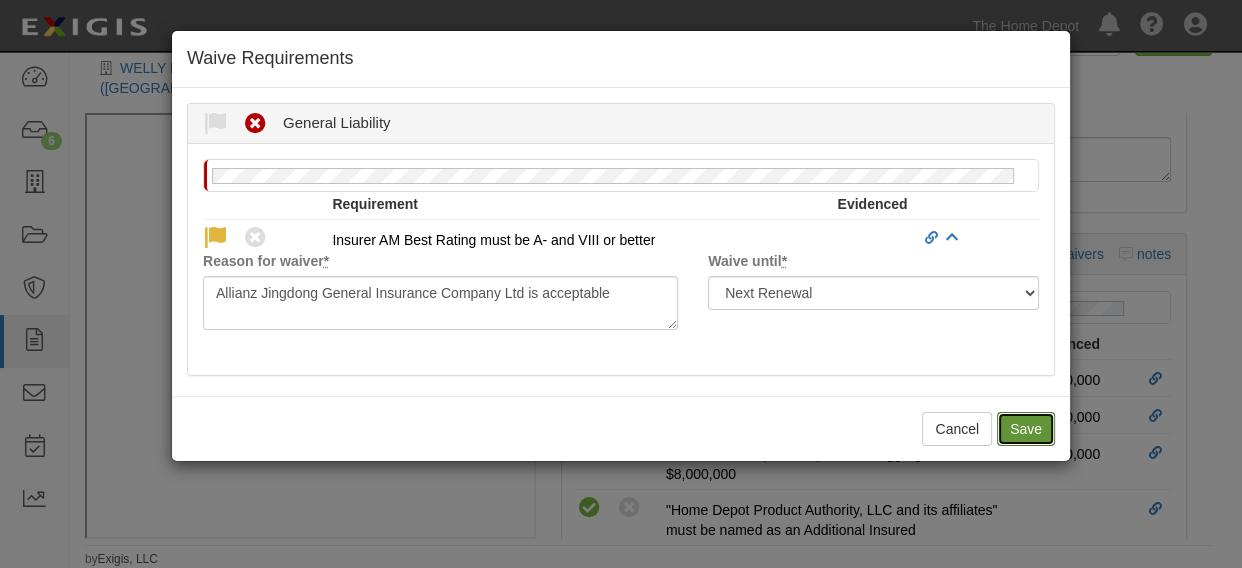 radio on "true" 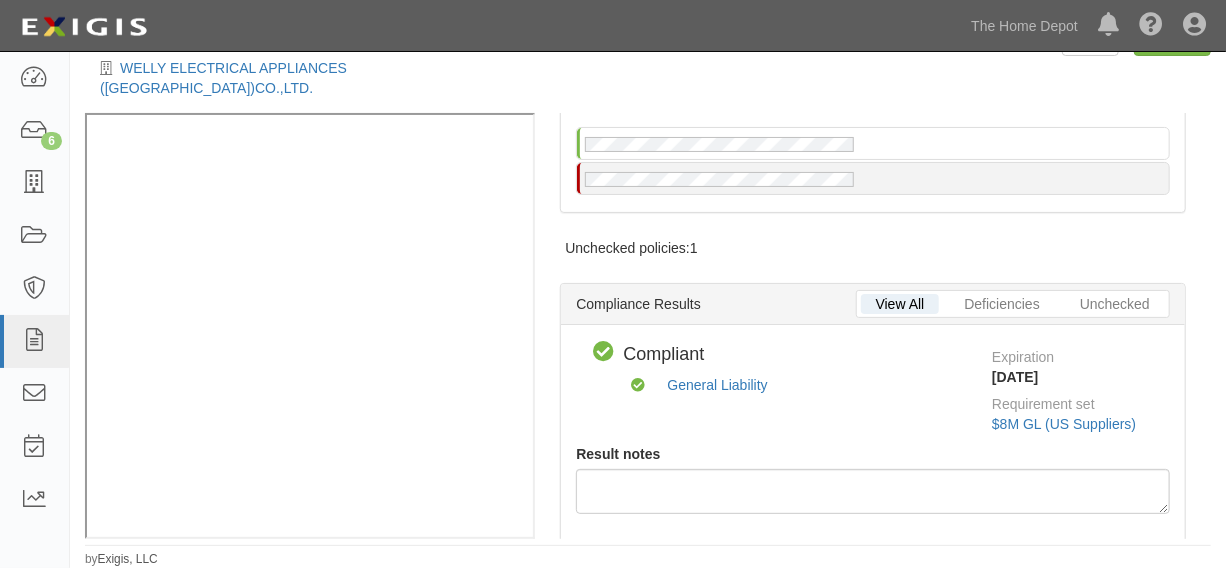 scroll, scrollTop: 0, scrollLeft: 0, axis: both 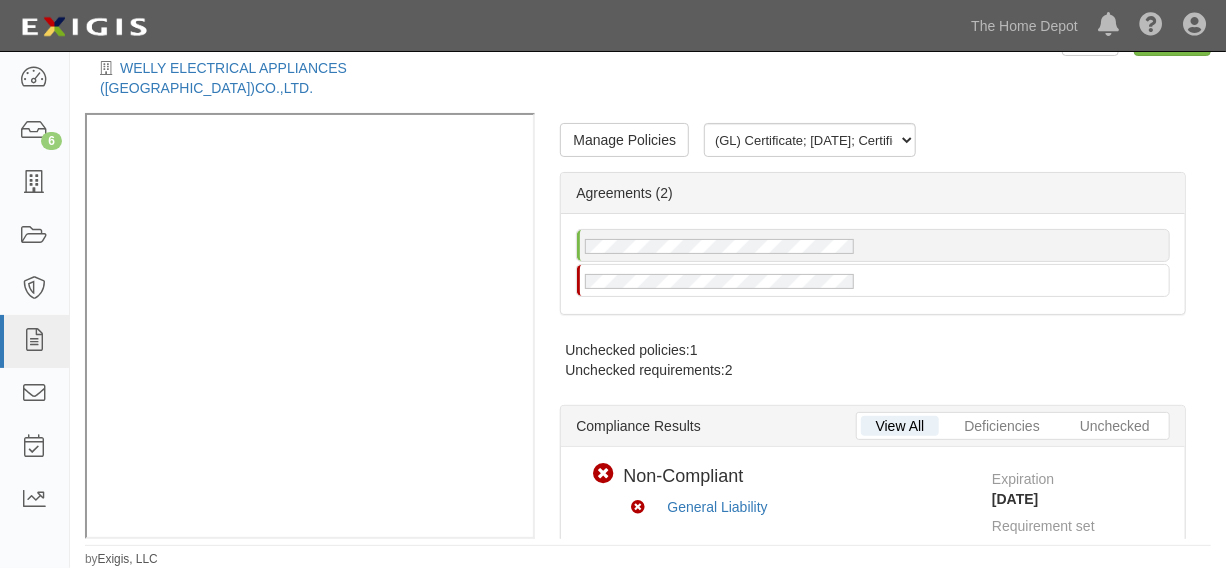 click on "Manage Policies (GL) Certificate; 7/29/2025; Certificate 66 - Home Depot (THAILAND) (1).pdf
(GL) Certificate; 4/23/2025; Certificate 66 - Home Depot.pdf
(GL) Certificate; 4/23/2025; Certificate 66 - Home Depot.pdf
(GL) Certificate; 4/23/2025; Certificate 66 - Home Depot.pdf Agreements (2) Unchecked policies:  1 Unchecked requirements:  2 View All Deficiencies Unchecked Compliance Results Compliant Non-Compliant No Coverage Non-Compliant Compliant Non-Compliant Waived No Coverage General Liability Expiration 7/31/2026 Requirement set $8M GL (Non-US Suppliers) Result notes Compliant Waived Non-Compliant General Liability   waivers   notes Suppliers who are having difficulty meeting these insurance requirements may use an alternative option via the Home Depot Foreign Vendors Program (FVP).   m2digitalbroker.com/supplierinsurance/gl/landing
No General Liability policy on file
Requirement" at bounding box center (873, 326) 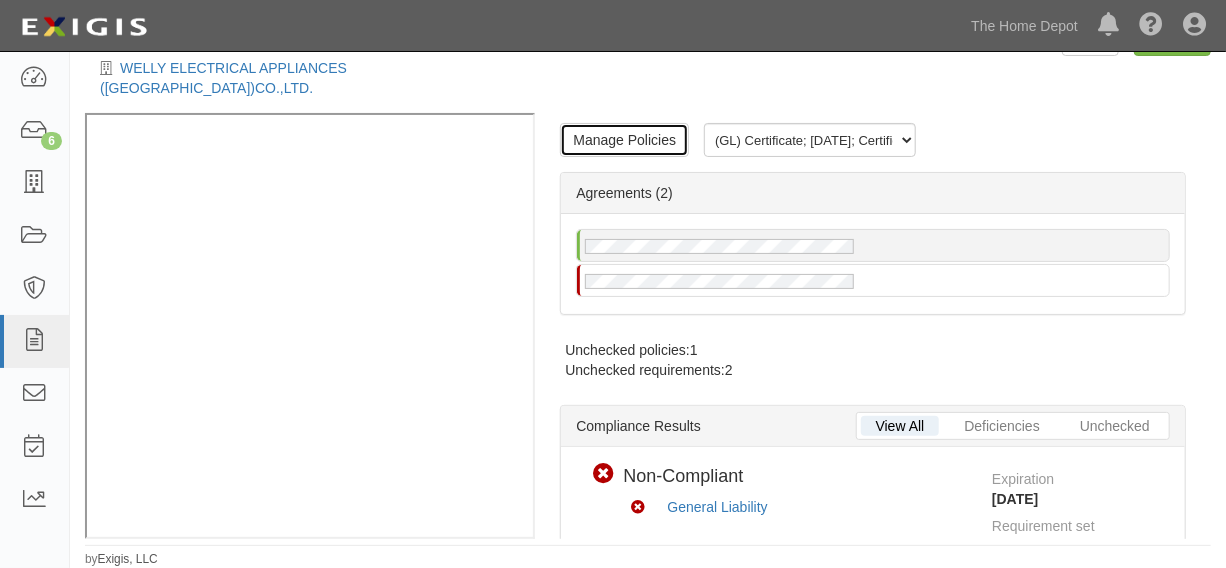 click on "Manage Policies" at bounding box center [624, 140] 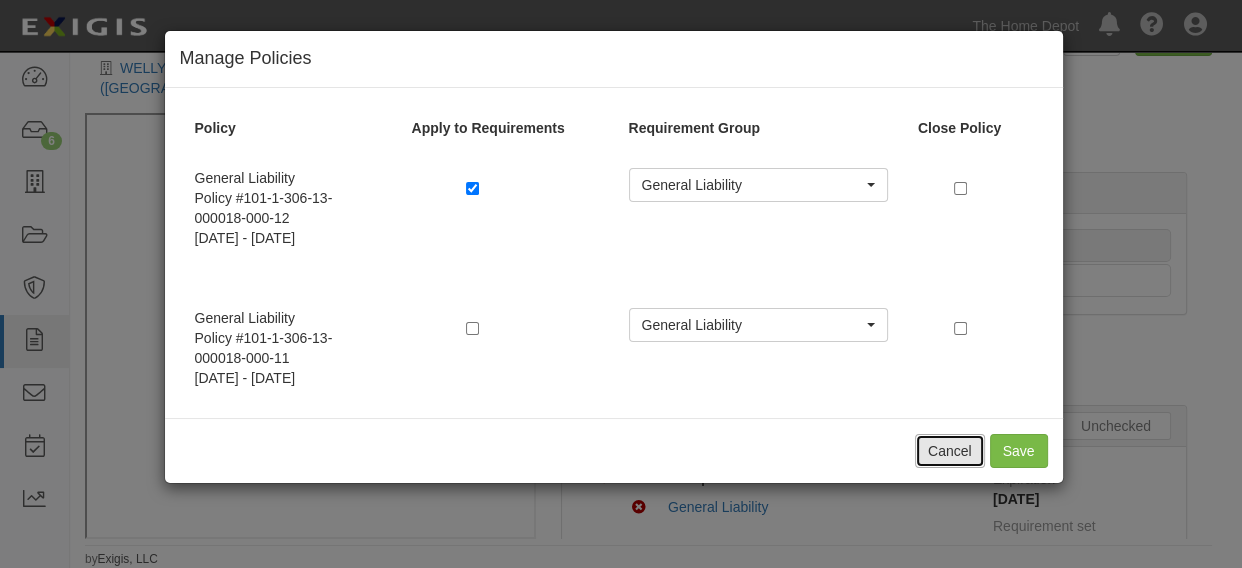click on "Cancel" at bounding box center [950, 451] 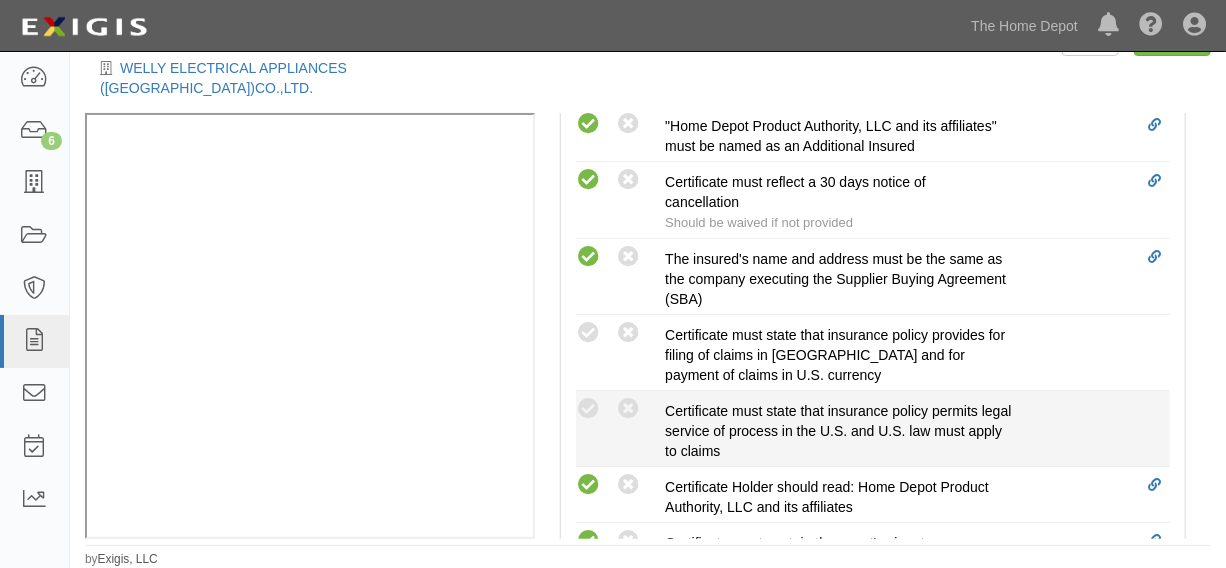 scroll, scrollTop: 909, scrollLeft: 0, axis: vertical 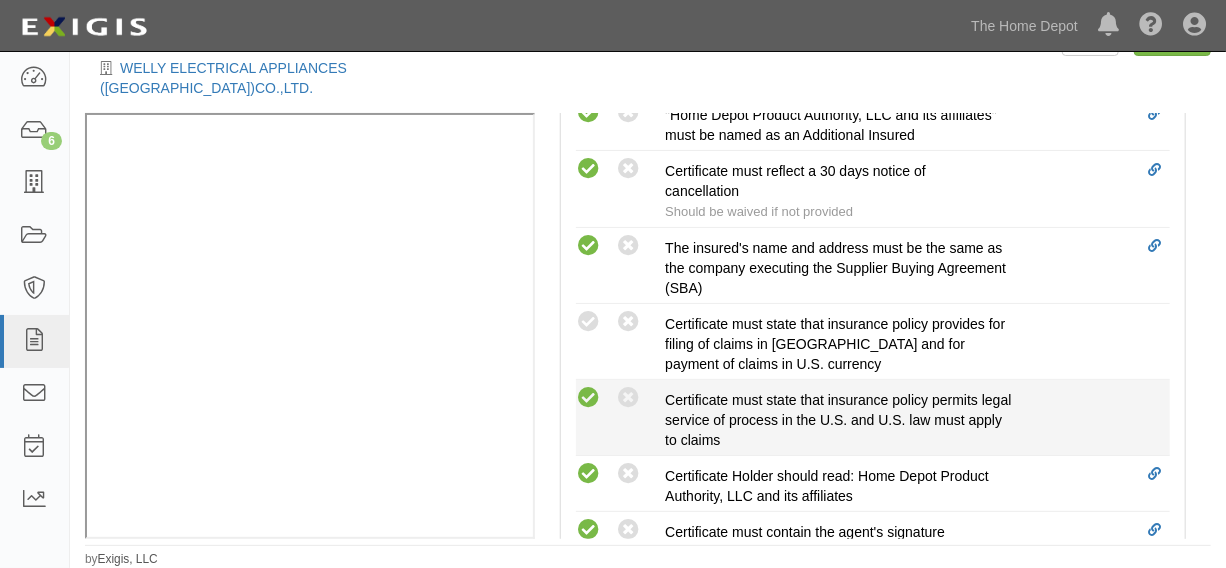click at bounding box center (588, 398) 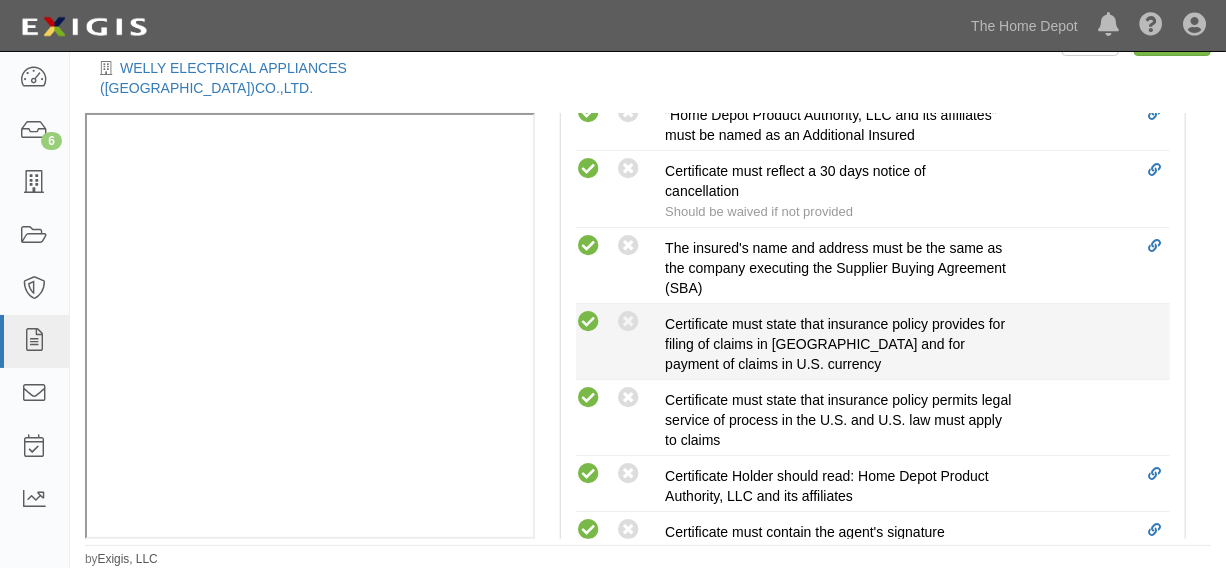 click at bounding box center [588, 322] 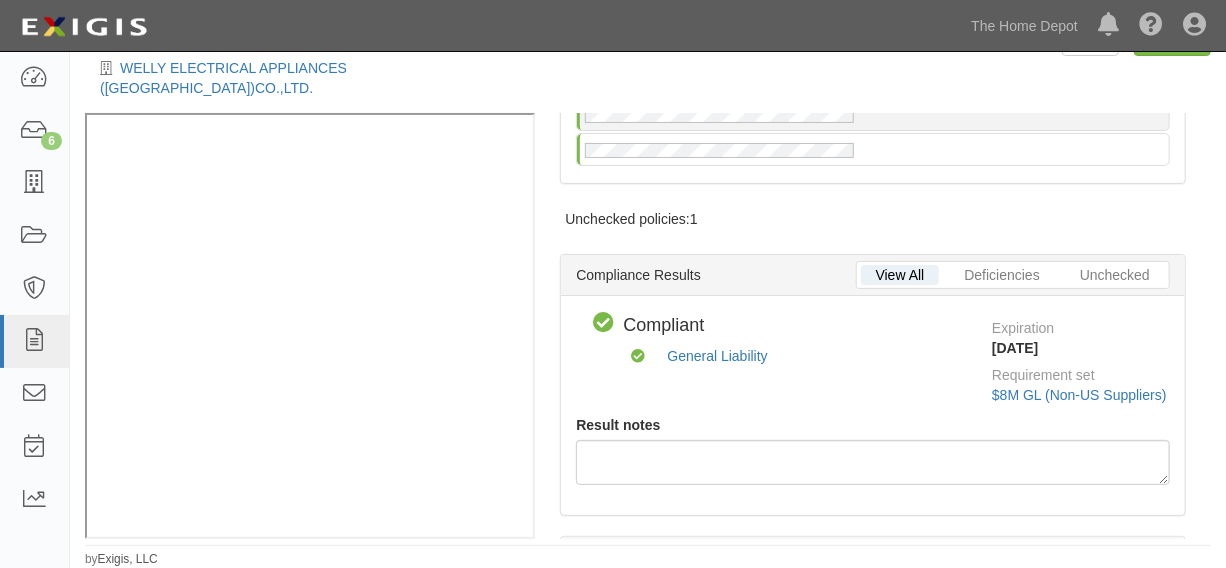 scroll, scrollTop: 0, scrollLeft: 0, axis: both 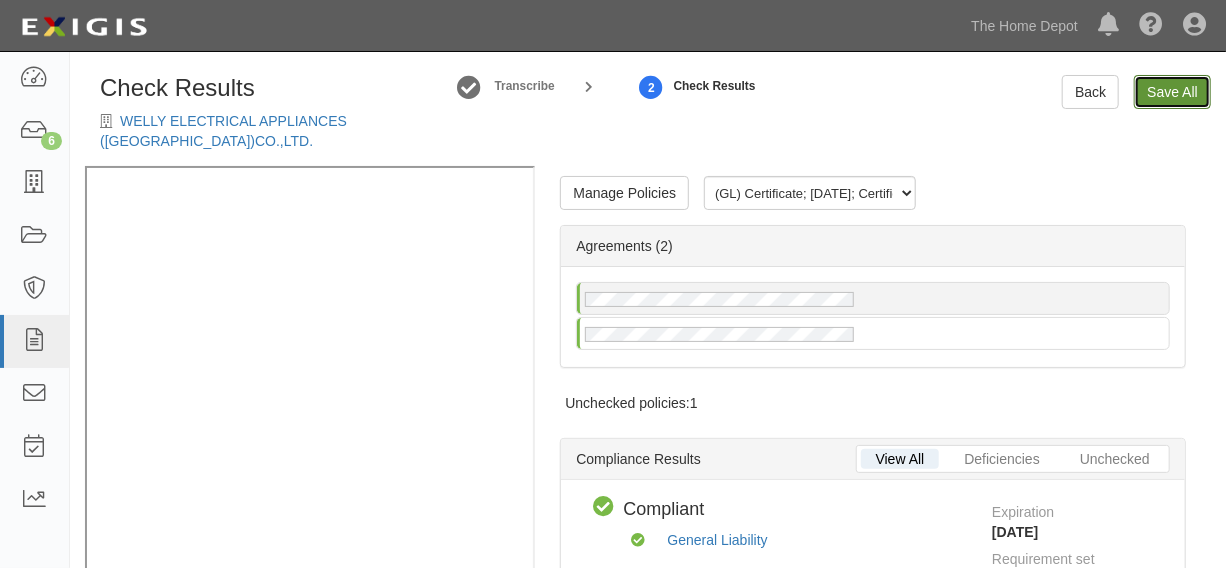 click on "Save All" at bounding box center (1172, 92) 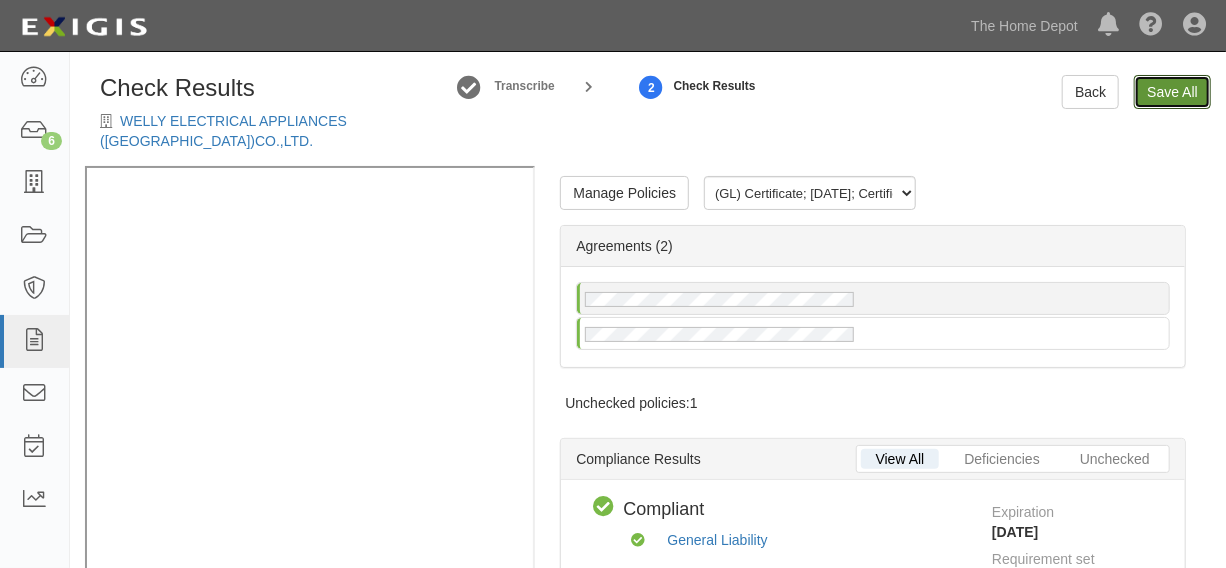 radio on "false" 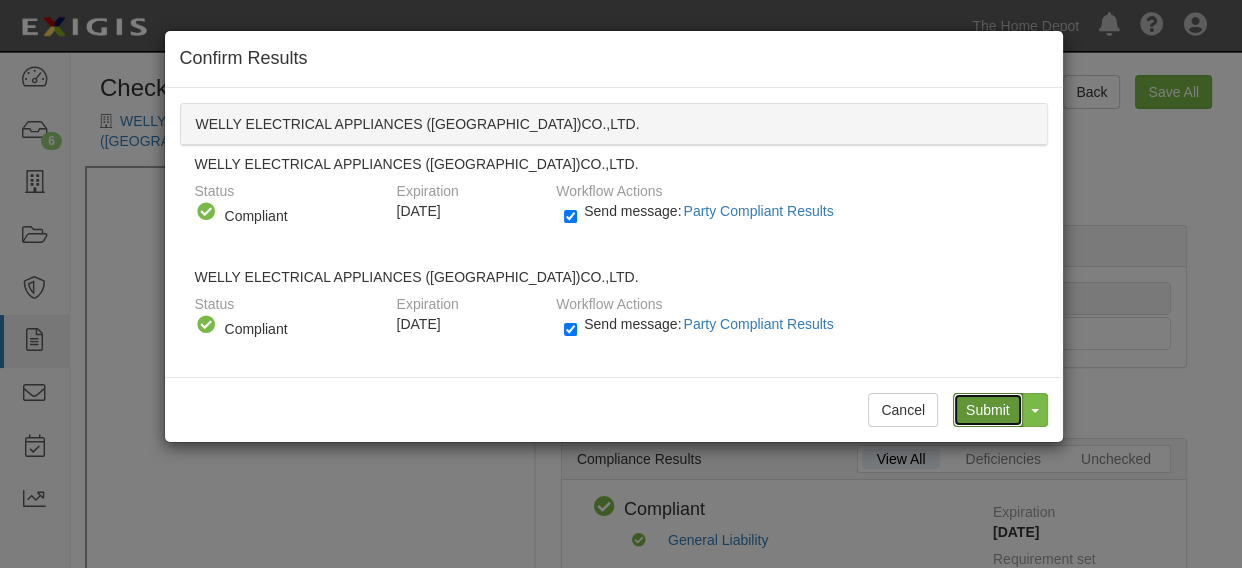 click on "Submit" at bounding box center [988, 410] 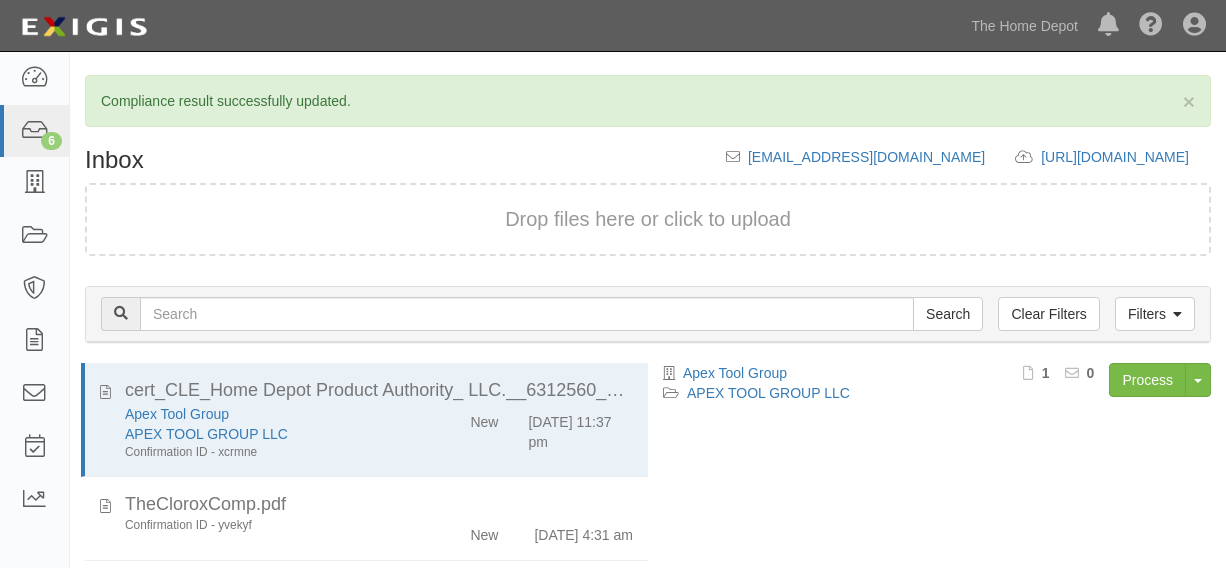 scroll, scrollTop: 0, scrollLeft: 0, axis: both 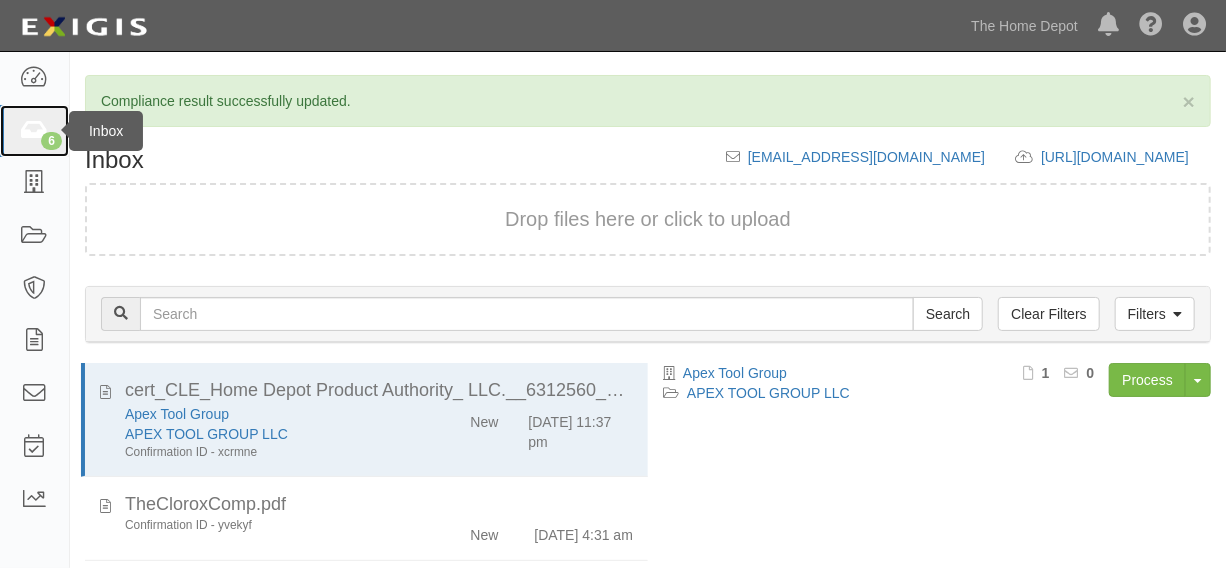 click on "6" at bounding box center (34, 131) 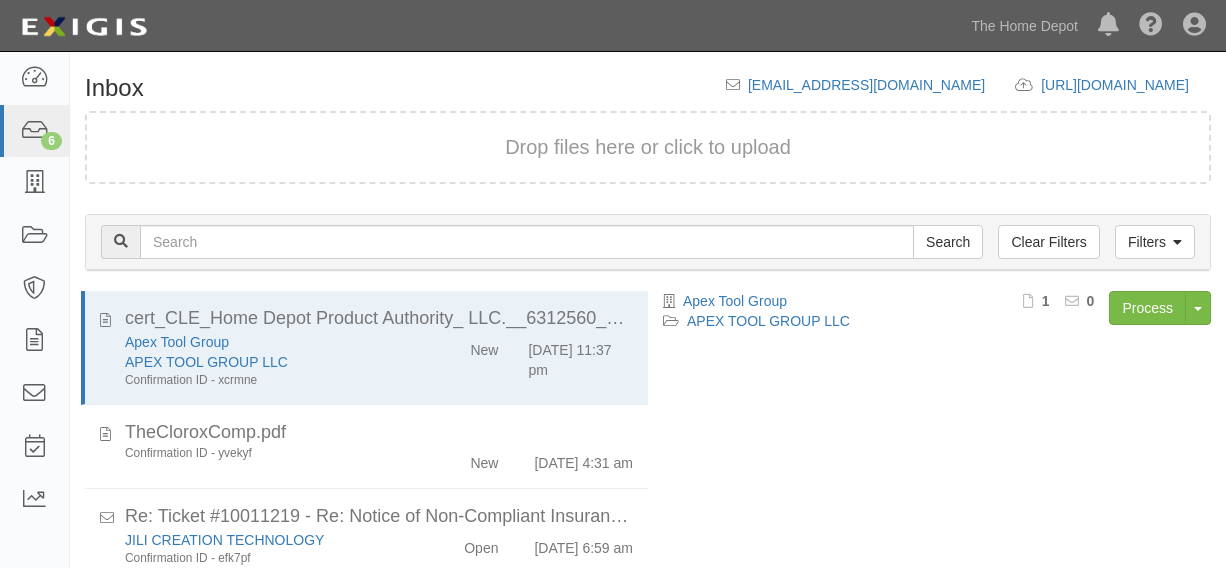 scroll, scrollTop: 0, scrollLeft: 0, axis: both 